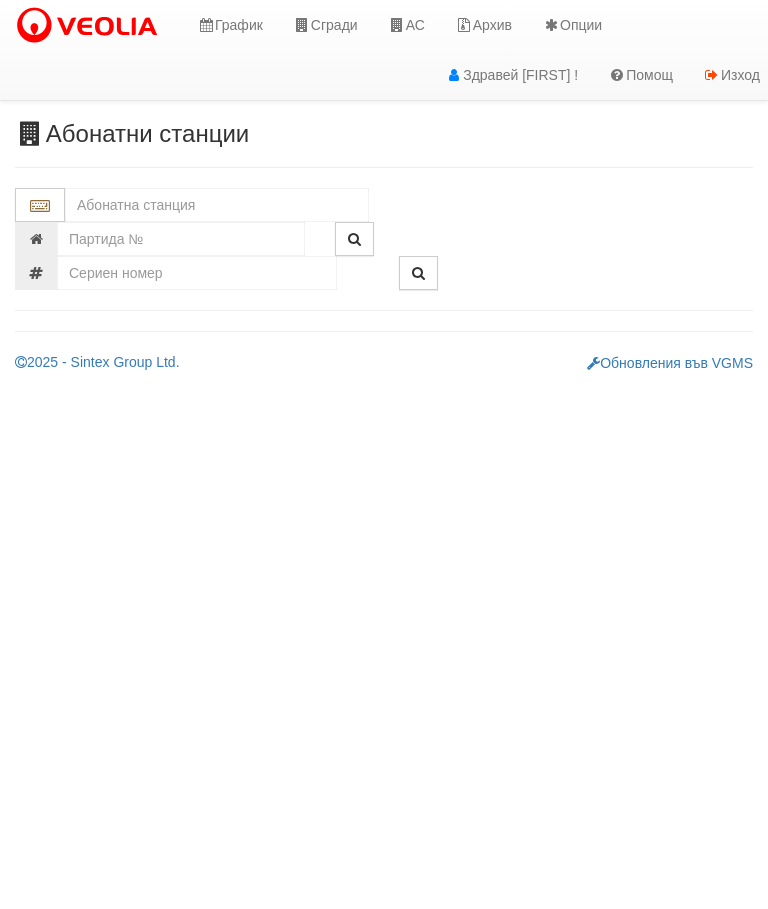 scroll, scrollTop: 0, scrollLeft: 0, axis: both 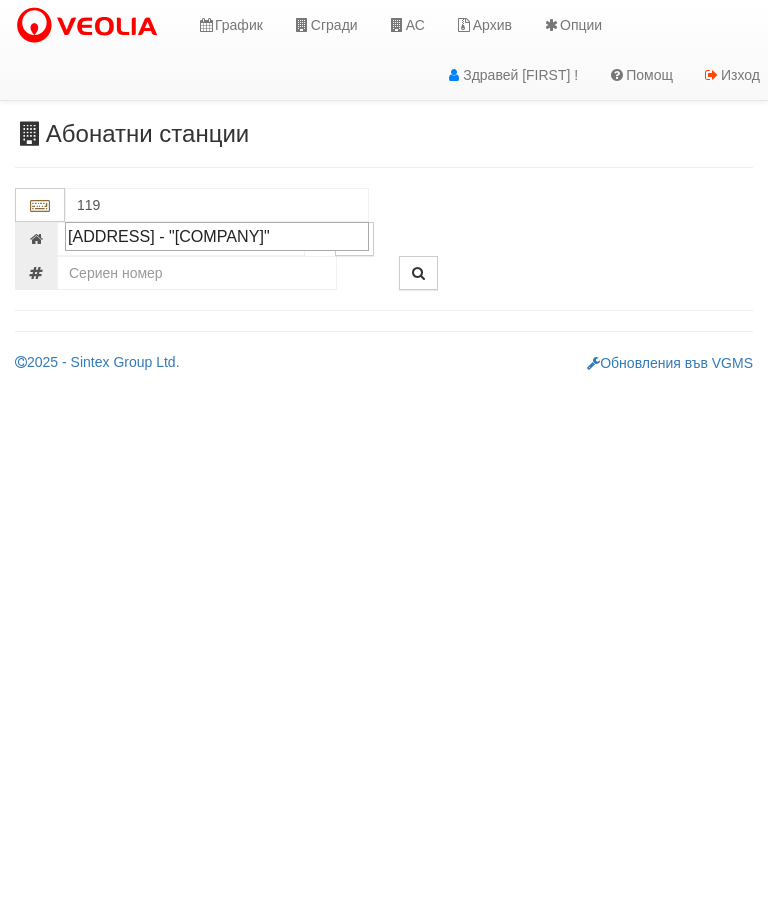 click on "[ADDRESS] - "[COMPANY]"" at bounding box center [217, 236] 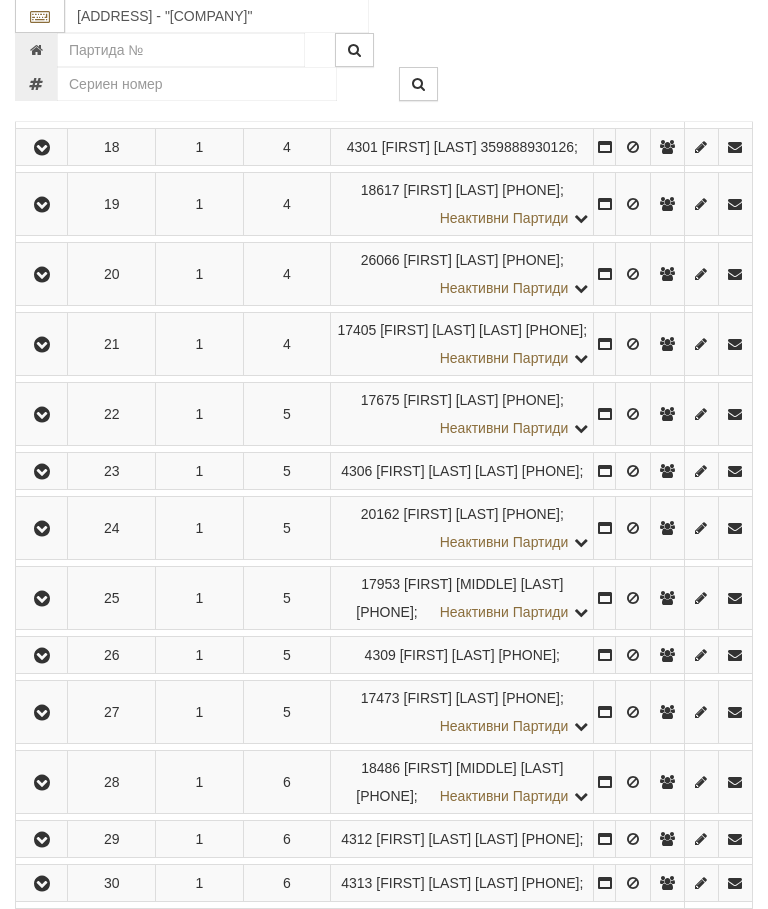scroll, scrollTop: 1526, scrollLeft: 0, axis: vertical 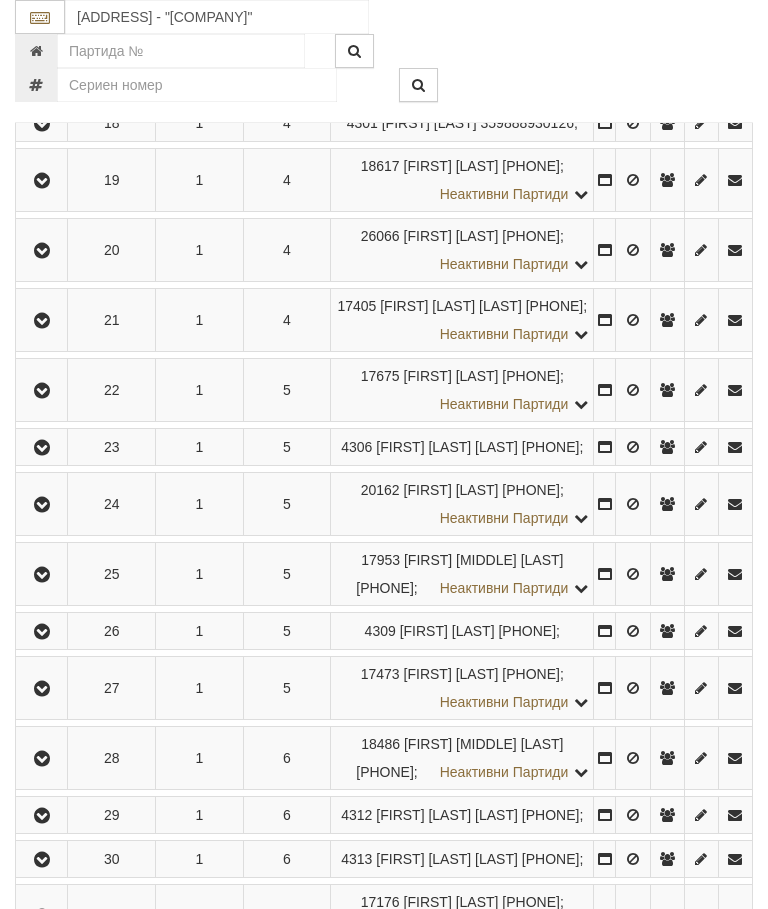 click at bounding box center [42, 124] 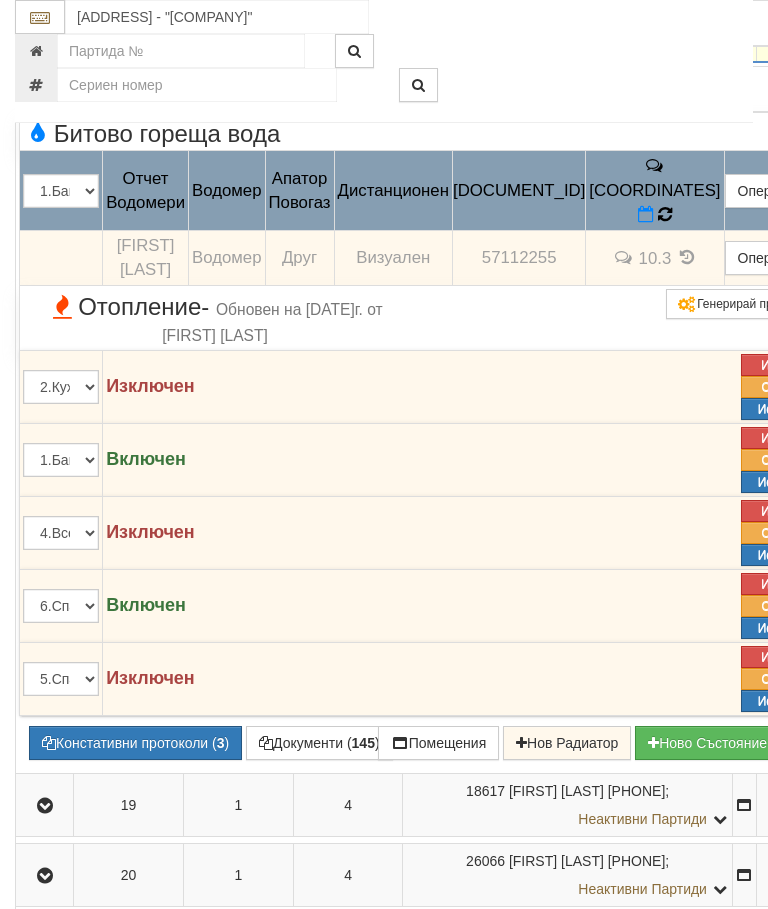 click at bounding box center [665, 214] 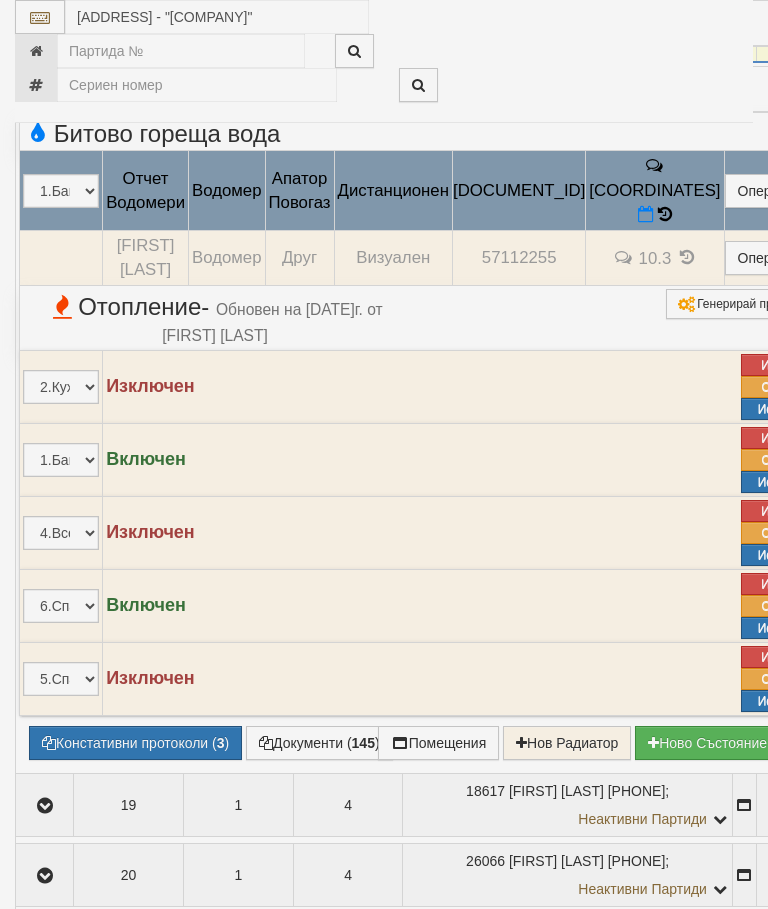 select on "10" 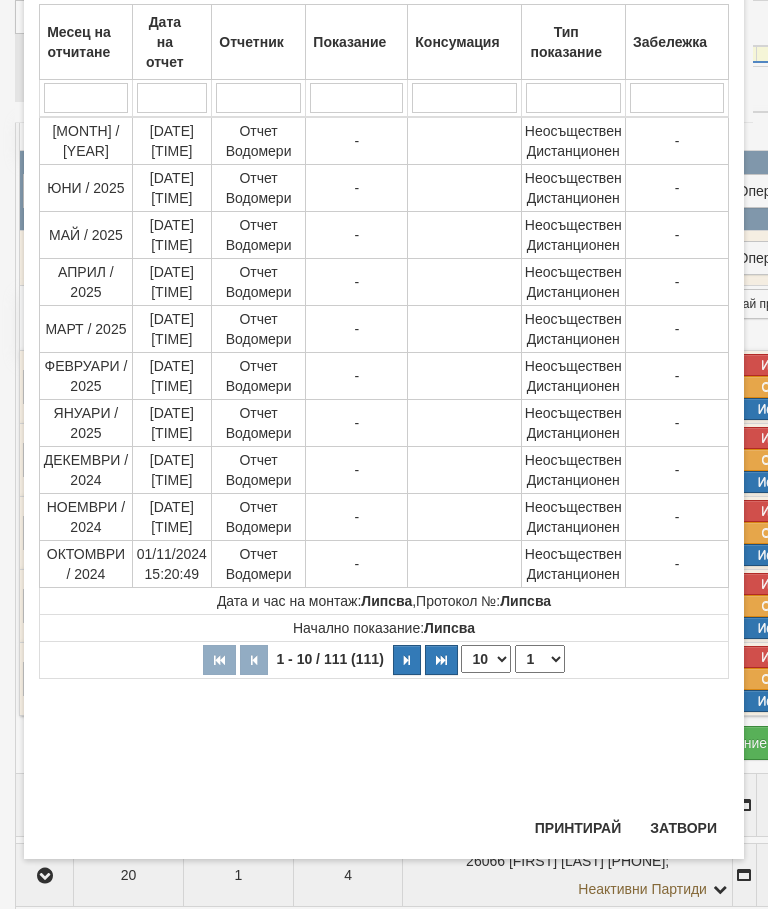 scroll, scrollTop: 902, scrollLeft: 0, axis: vertical 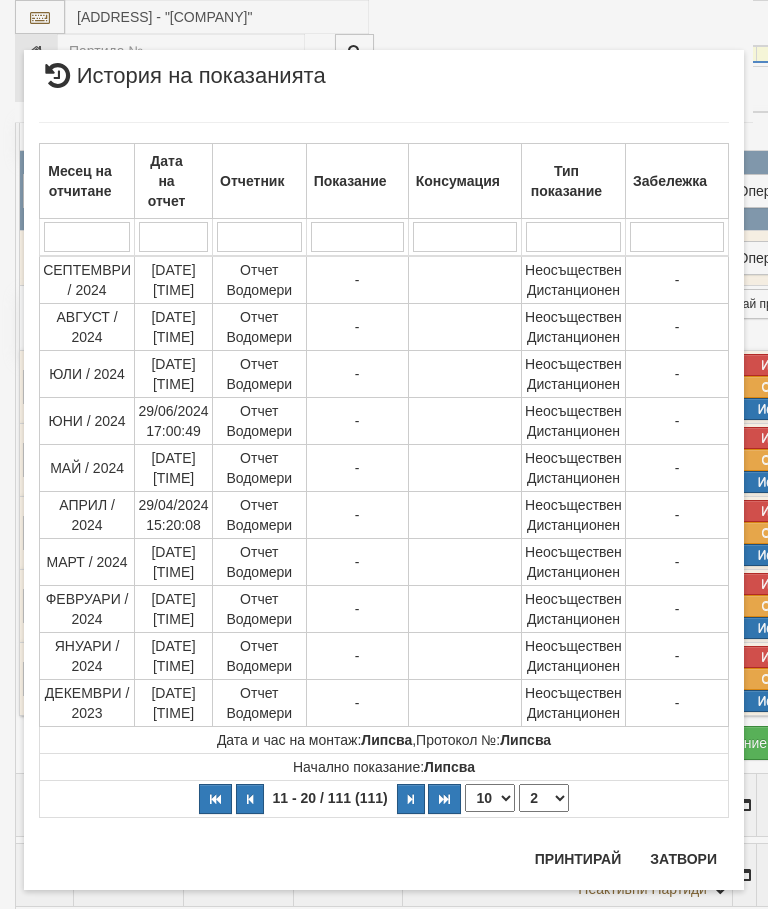click on "1 2 3 4 5 6 7 8 9 10 11 12" at bounding box center [544, 798] 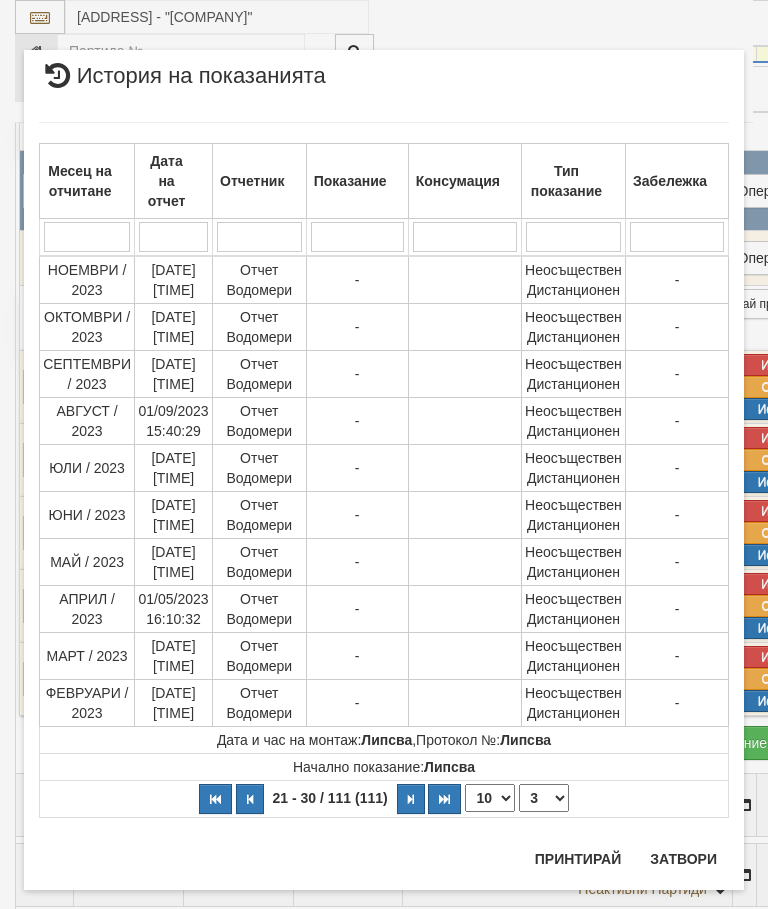 click on "1 2 3 4 5 6 7 8 9 10 11 12" at bounding box center [544, 798] 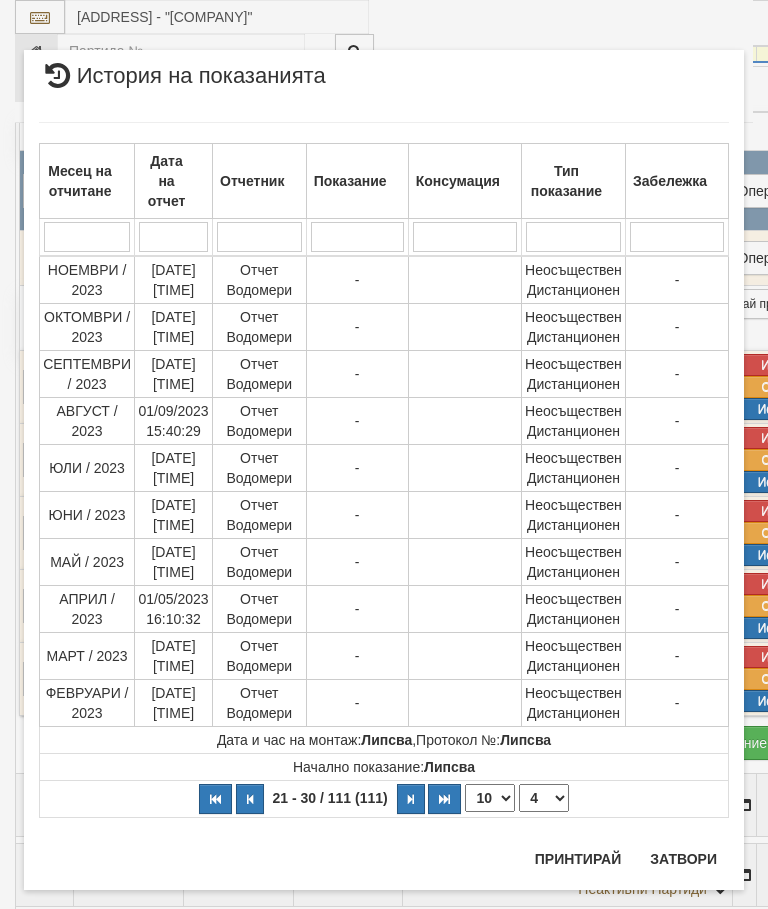 select on "4" 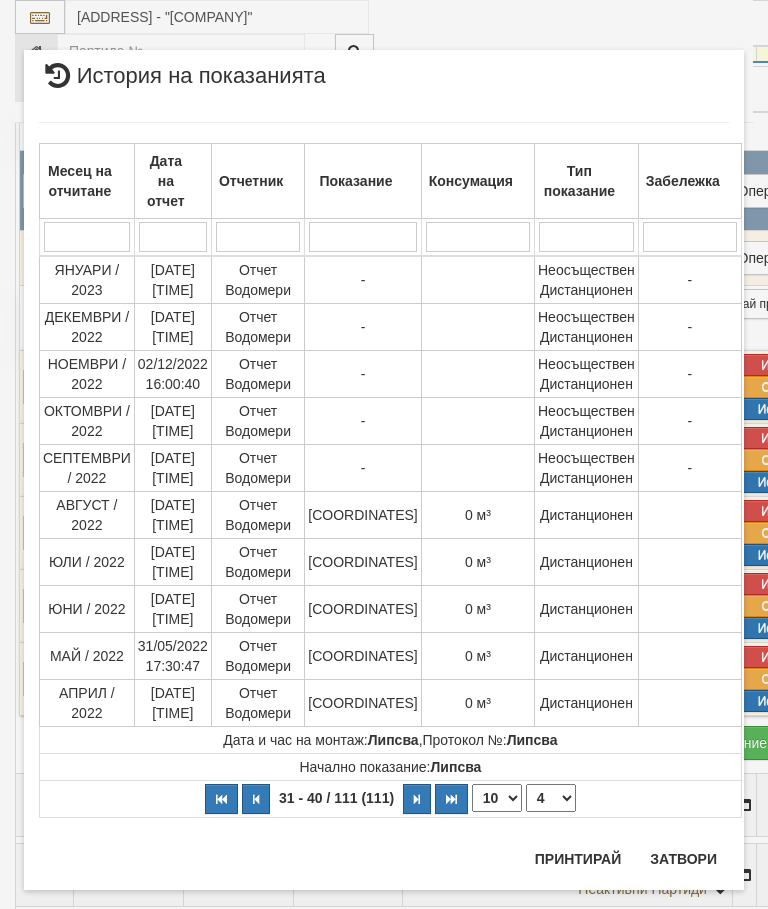 click on "Затвори" at bounding box center (683, 859) 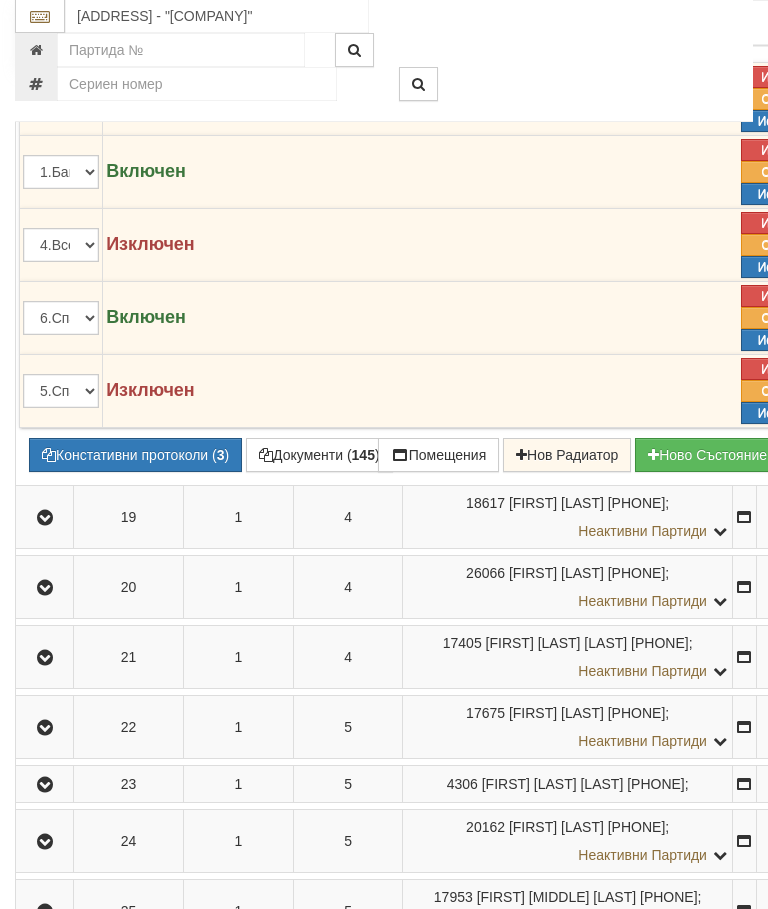 scroll, scrollTop: 1841, scrollLeft: 0, axis: vertical 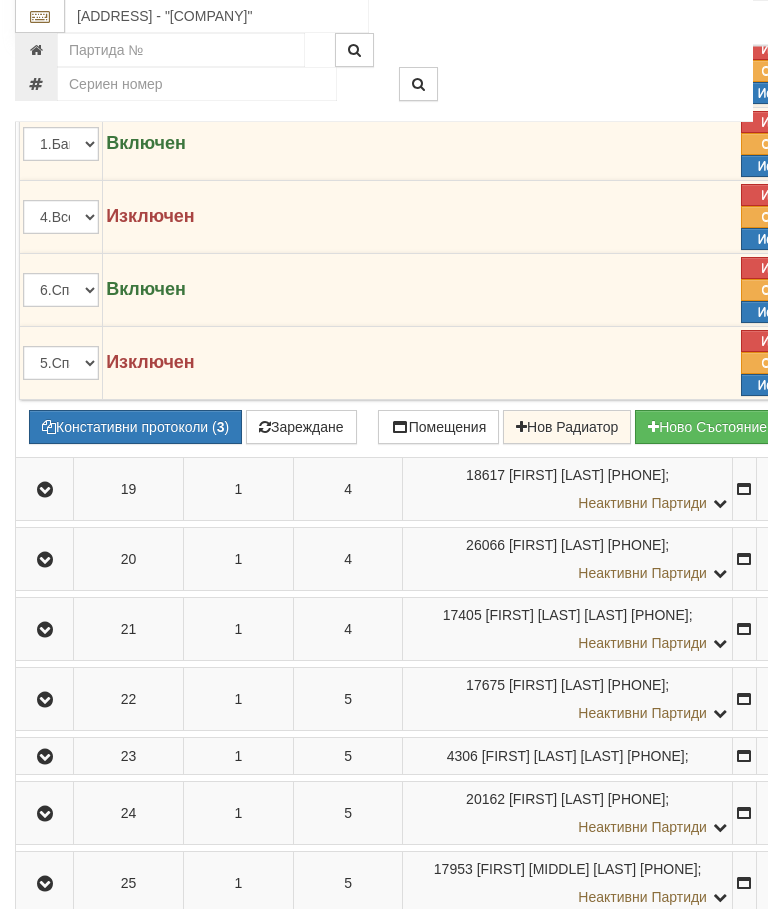 click on "Зареждане" at bounding box center [301, 428] 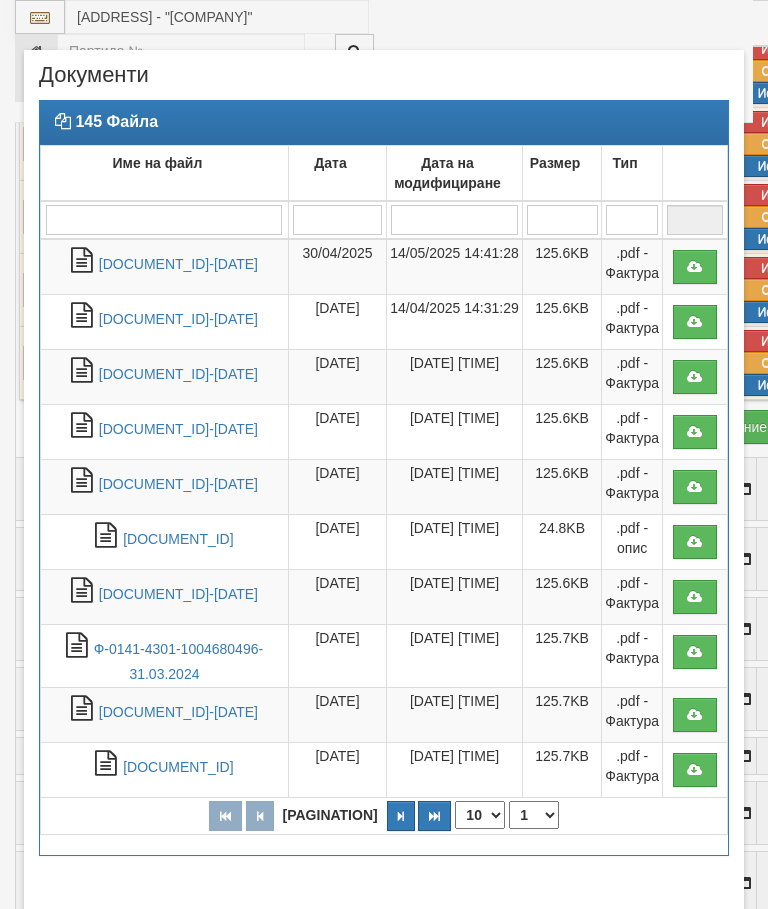 click on "Ф-0141-4301-1004907147-30.04.2025" at bounding box center (178, 264) 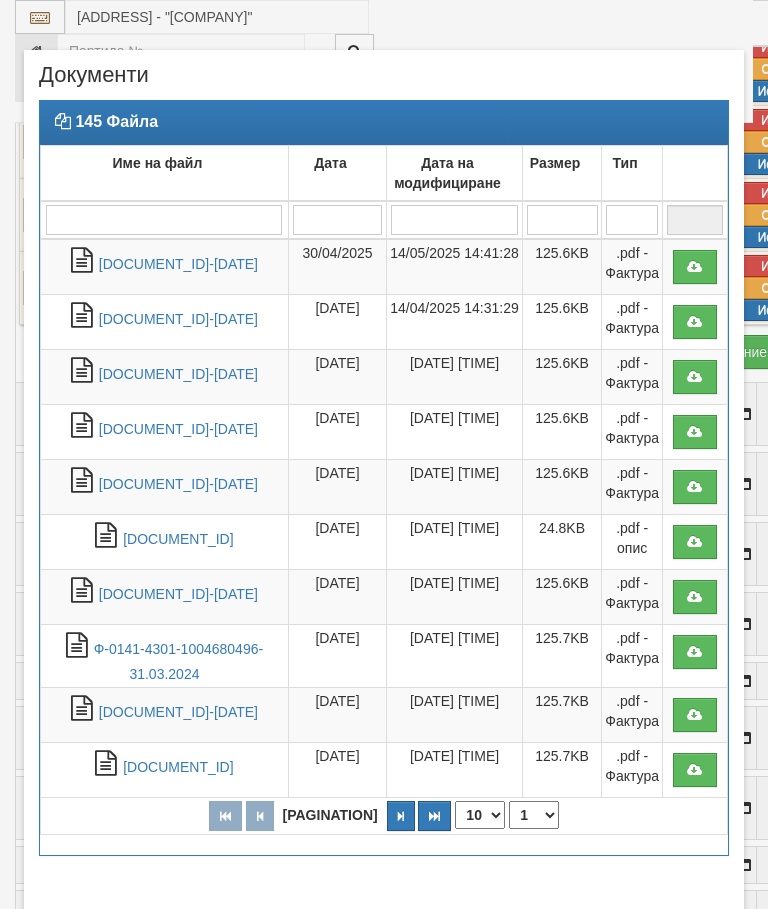 click on "Ф-0141-4301-1004871782-28.02.2025" at bounding box center [178, 374] 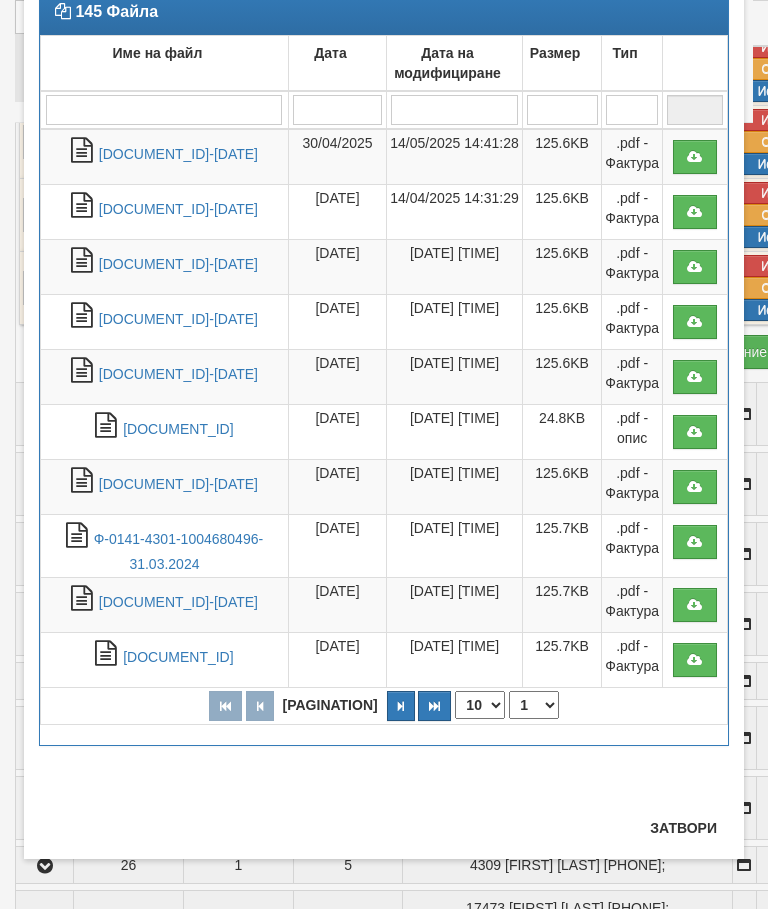 scroll, scrollTop: 110, scrollLeft: 0, axis: vertical 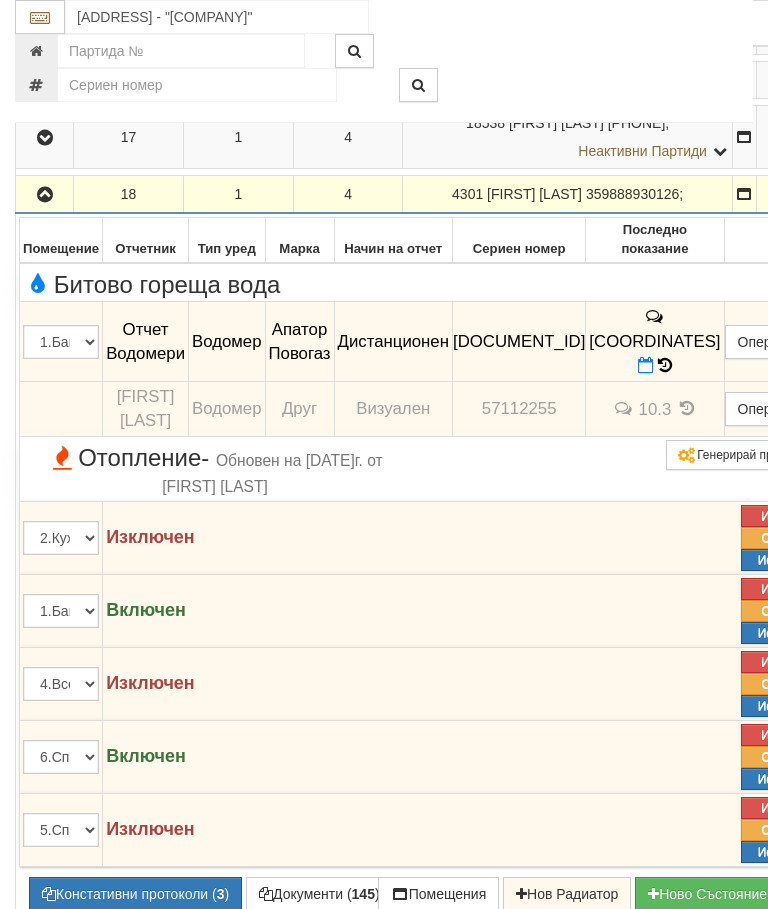 click at bounding box center [44, 194] 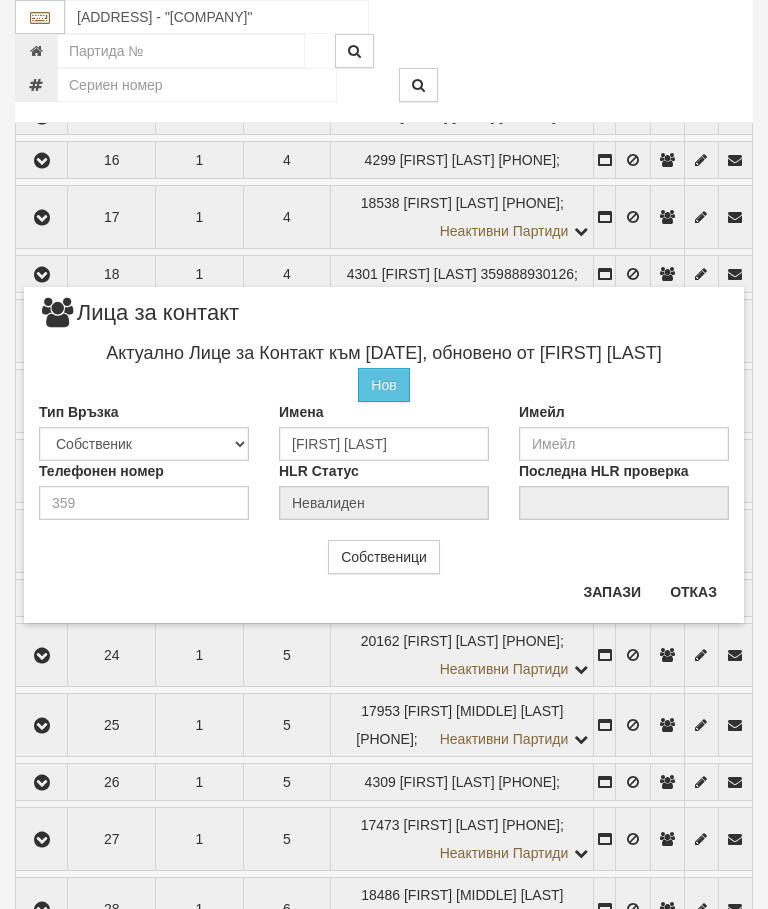 click on "Отказ" at bounding box center [693, 592] 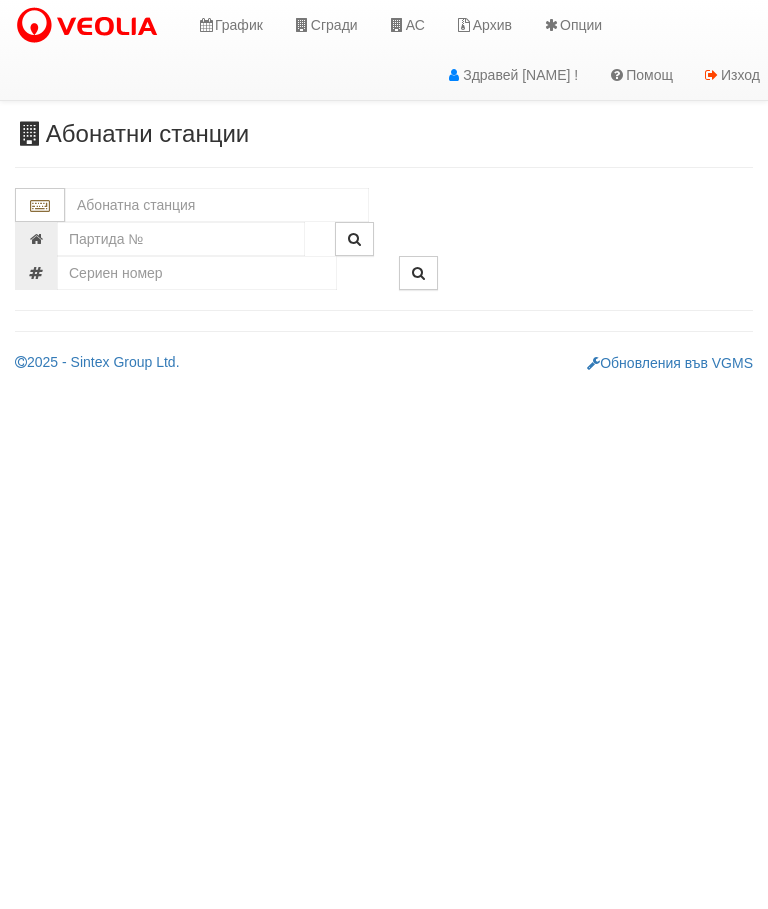 scroll, scrollTop: 0, scrollLeft: 0, axis: both 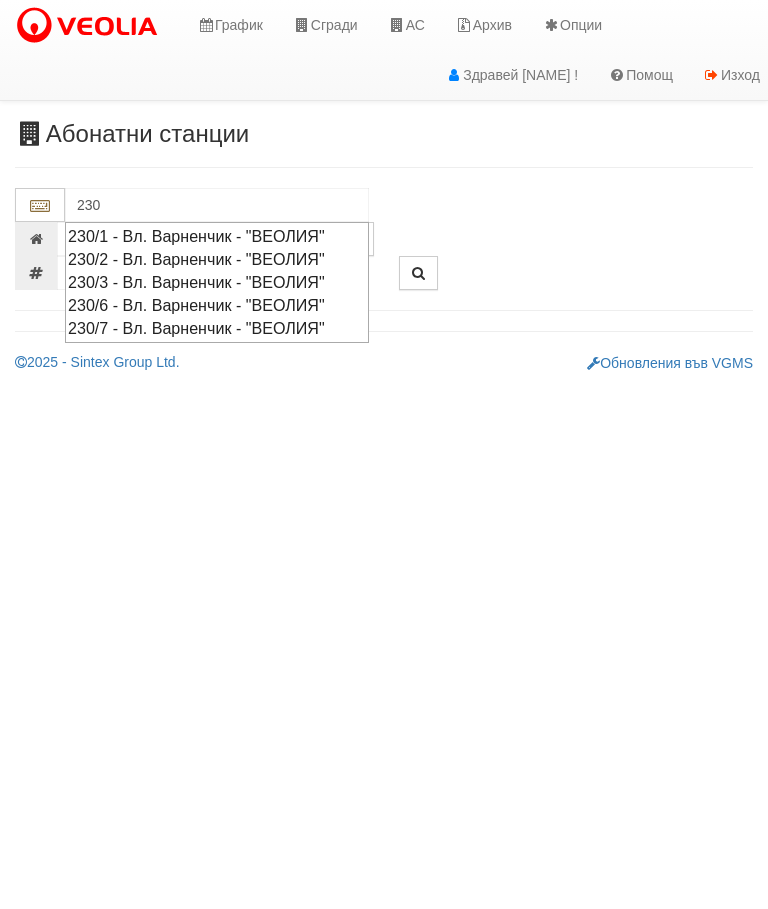 click on "230/2 - Вл. Варненчик - "ВЕОЛИЯ"" at bounding box center (217, 259) 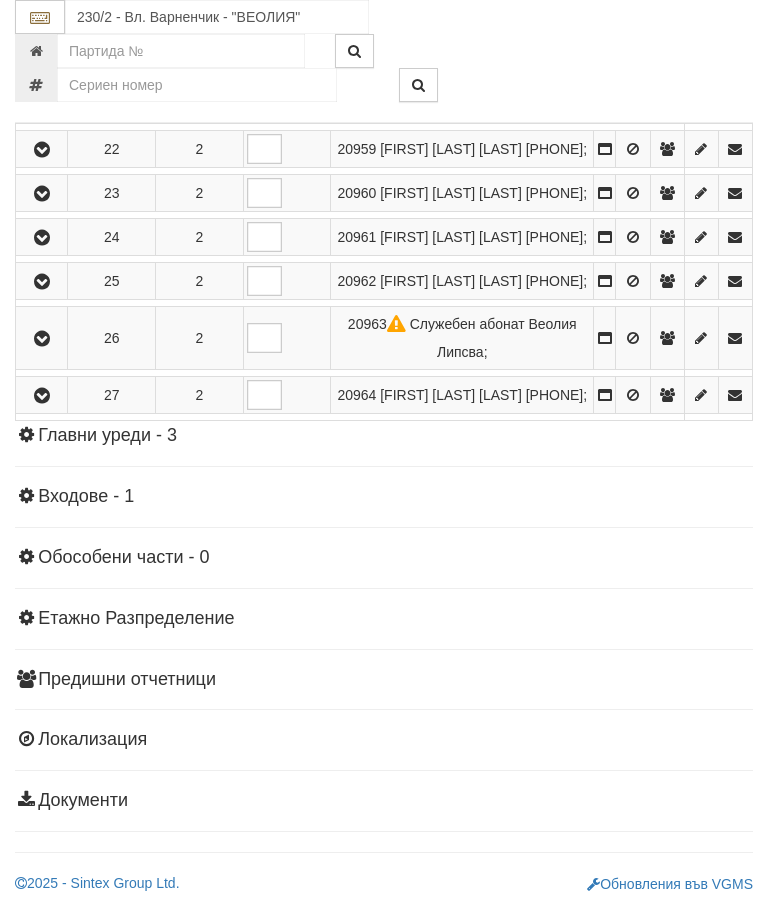 scroll, scrollTop: 2031, scrollLeft: 0, axis: vertical 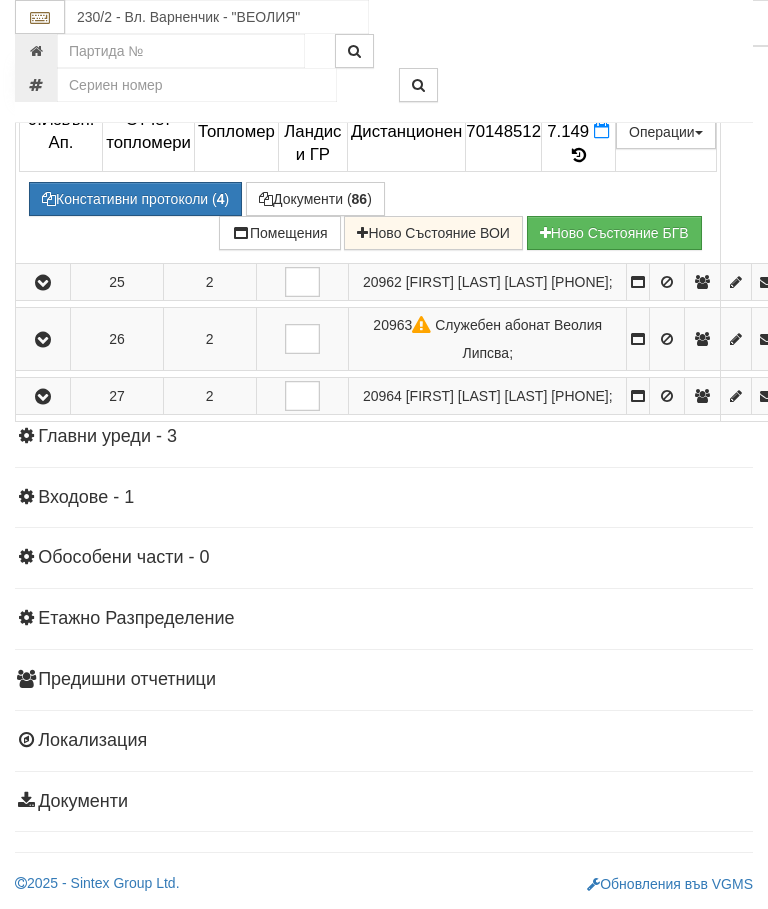 click at bounding box center (565, 37) 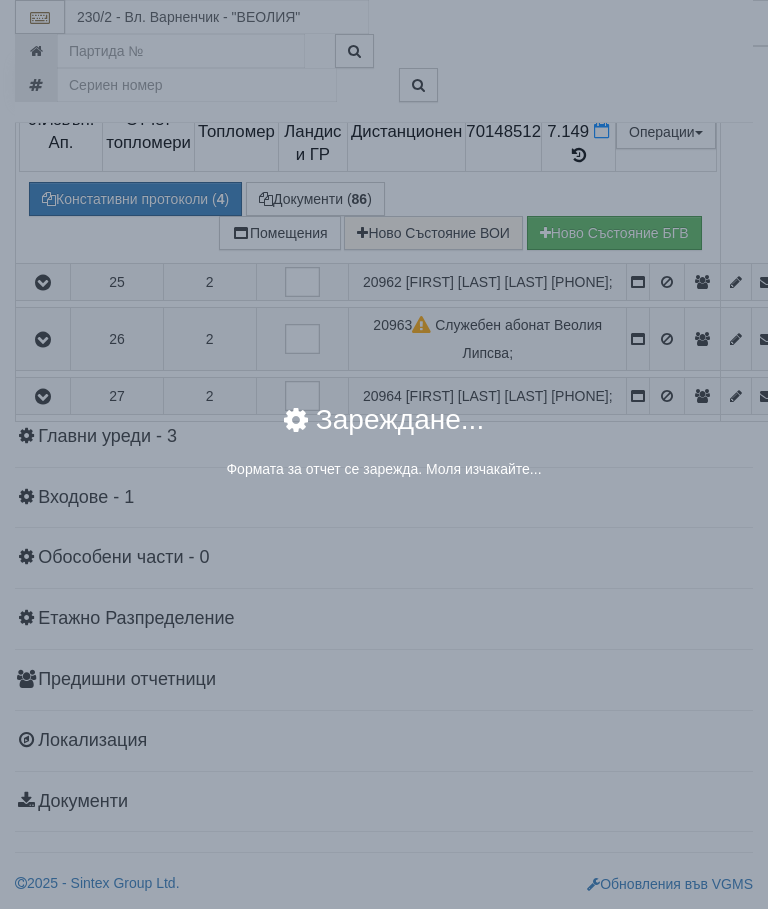 select on "8ac75930-9bfd-e511-80be-8d5a1dced85a" 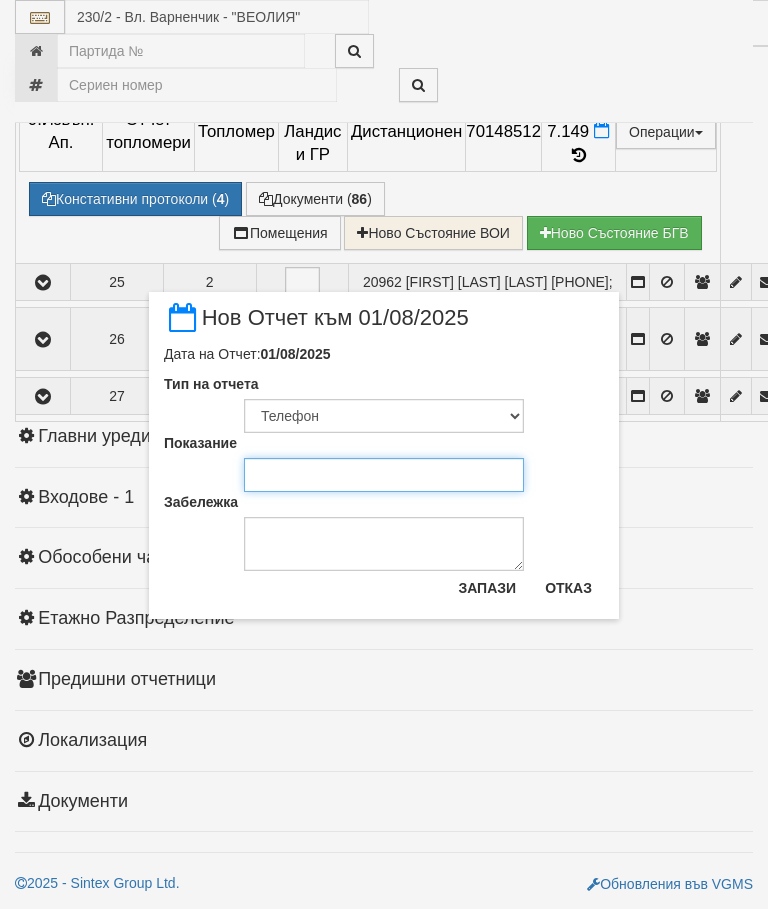 click on "Показание" at bounding box center [384, 475] 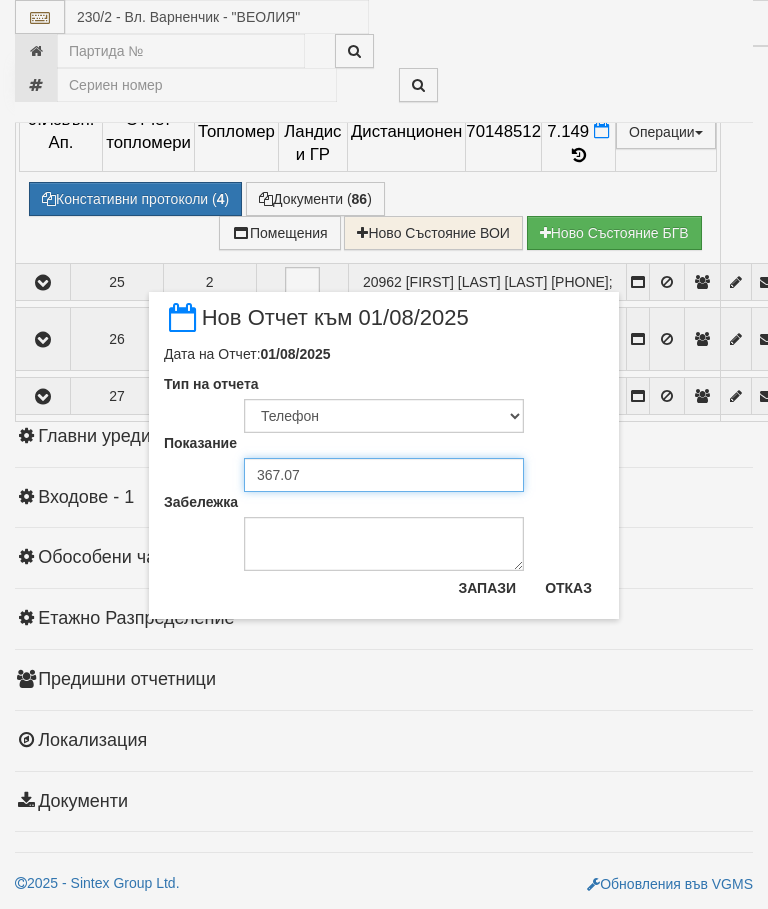type on "367.078" 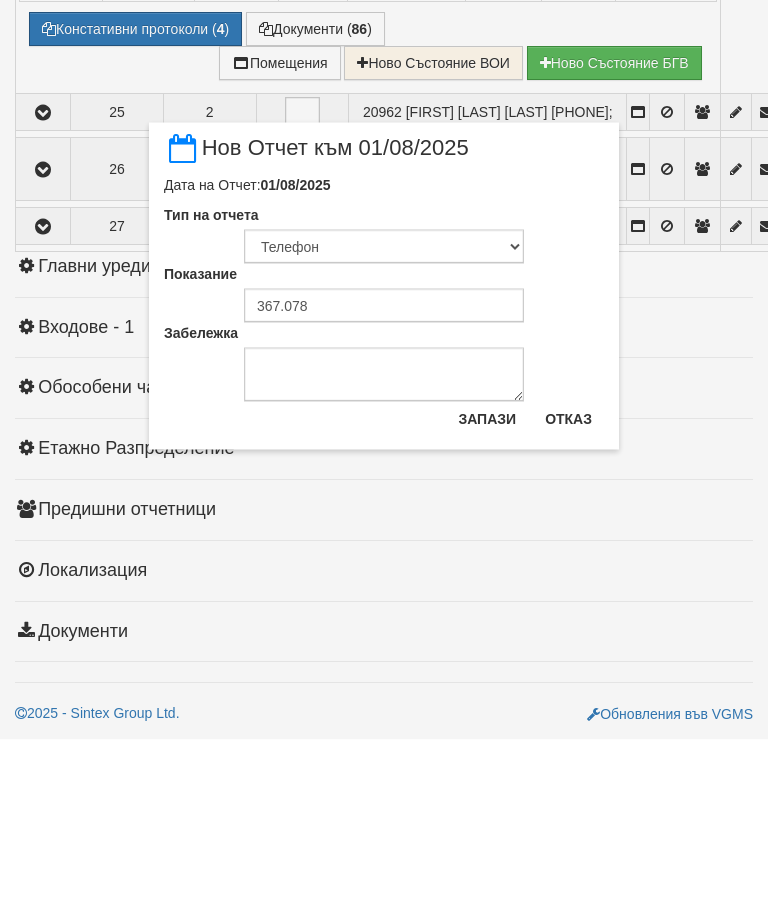 click on "Запази" at bounding box center (487, 588) 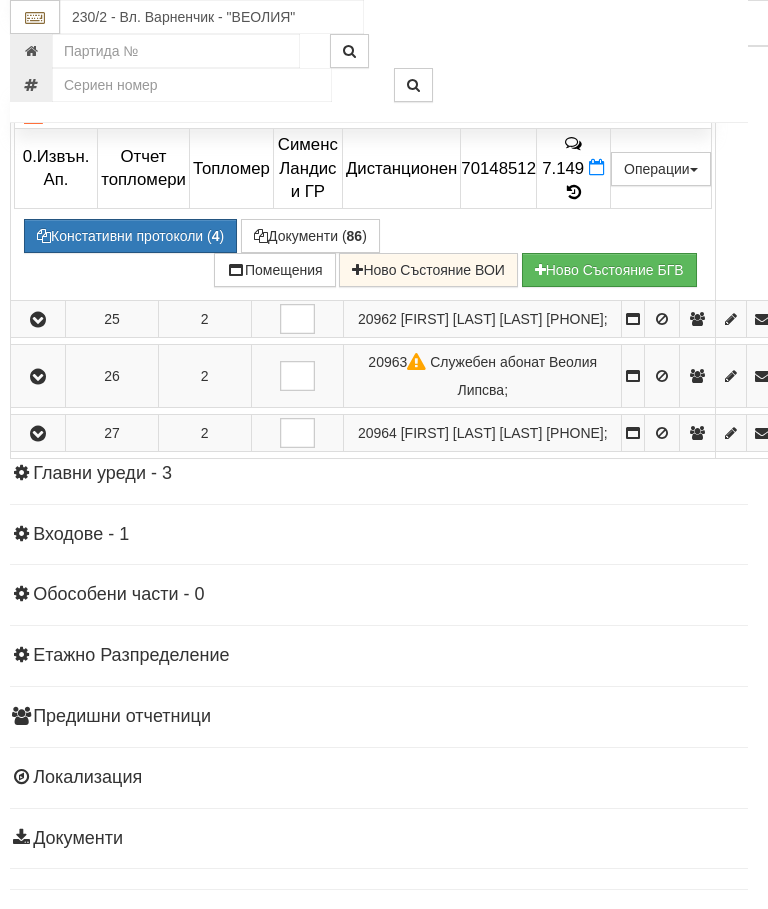 scroll, scrollTop: 1643, scrollLeft: 6, axis: both 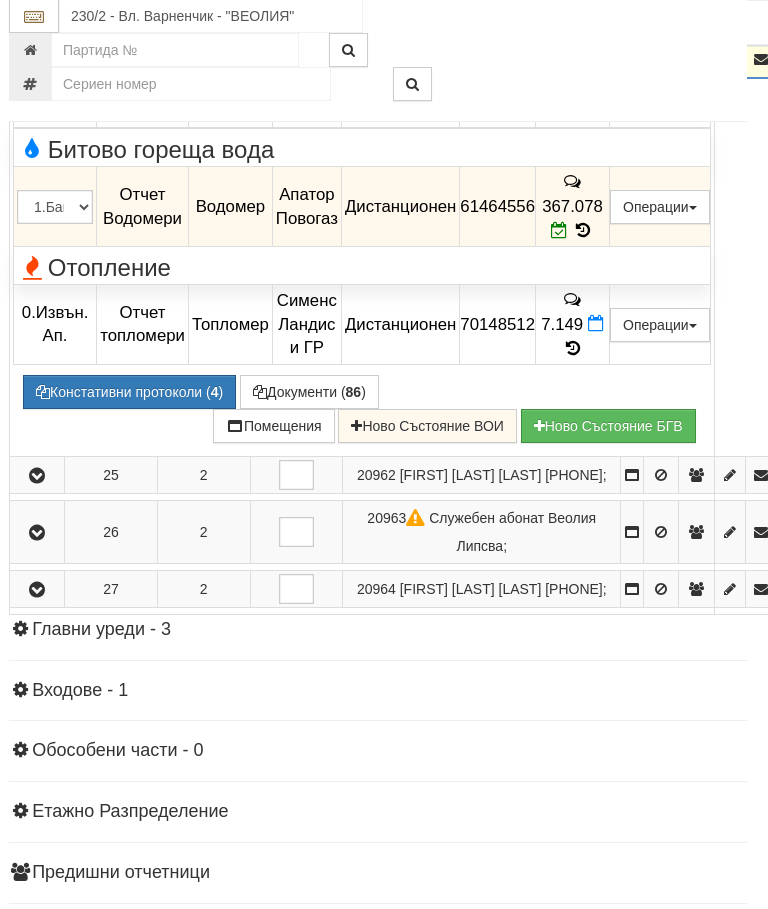 click at bounding box center (37, 61) 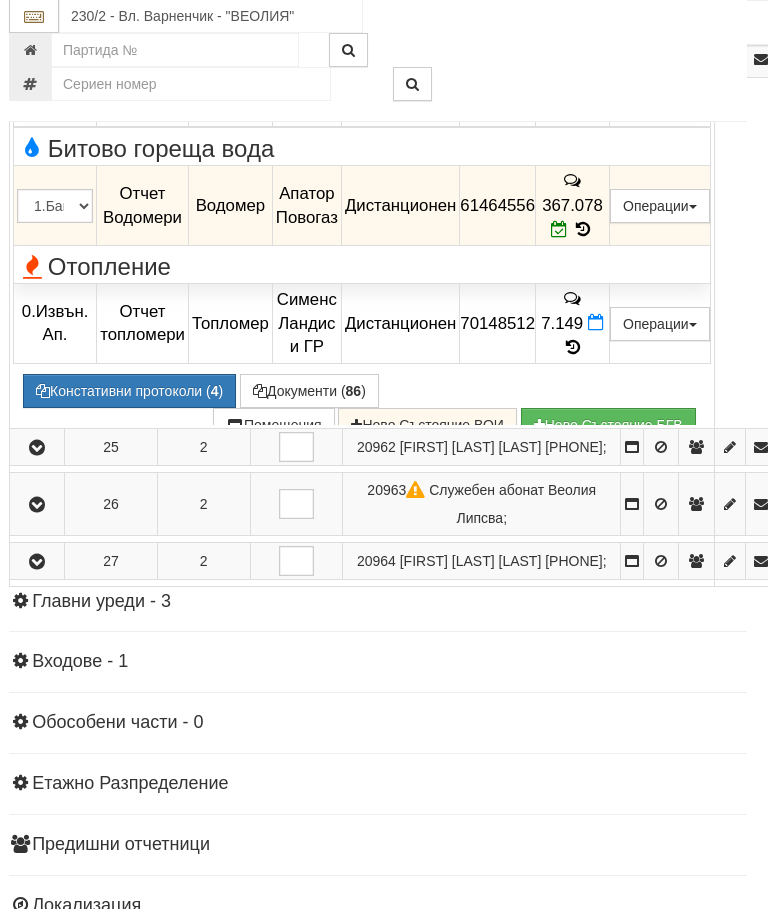 scroll, scrollTop: 1644, scrollLeft: 6, axis: both 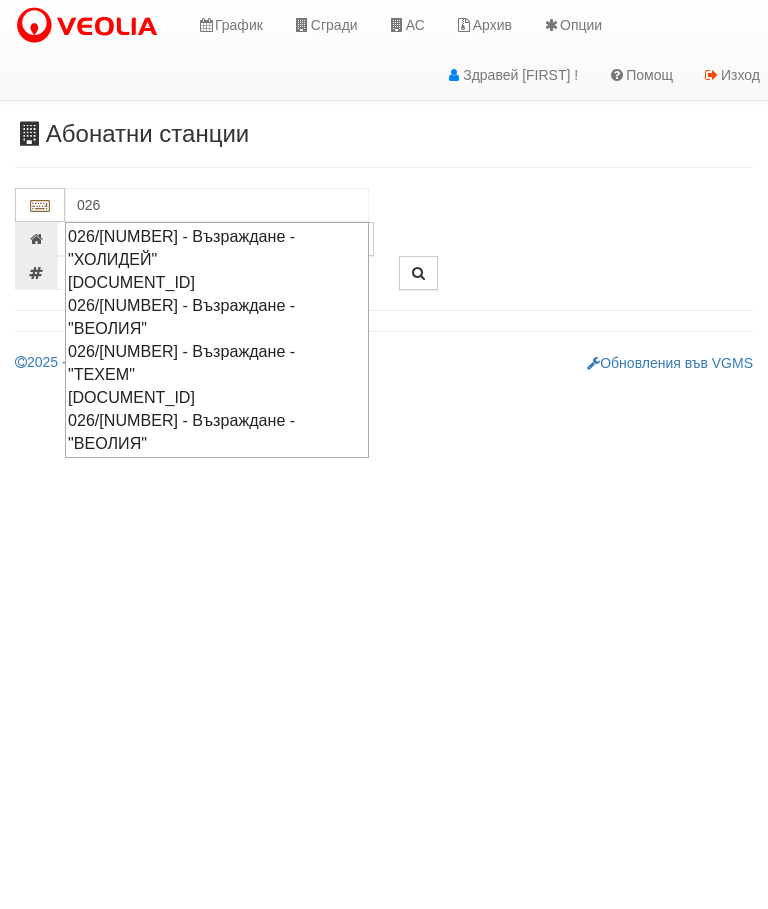 click on "[DOCUMENT_ID]" at bounding box center (217, 397) 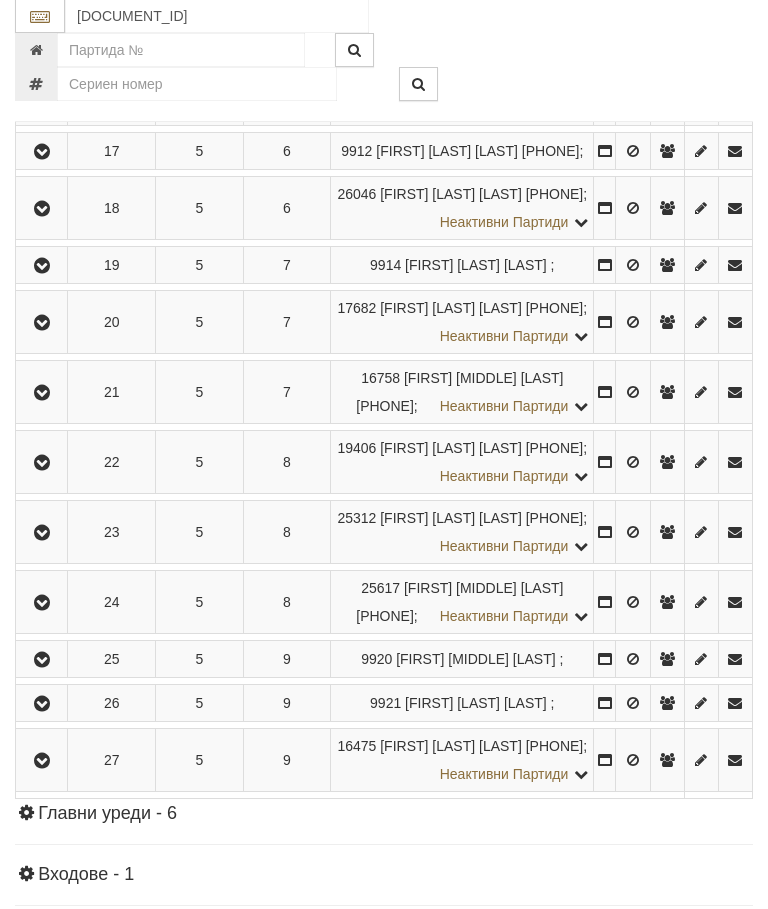 scroll, scrollTop: 1506, scrollLeft: 0, axis: vertical 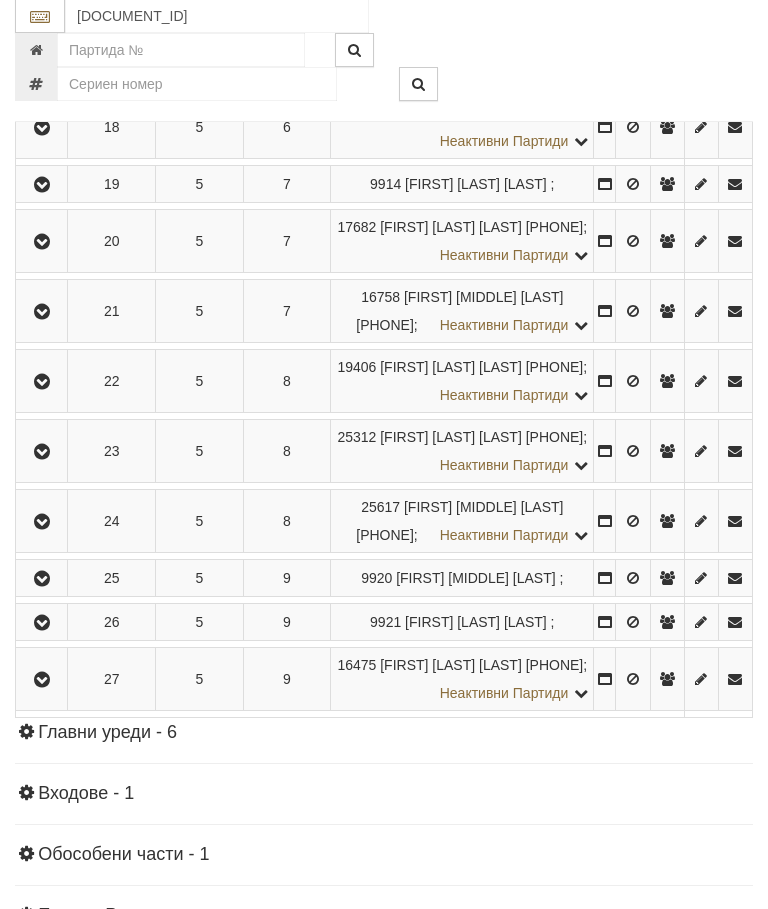 click at bounding box center (42, 72) 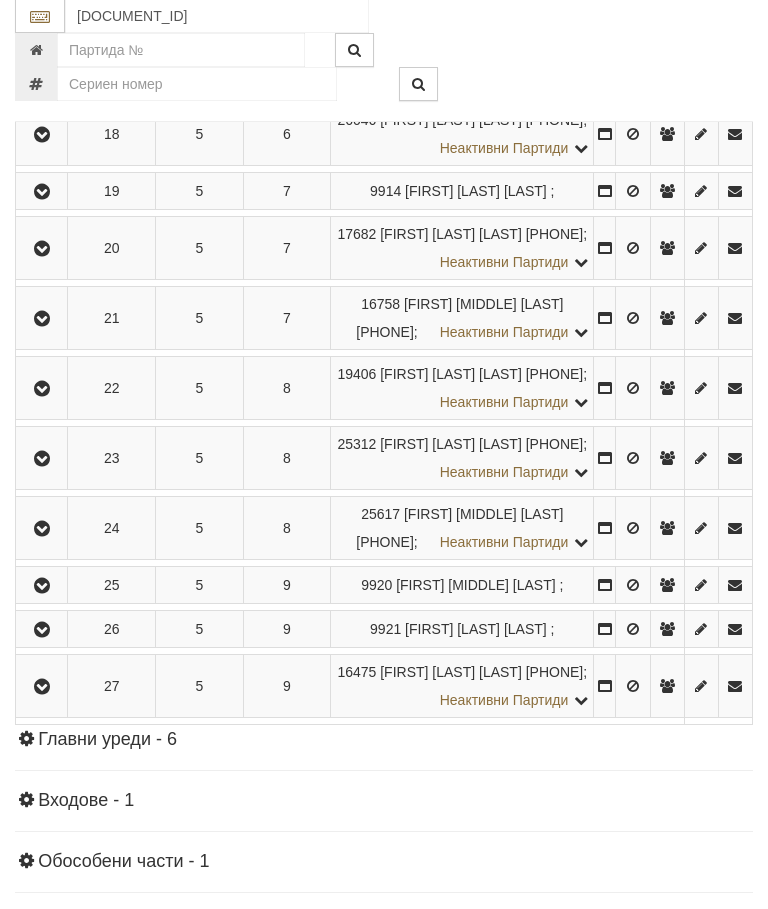 scroll, scrollTop: 1507, scrollLeft: 0, axis: vertical 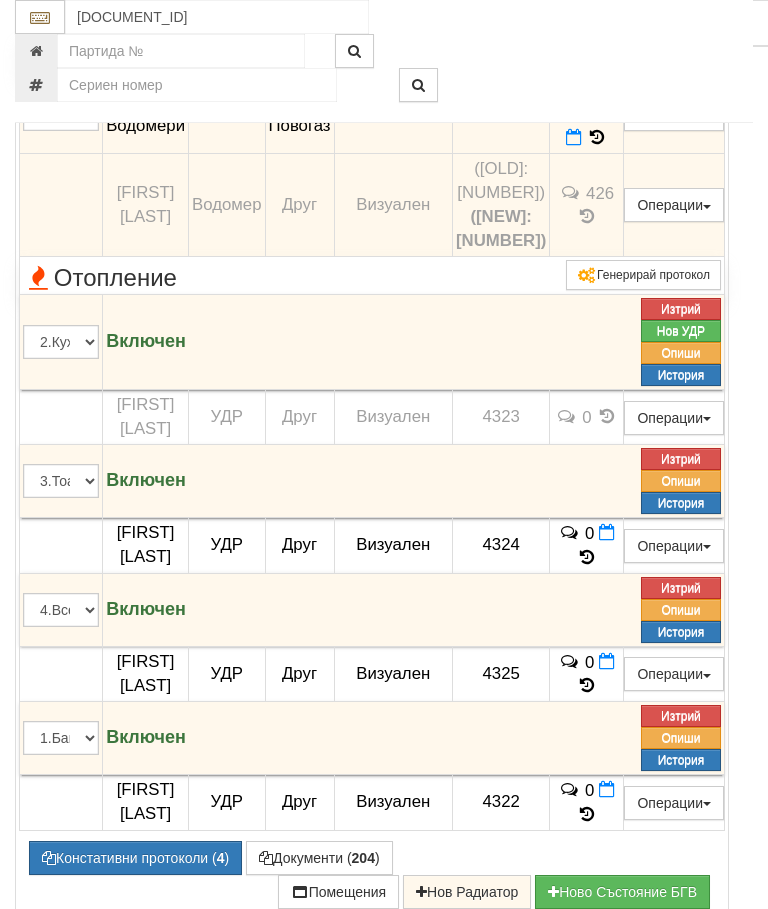 click at bounding box center (574, 137) 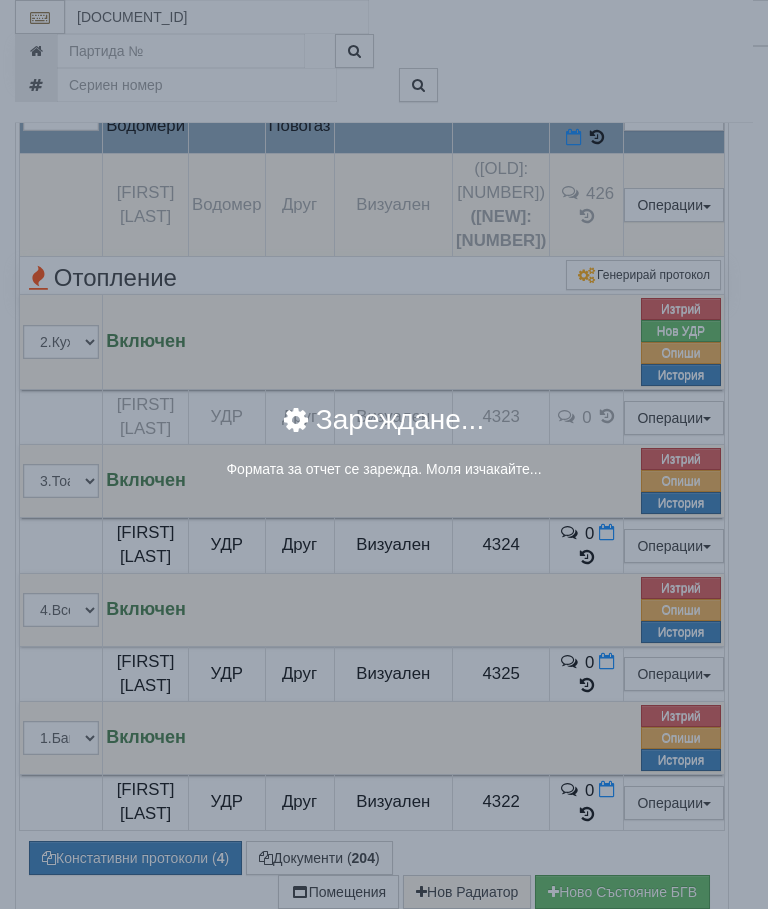 select on "8ac75930-9bfd-e511-80be-8d5a1dced85a" 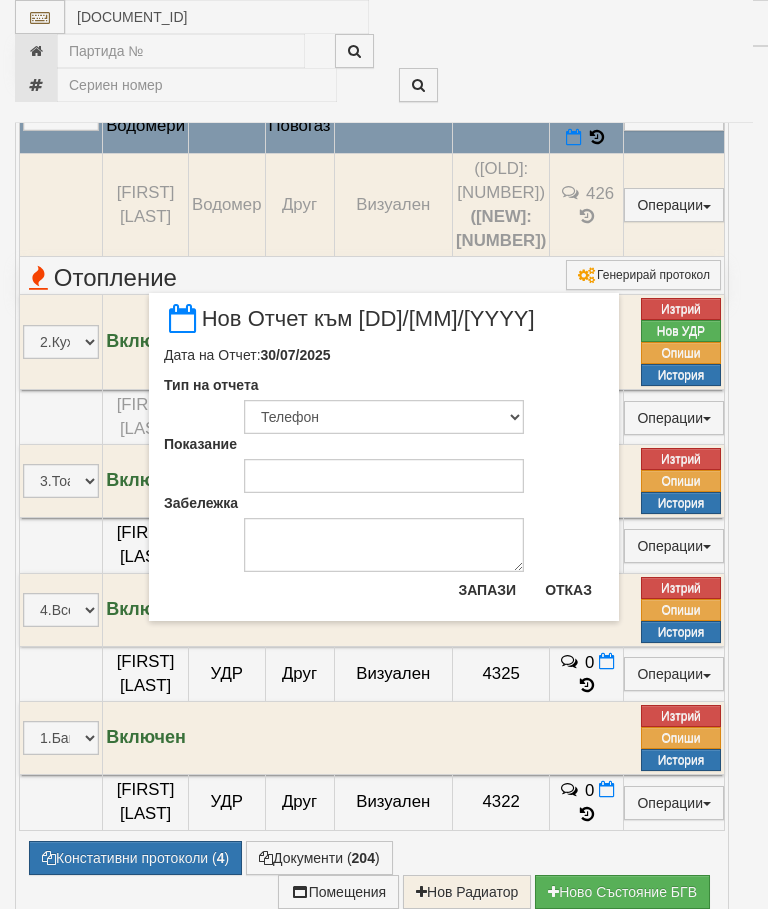 click on "Отказ" at bounding box center (568, 590) 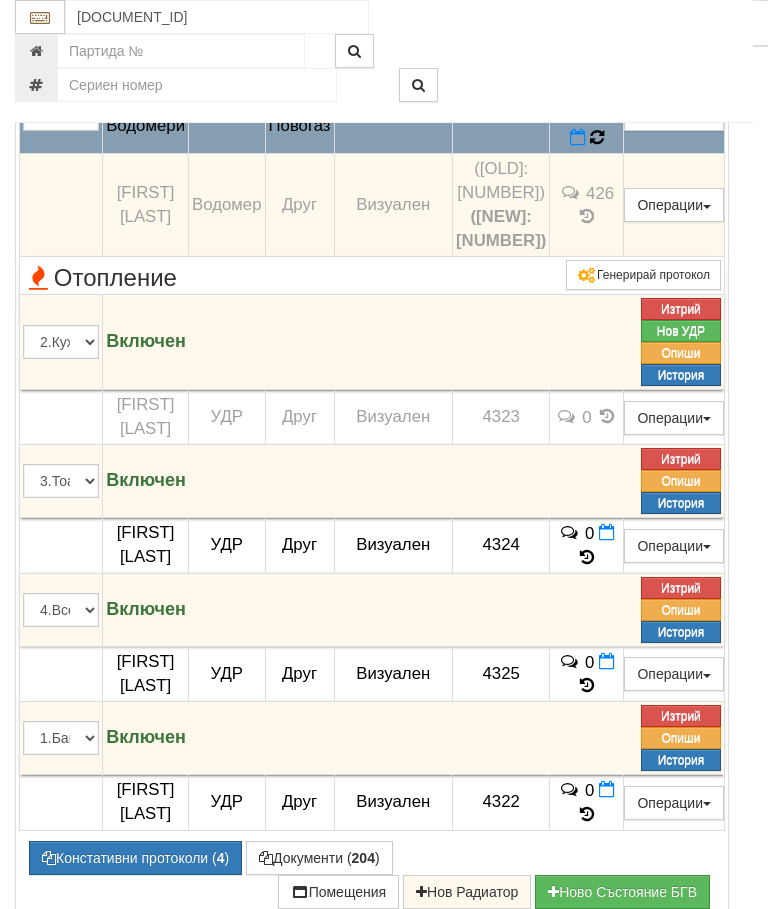 click at bounding box center [597, 138] 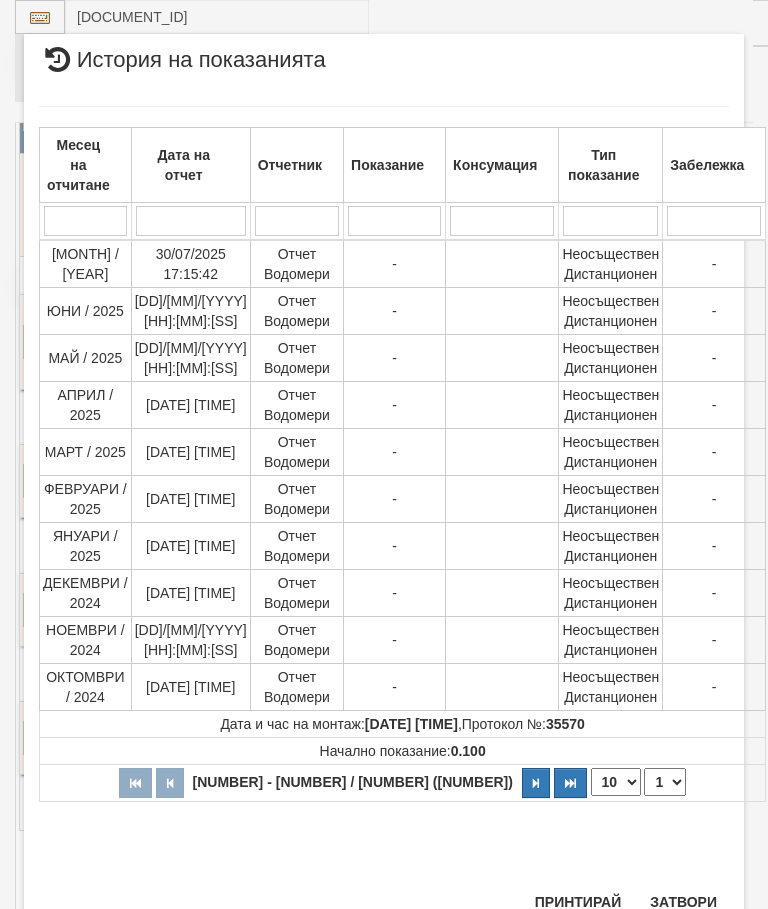 scroll, scrollTop: 817, scrollLeft: 0, axis: vertical 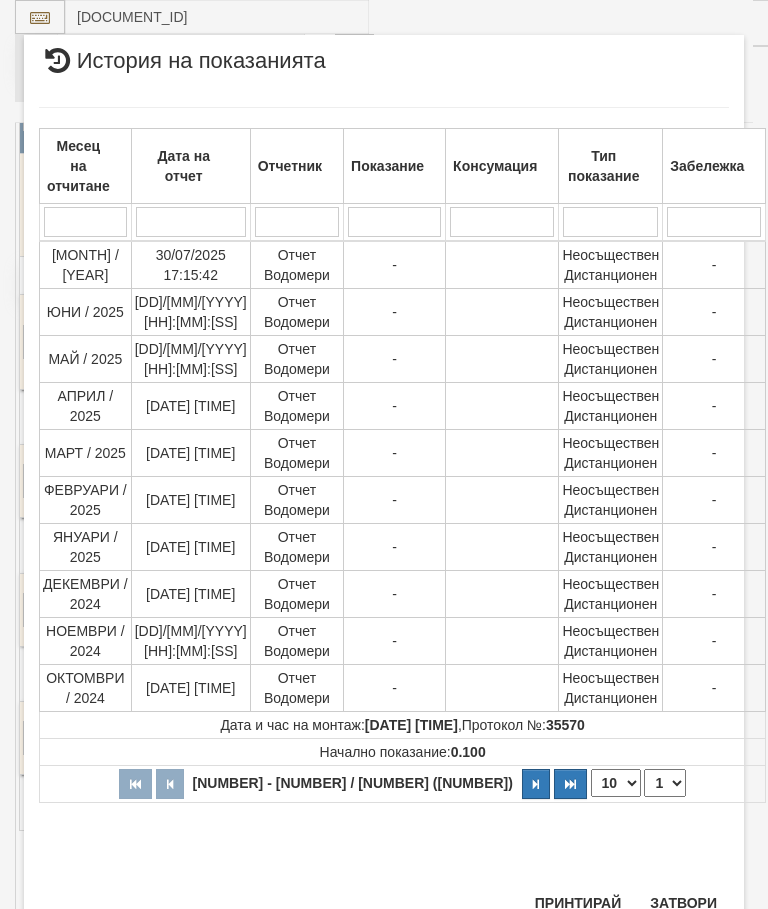 click on "Затвори" at bounding box center [683, 903] 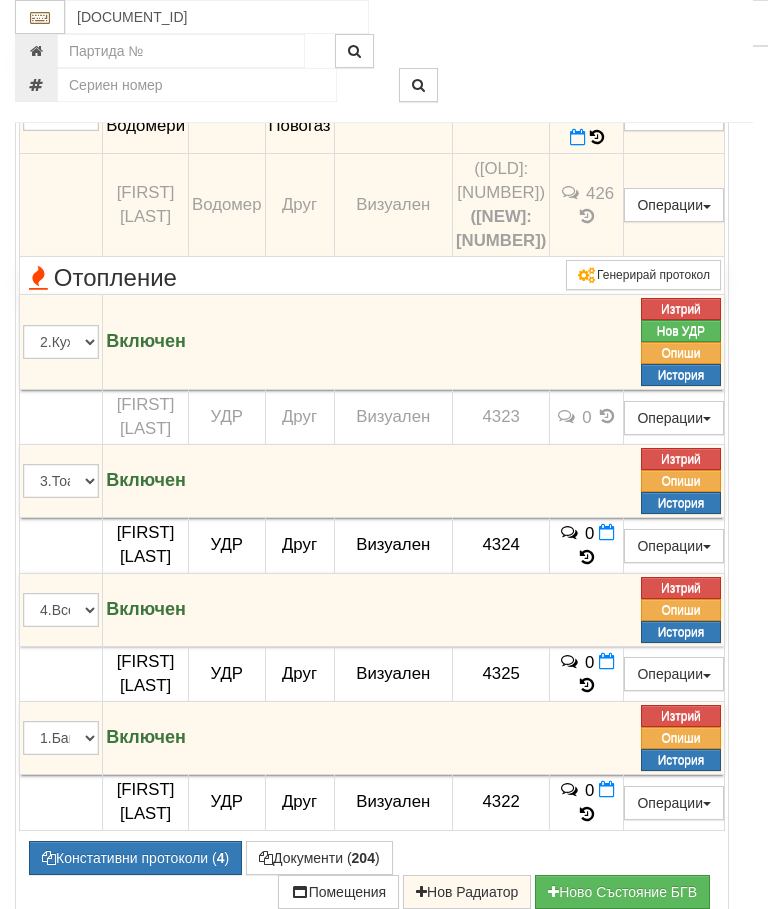 click at bounding box center [578, 137] 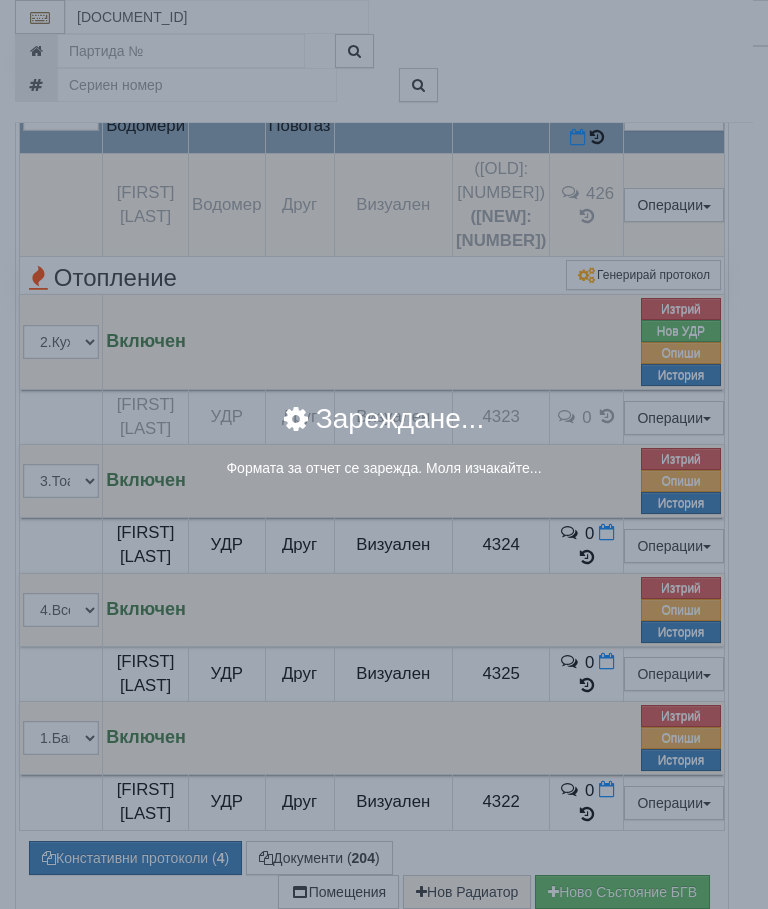 select on "8ac75930-9bfd-e511-80be-8d5a1dced85a" 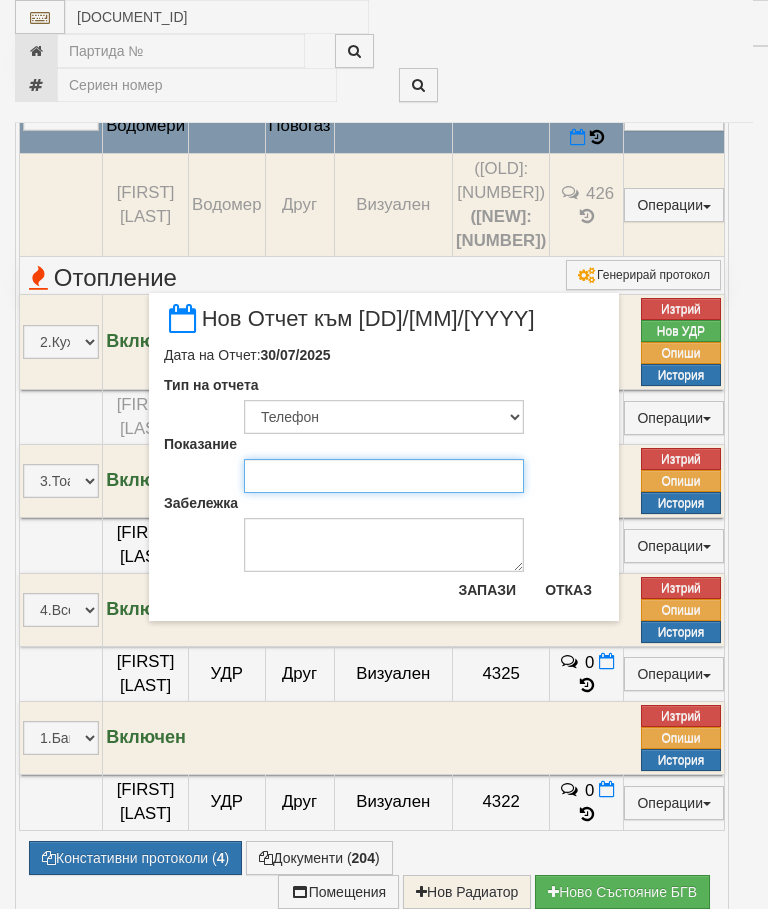 click on "Показание" at bounding box center [384, 476] 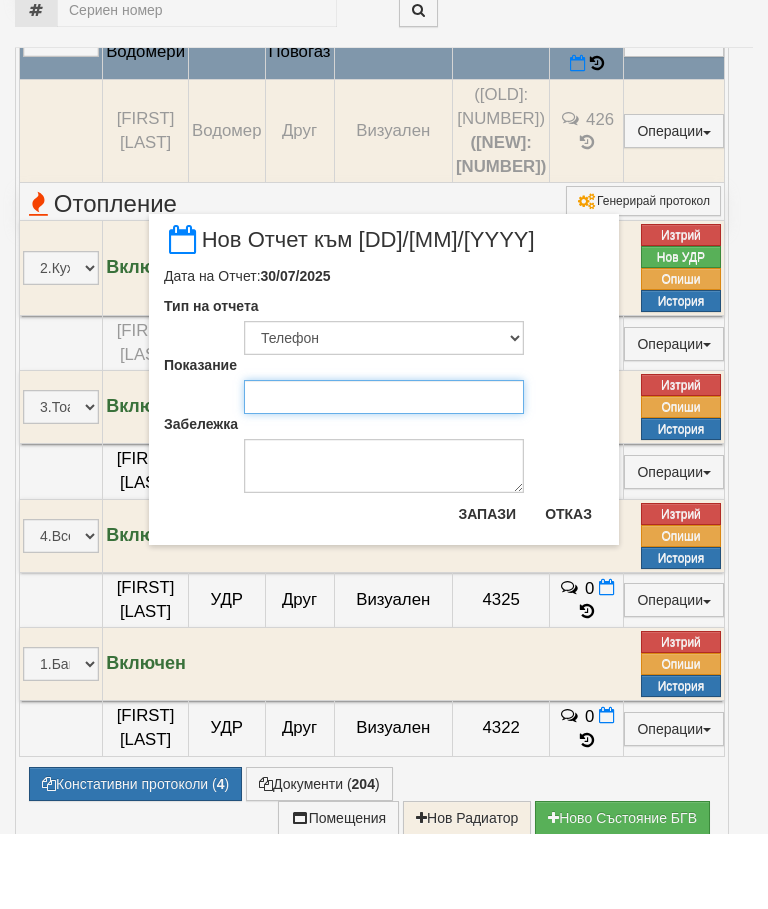 type on "174." 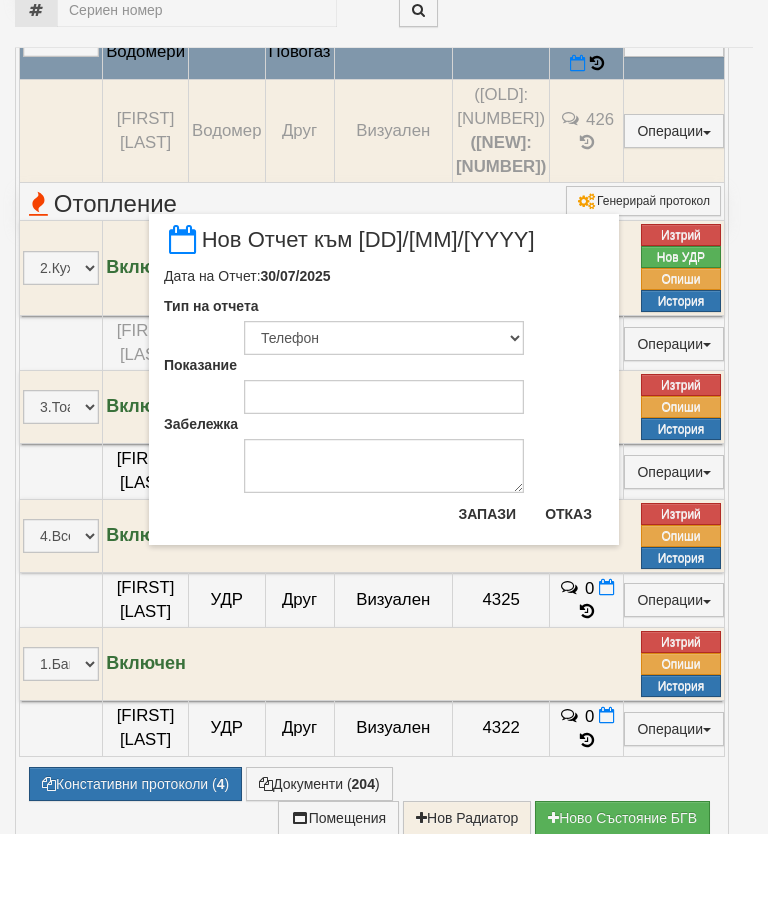 click on "Отказ" at bounding box center [568, 589] 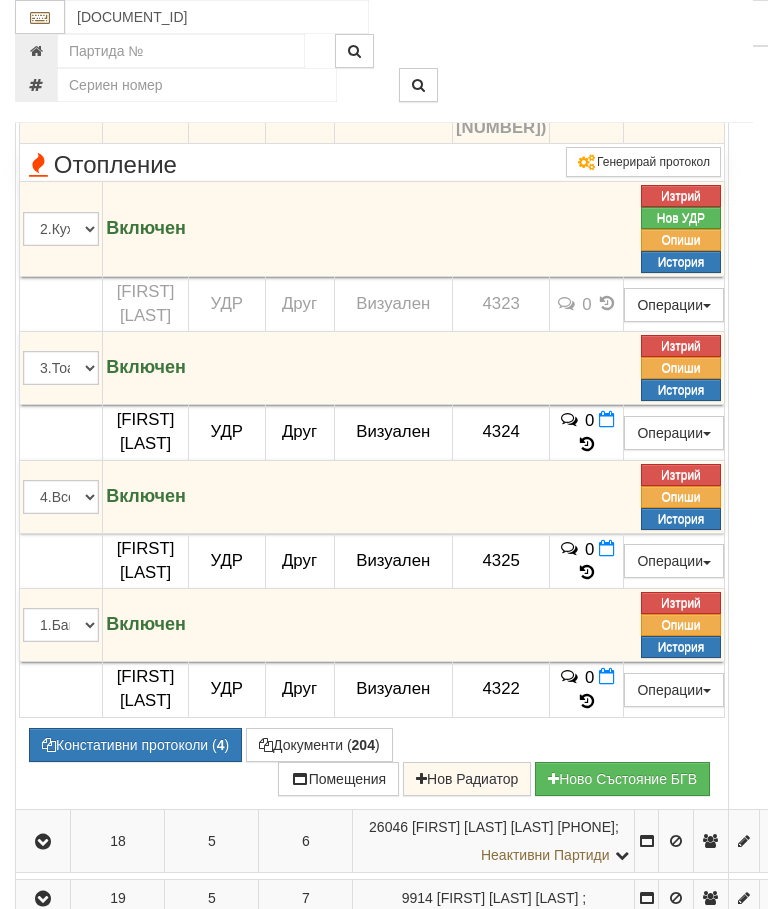 scroll, scrollTop: 1684, scrollLeft: 0, axis: vertical 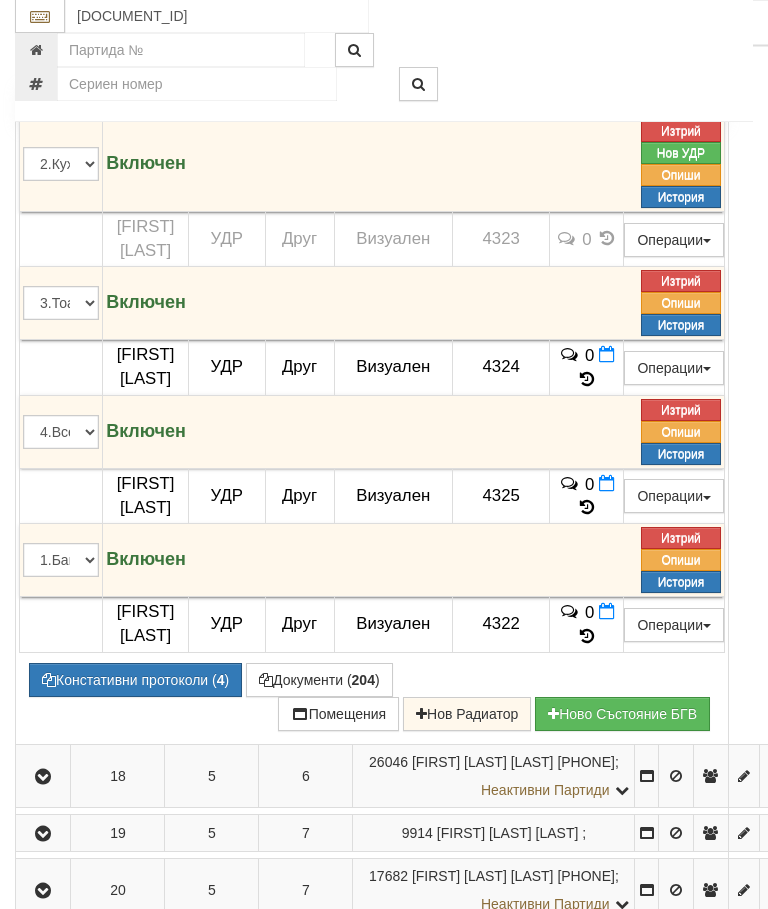 click on "Документи ( 204 )" at bounding box center [319, 681] 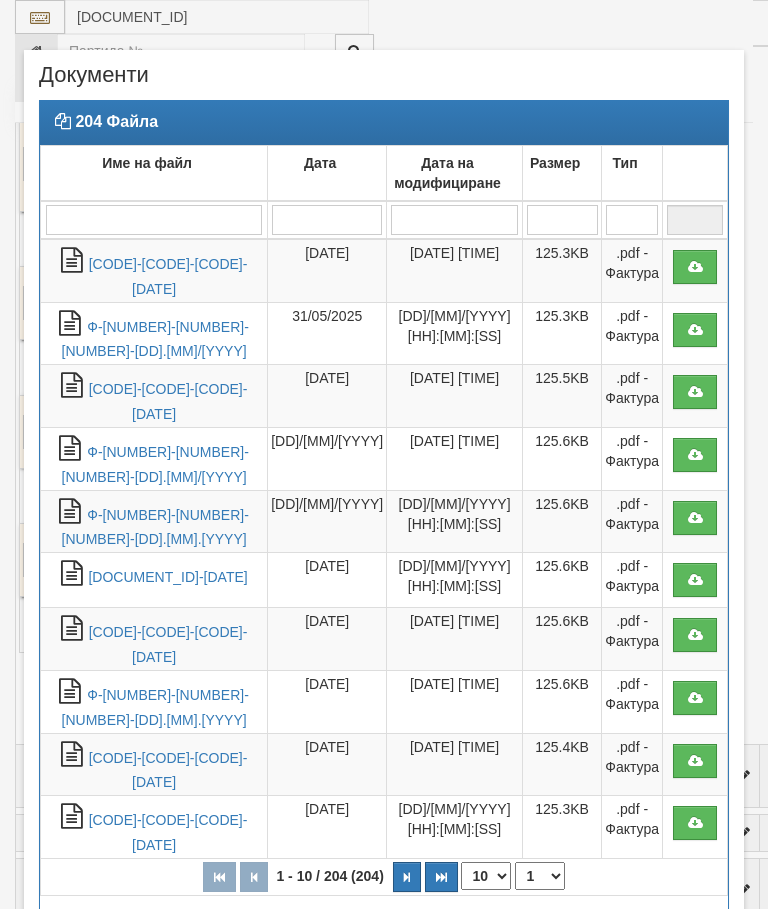 click on "Ф-0208-9912-1004946152-30.06.2025" at bounding box center (168, 276) 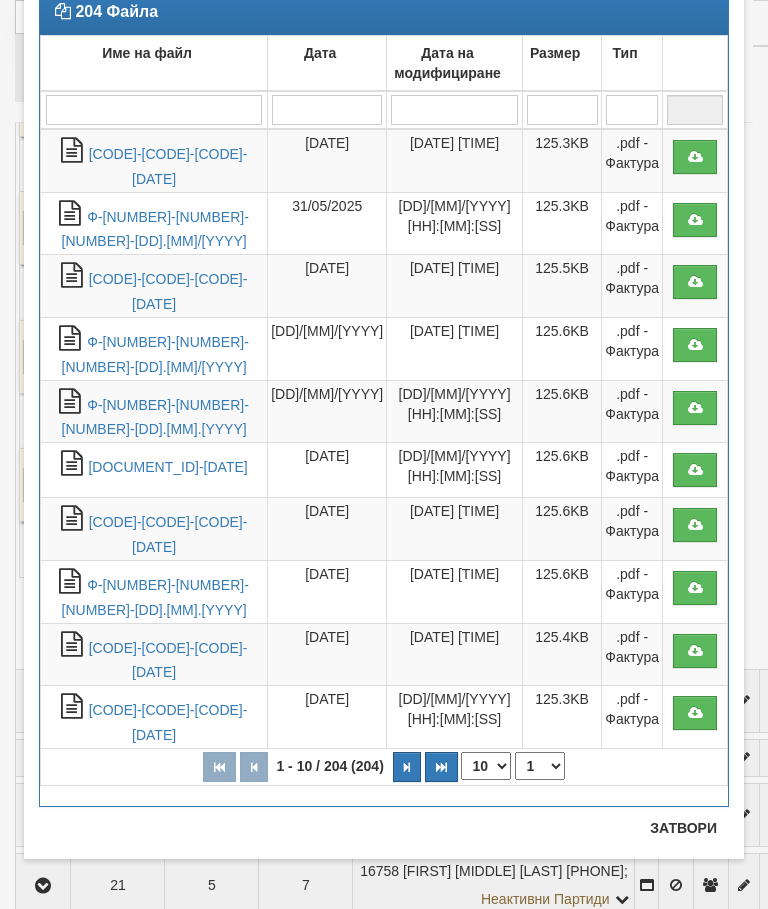 scroll, scrollTop: 111, scrollLeft: 0, axis: vertical 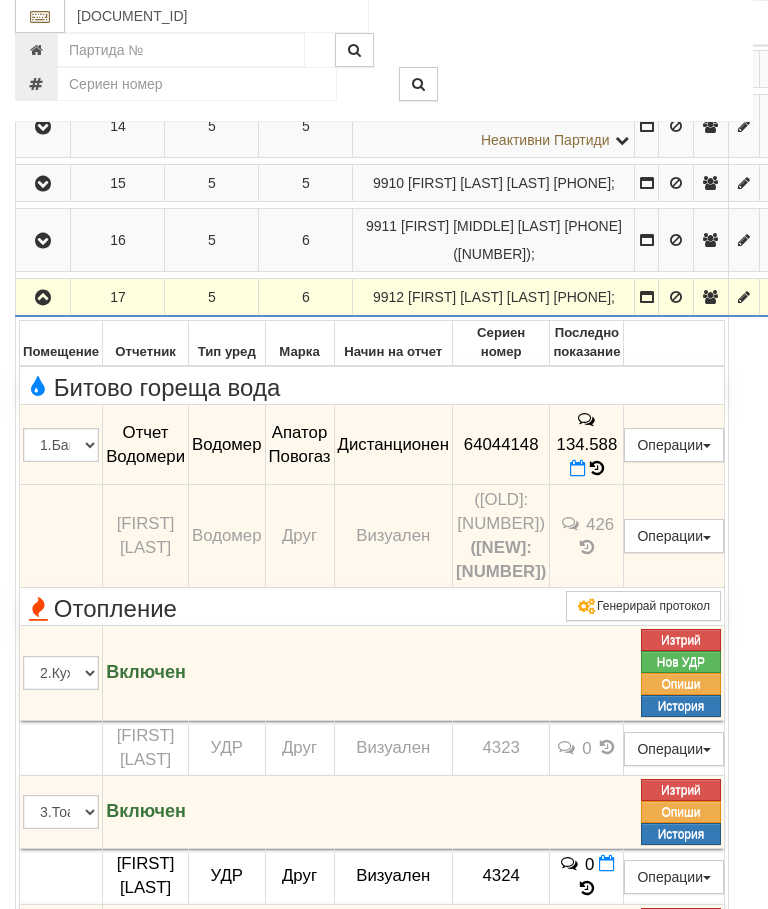 click on "134.588" at bounding box center (587, 446) 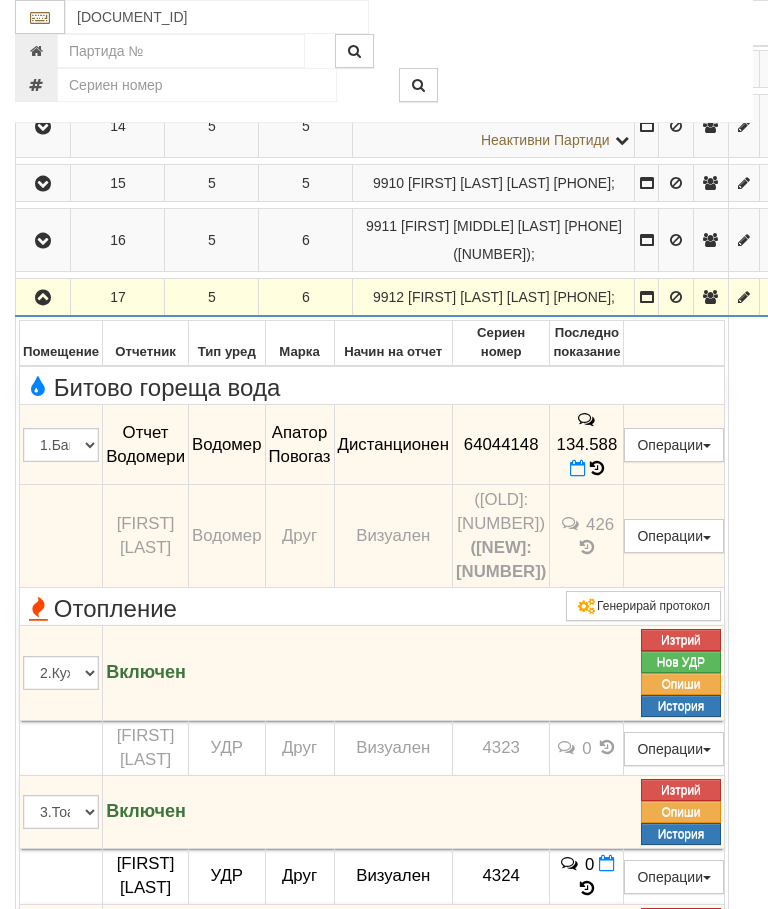 click at bounding box center (578, 468) 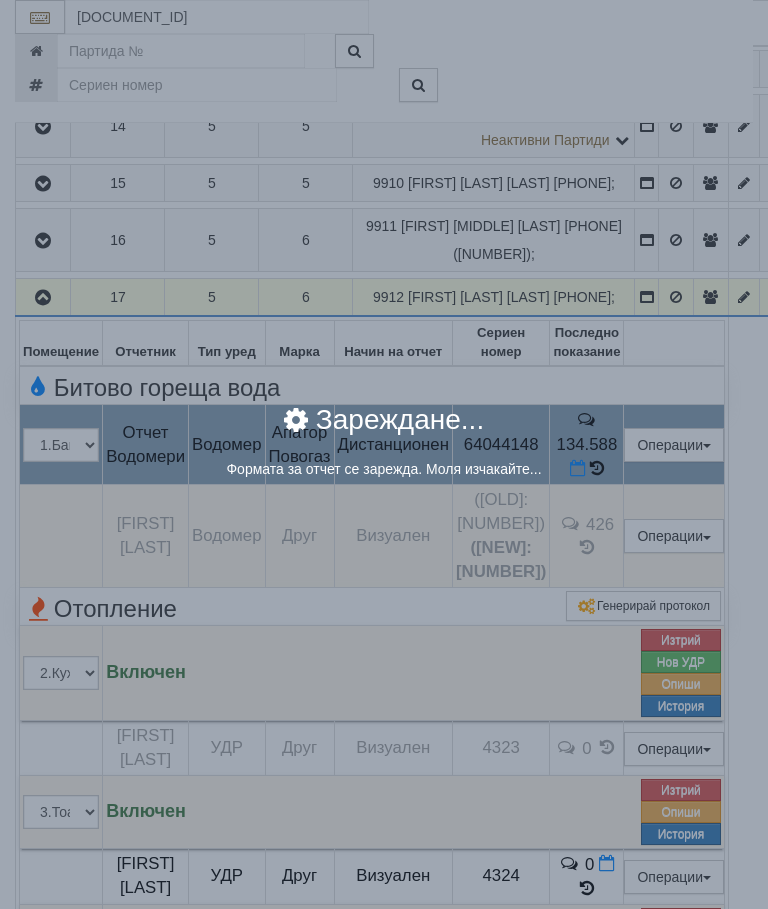 select on "8ac75930-9bfd-e511-80be-8d5a1dced85a" 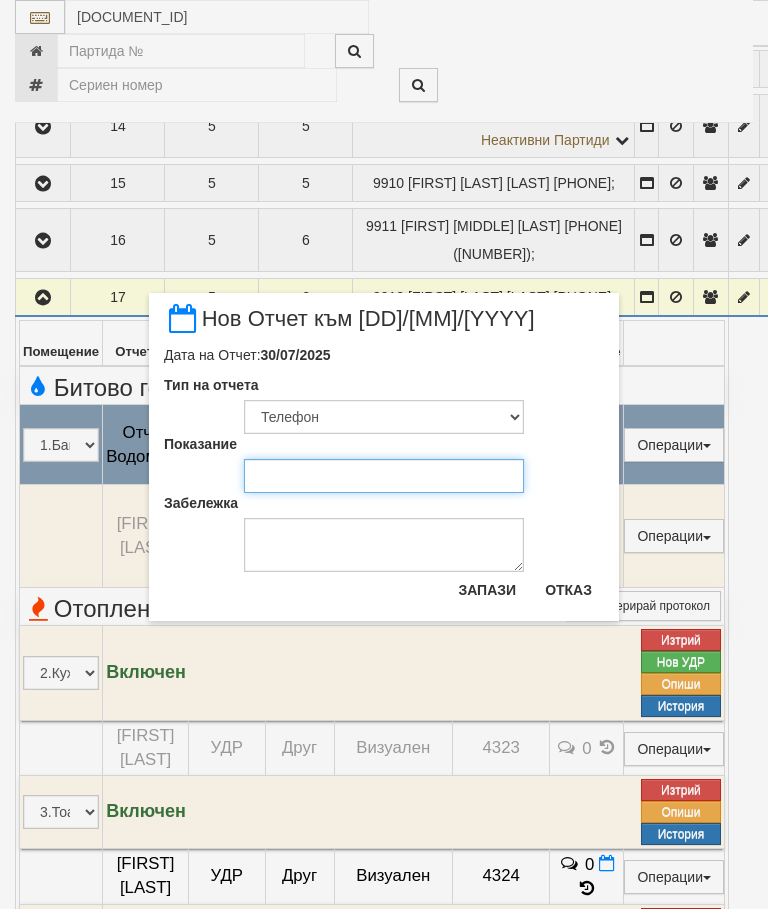 click on "Показание" at bounding box center [384, 476] 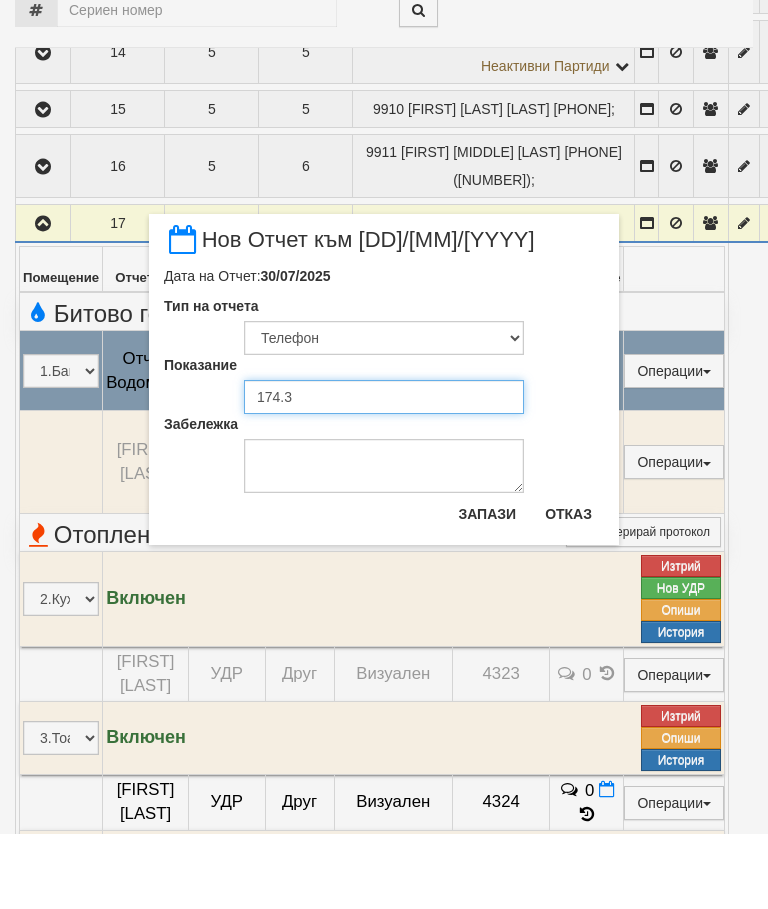 type on "174.3" 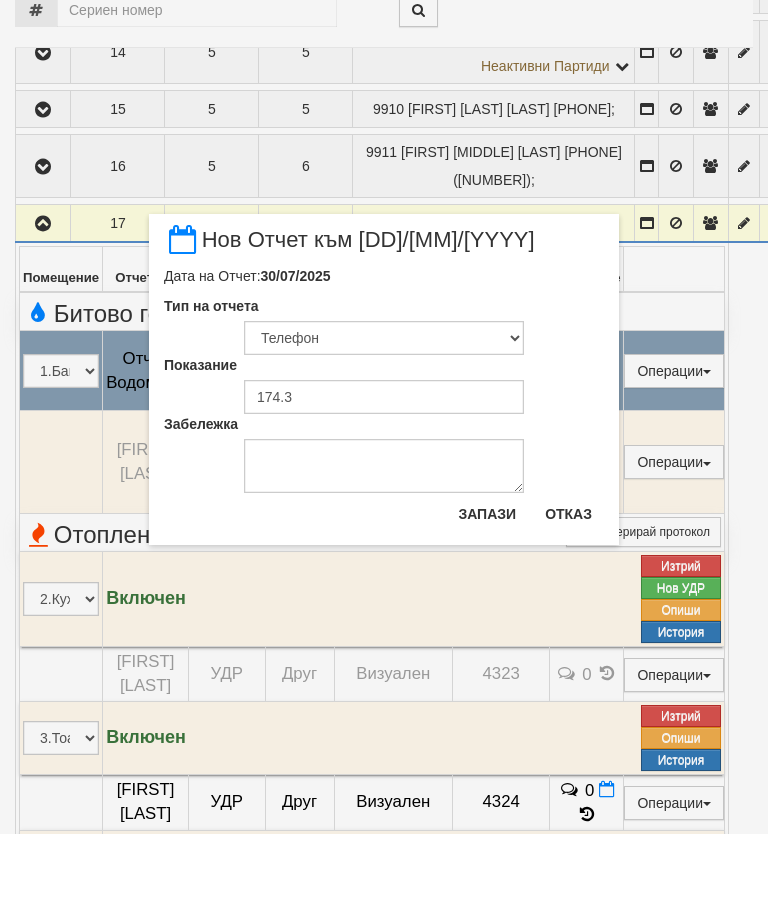 click on "Запази" at bounding box center [487, 589] 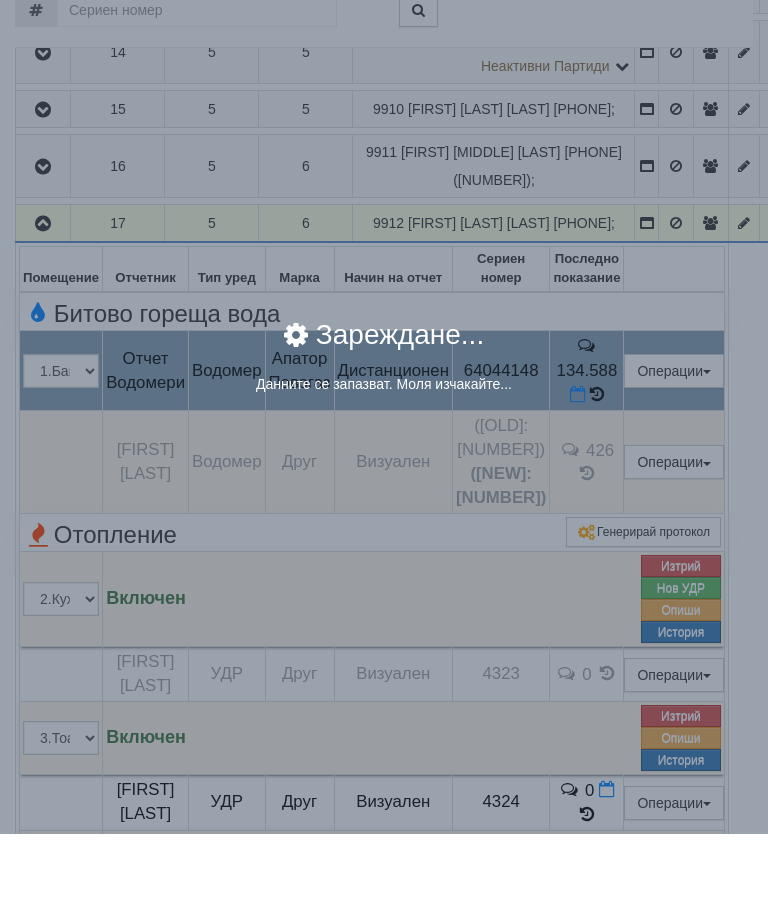 scroll, scrollTop: 1251, scrollLeft: 0, axis: vertical 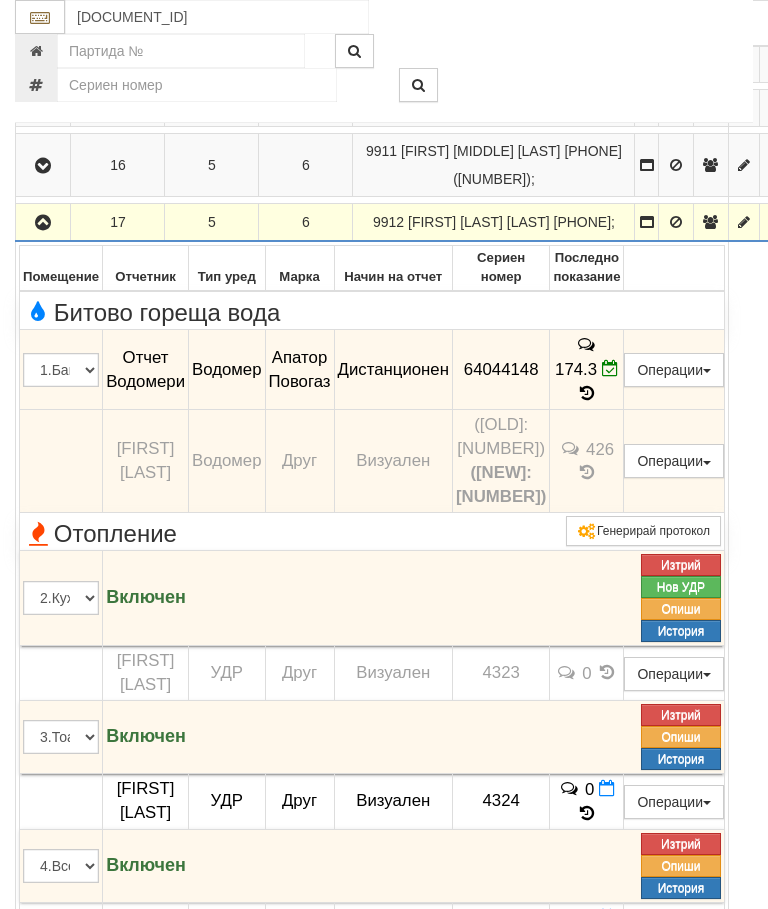 click at bounding box center (43, 222) 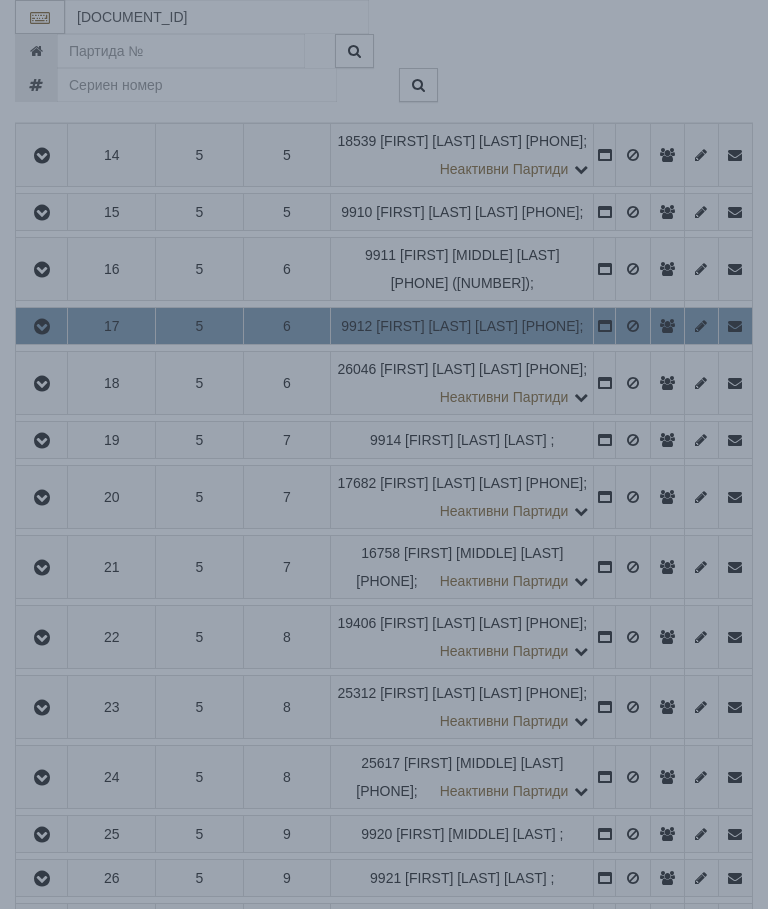 click on "× Зареждане... Данните за апартамента се зареждат. Моля изчакайте..." at bounding box center [384, 454] 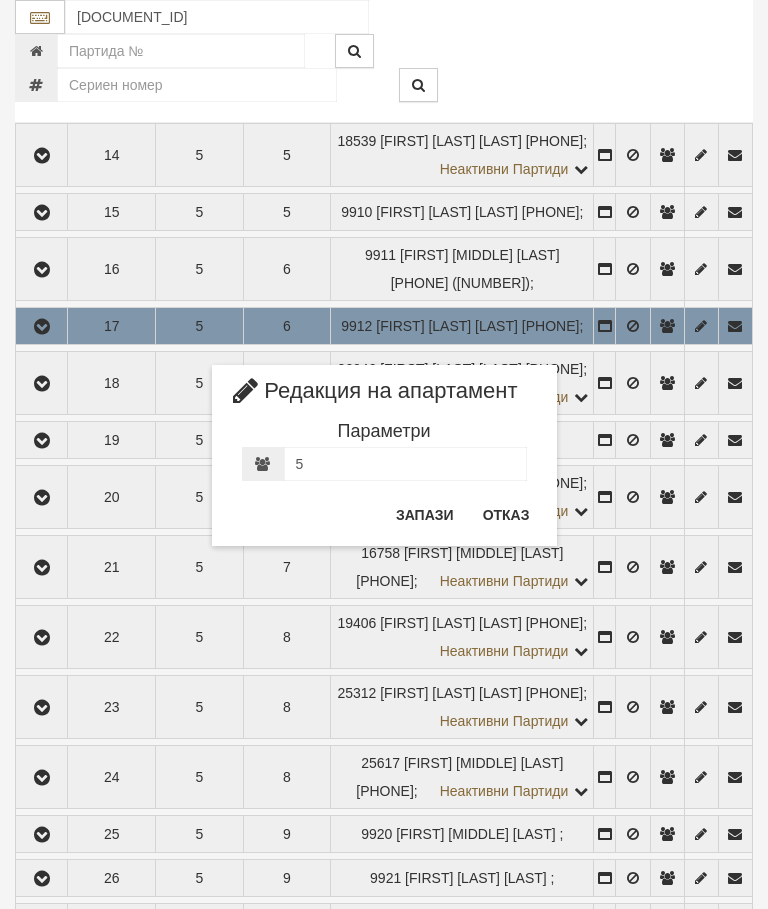 click on "Отказ" at bounding box center [506, 515] 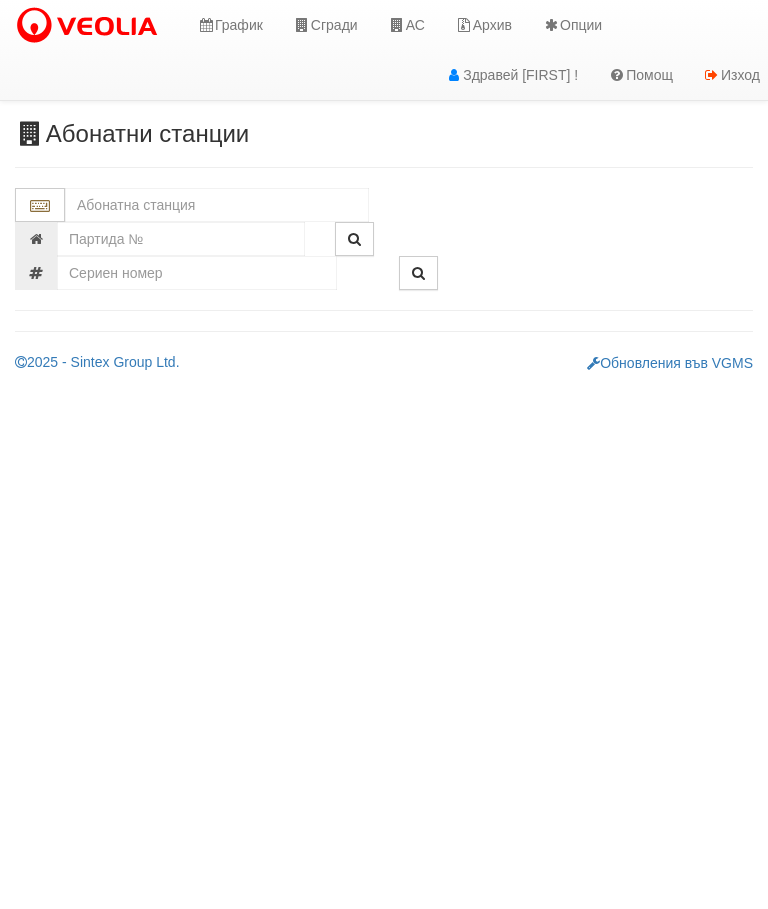 scroll, scrollTop: 0, scrollLeft: 0, axis: both 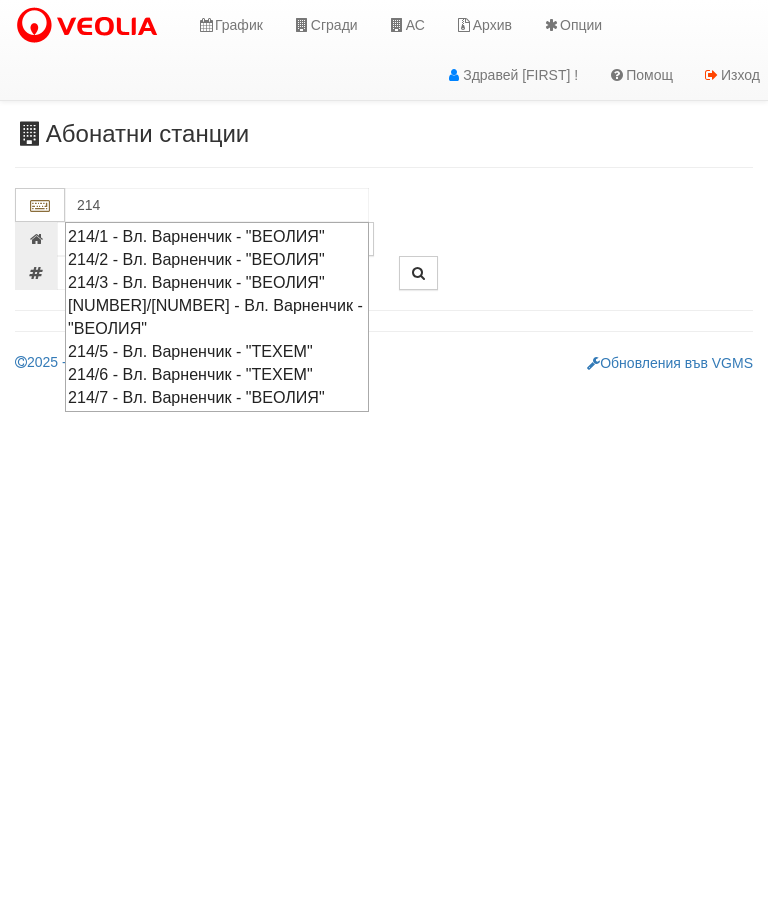 click on "214/6 - Вл. Варненчик - "ТЕХЕМ"" at bounding box center [217, 374] 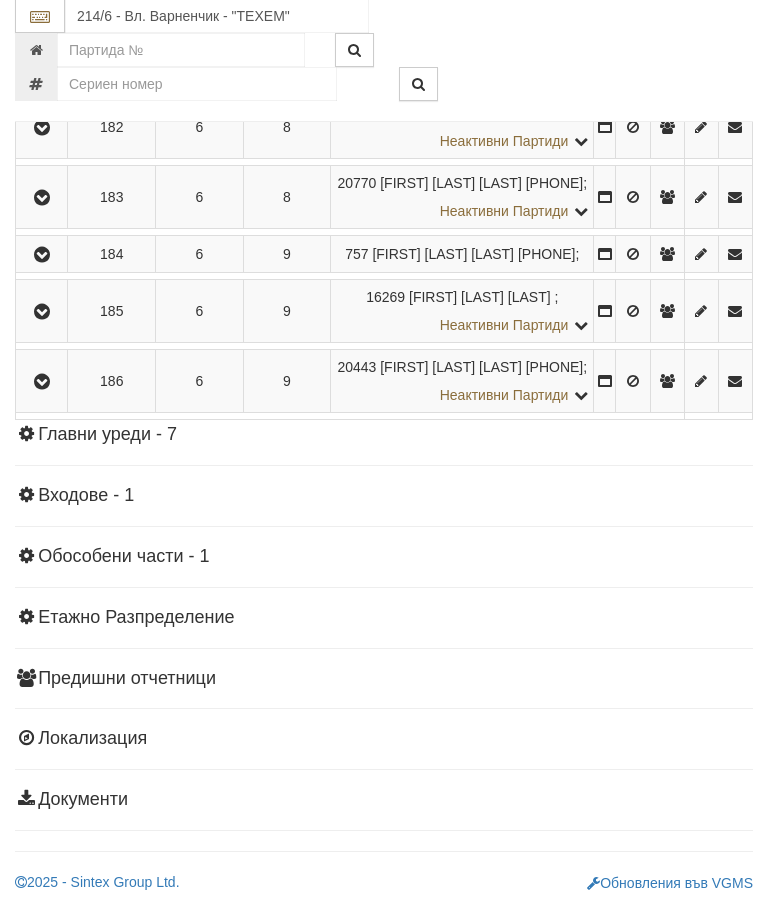 scroll, scrollTop: 1762, scrollLeft: 0, axis: vertical 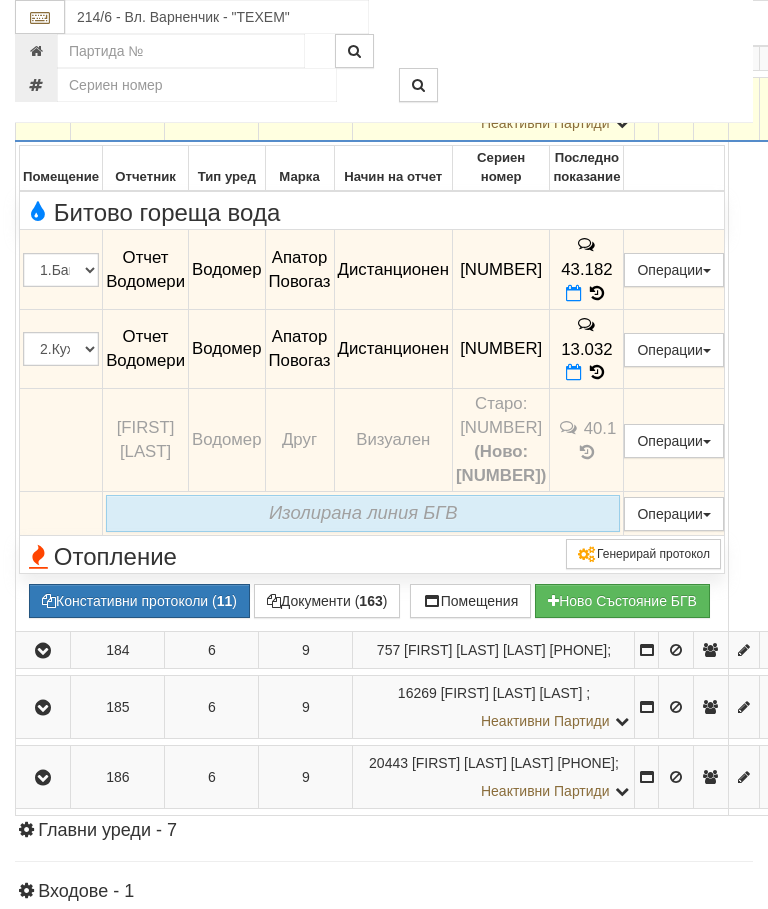 click at bounding box center [574, 293] 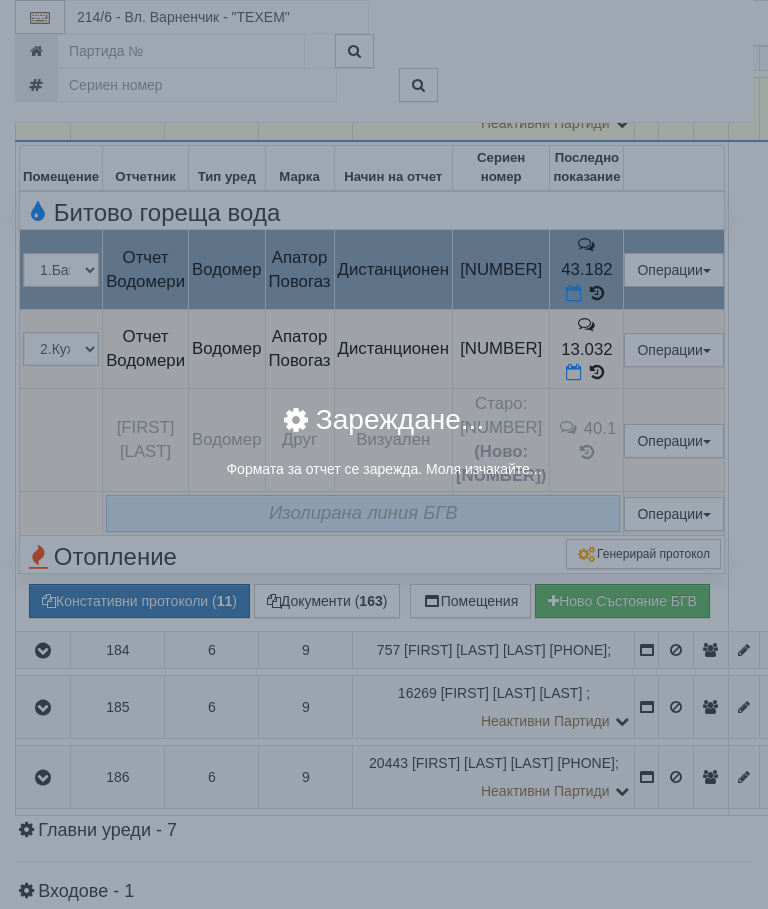 select on "8ac75930-9bfd-e511-80be-8d5a1dced85a" 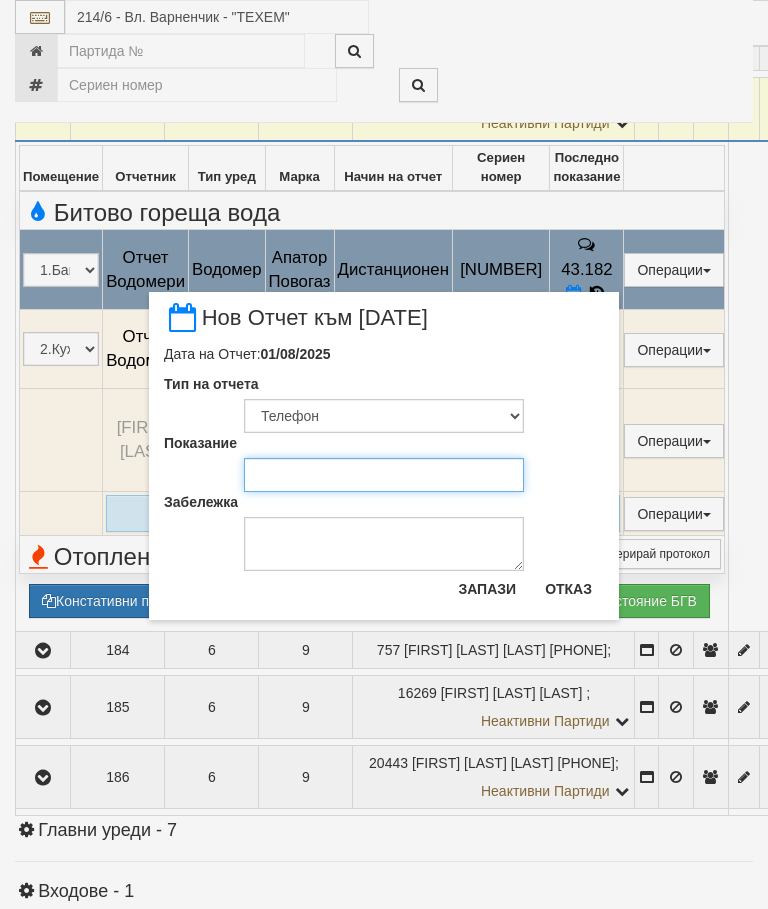 click on "Показание" at bounding box center (384, 475) 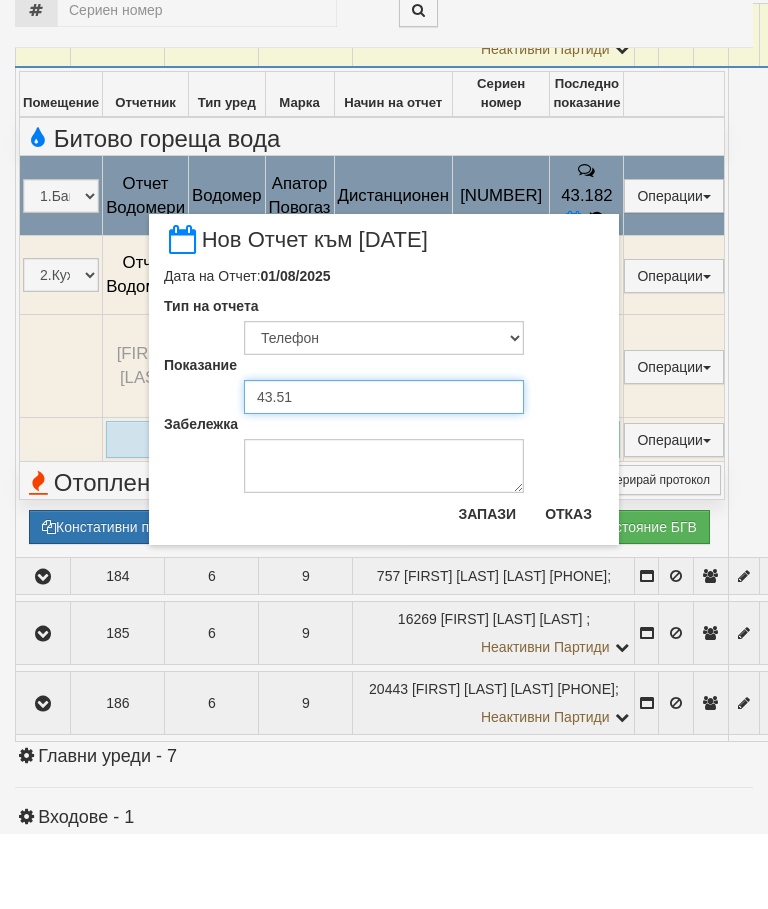 type on "43.512" 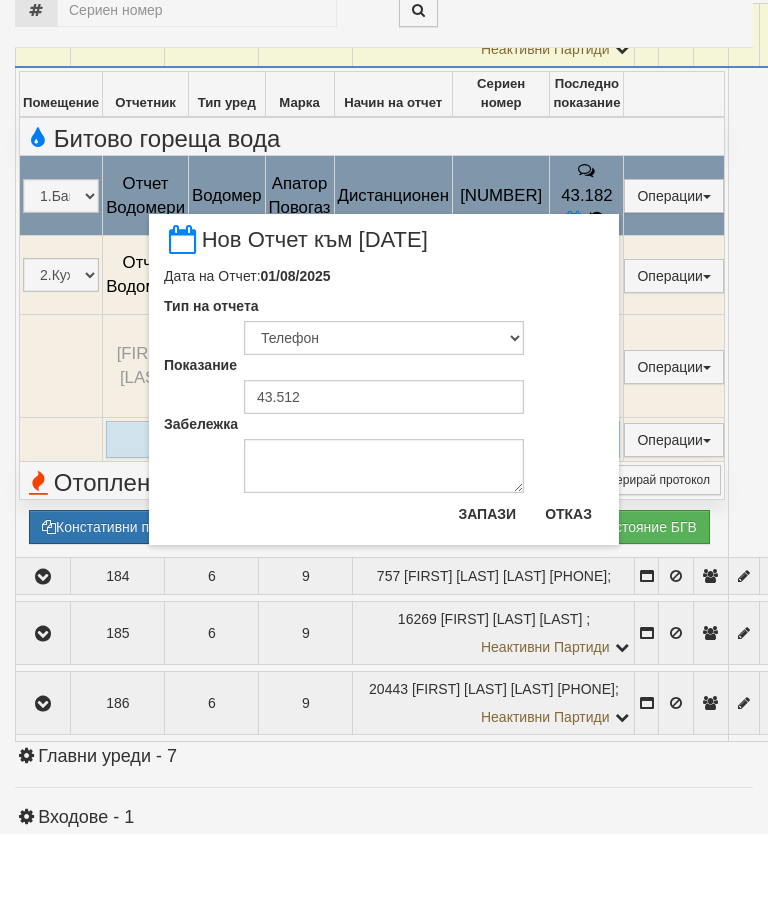 click on "Запази" at bounding box center [487, 589] 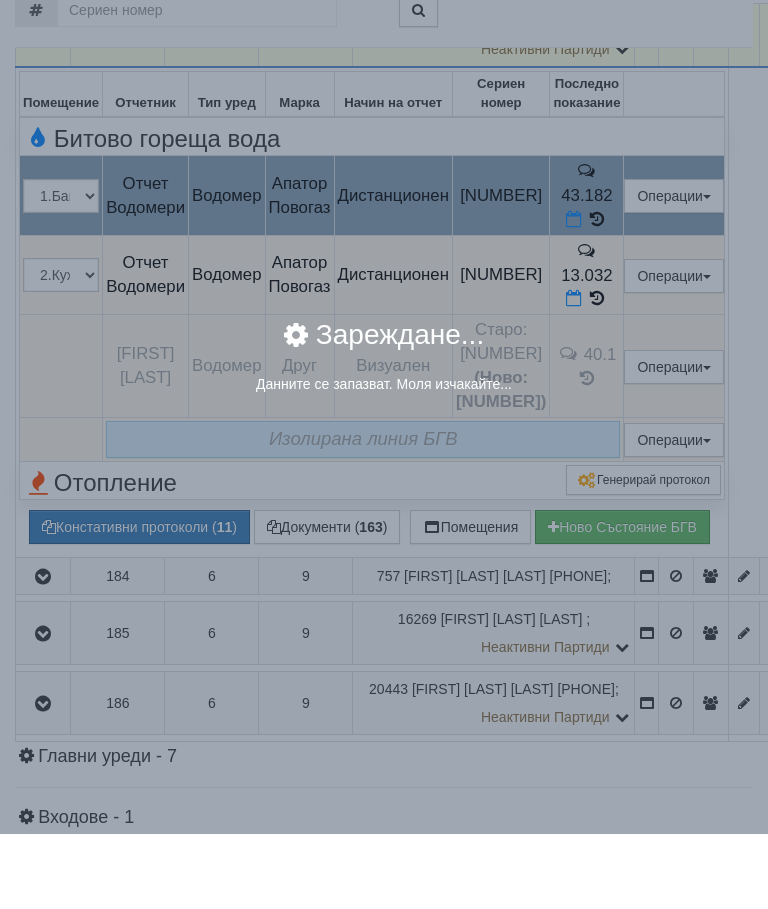 scroll, scrollTop: 1838, scrollLeft: 0, axis: vertical 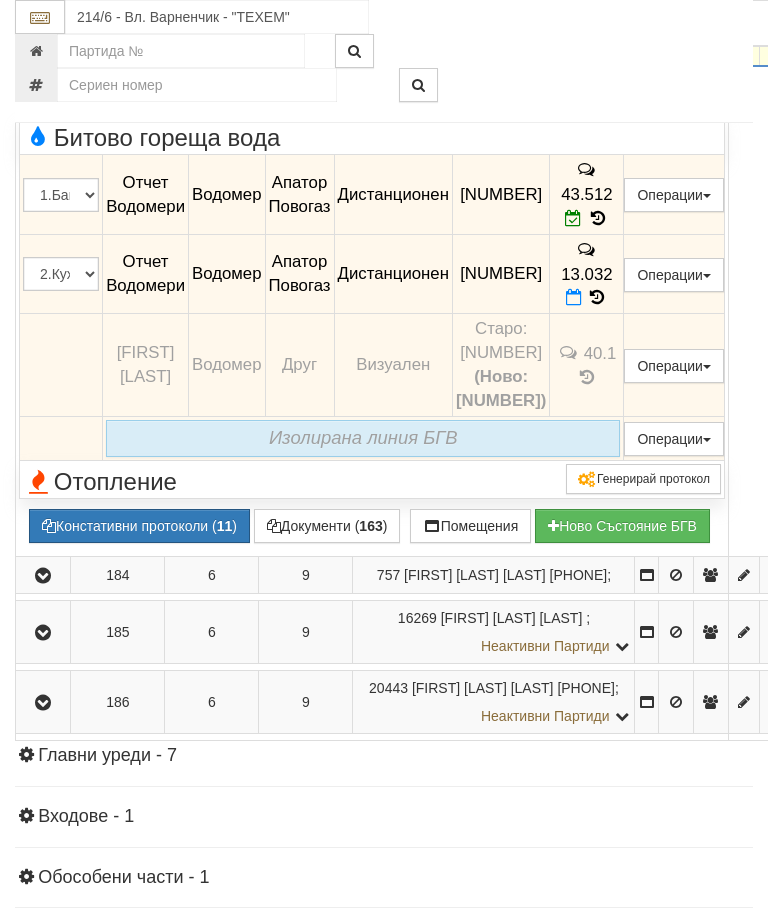 click at bounding box center [574, 297] 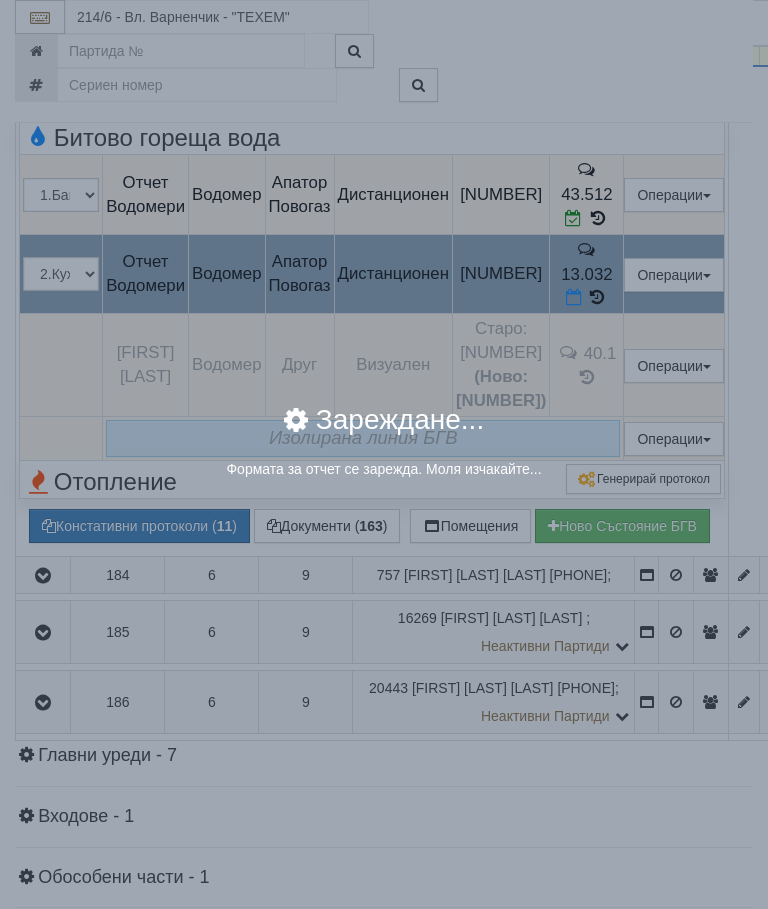 select on "8ac75930-9bfd-e511-80be-8d5a1dced85a" 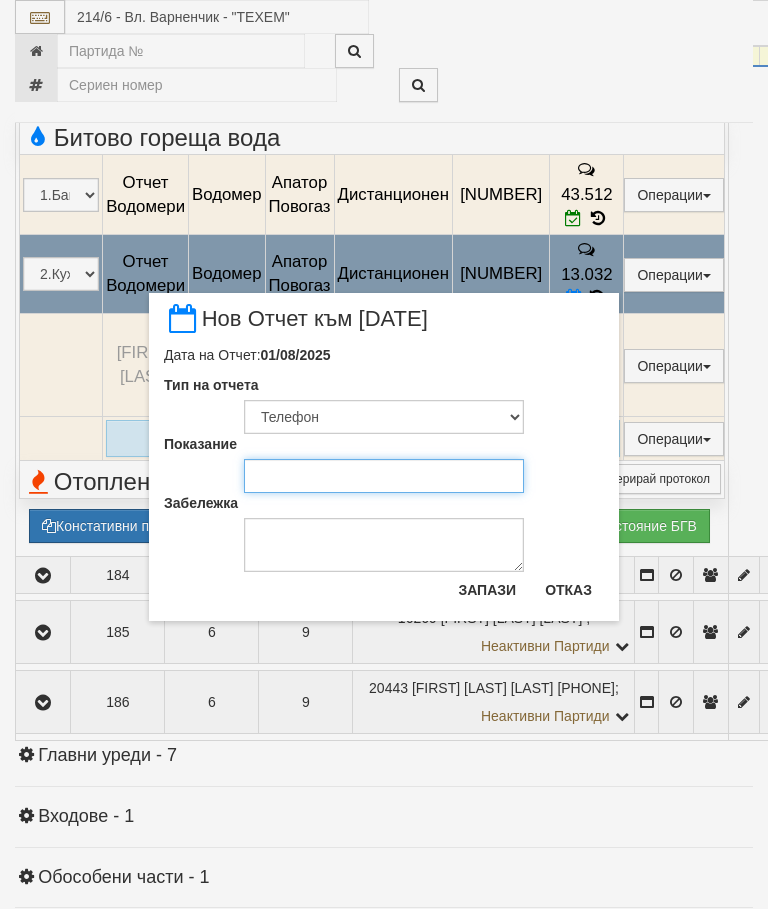 click on "Показание" at bounding box center (384, 476) 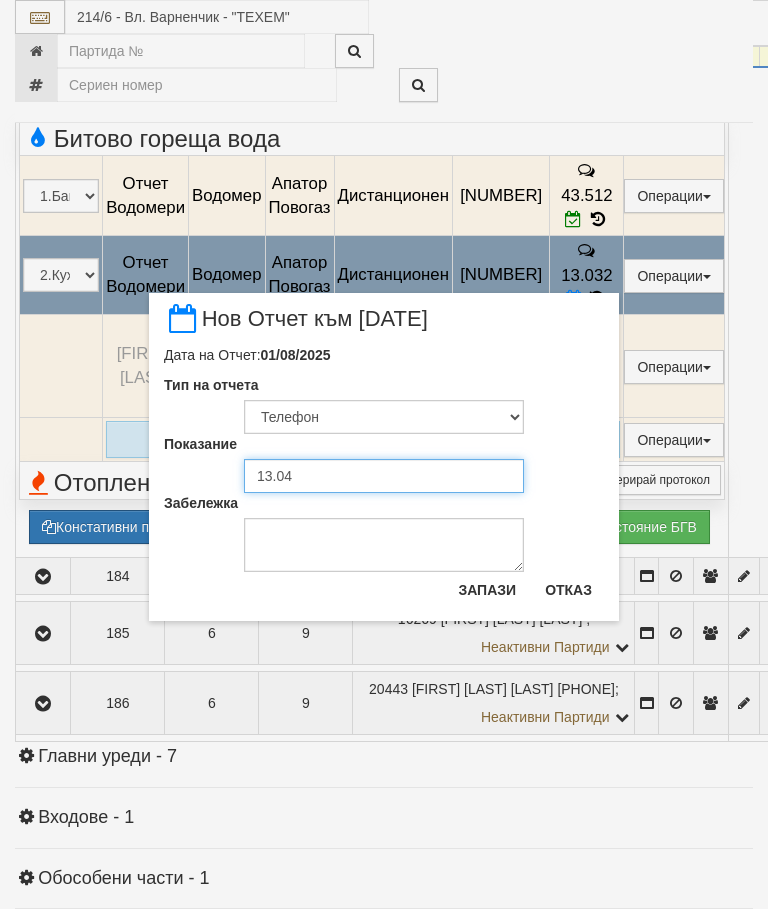 type on "13.047" 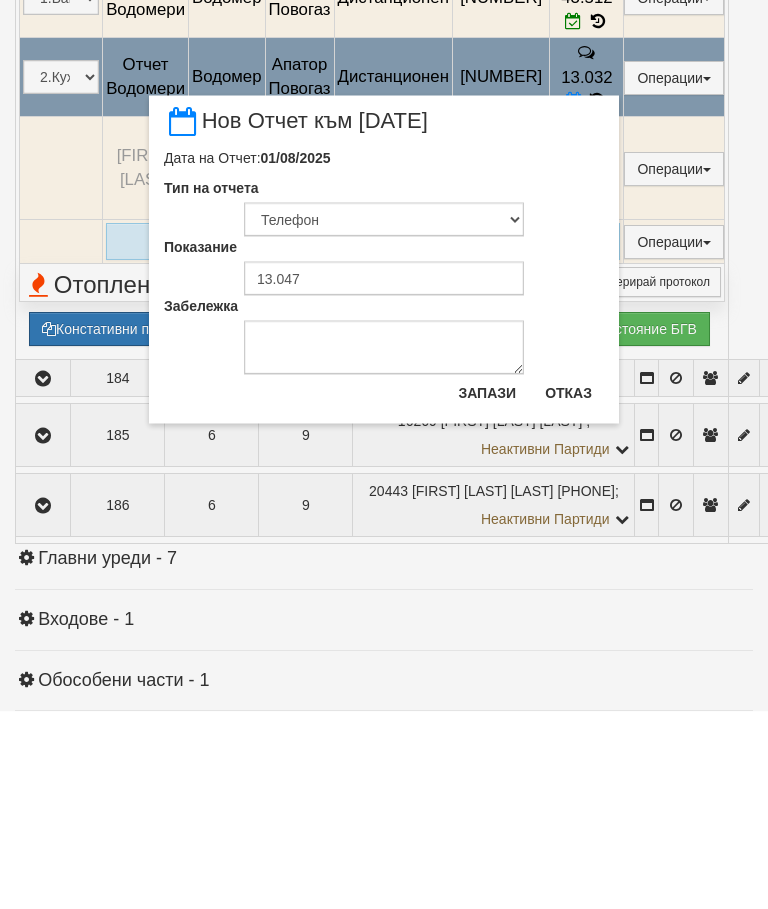 click on "Запази" at bounding box center [487, 590] 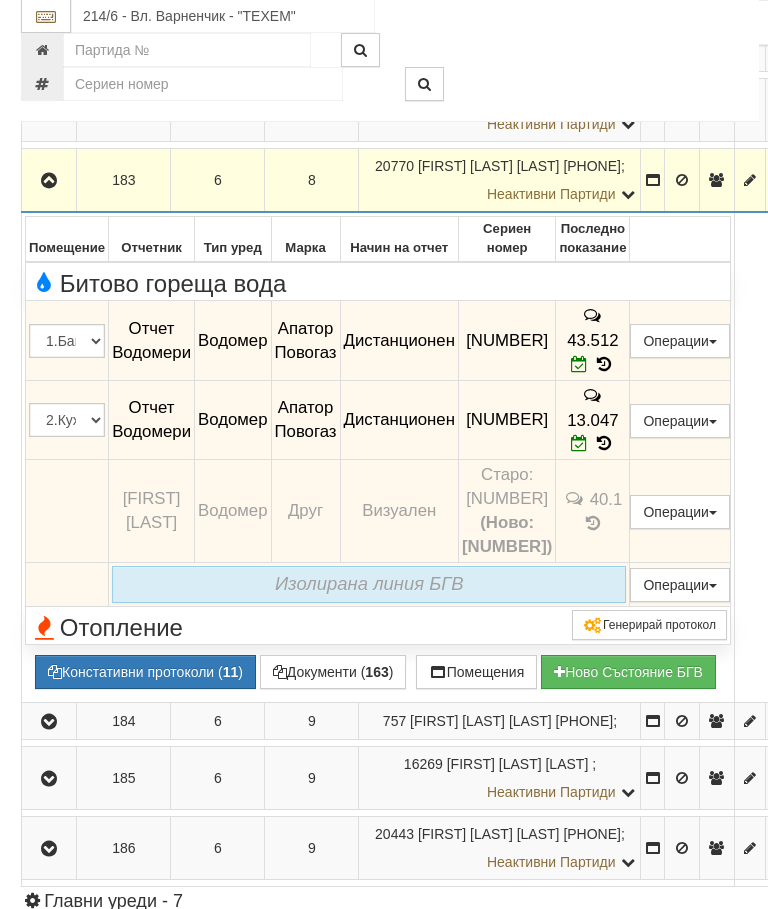 scroll, scrollTop: 1682, scrollLeft: 0, axis: vertical 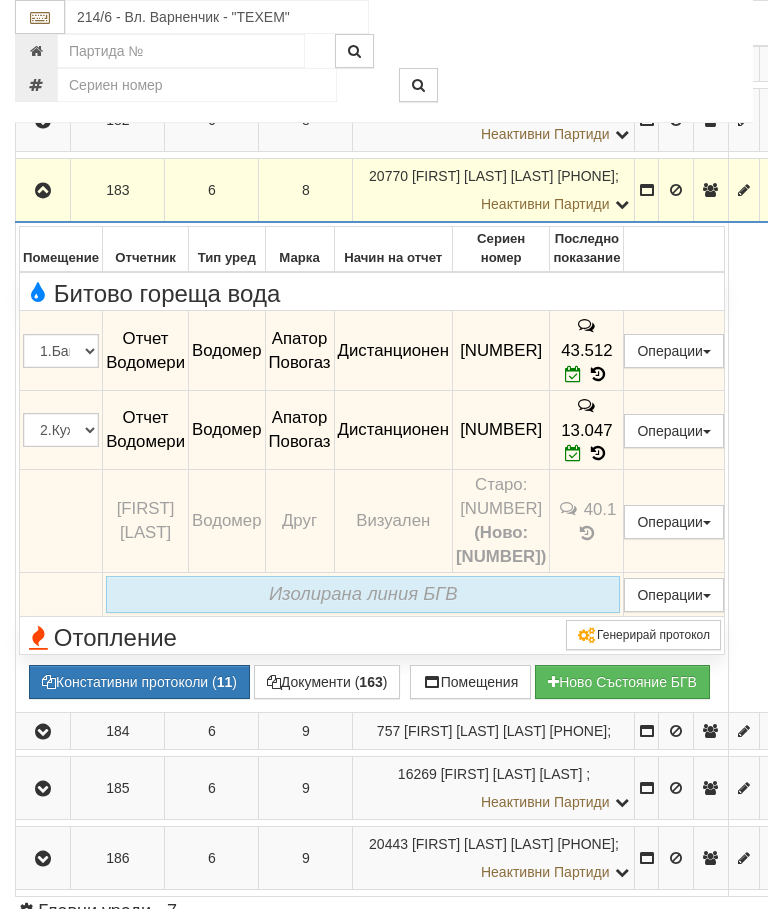 click at bounding box center [43, 190] 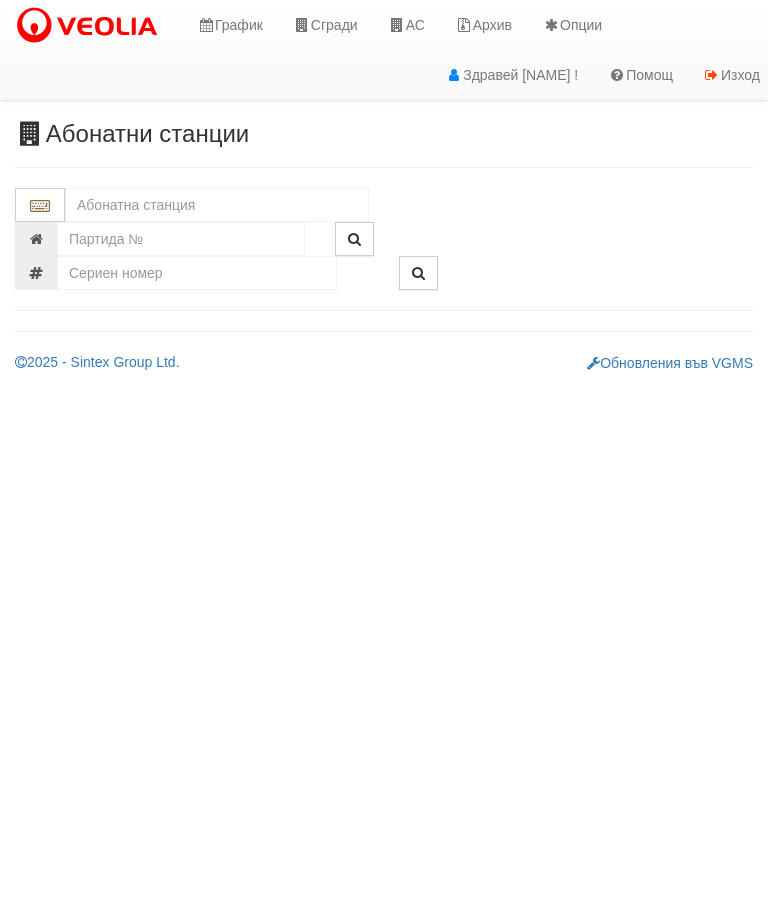 scroll, scrollTop: 0, scrollLeft: 0, axis: both 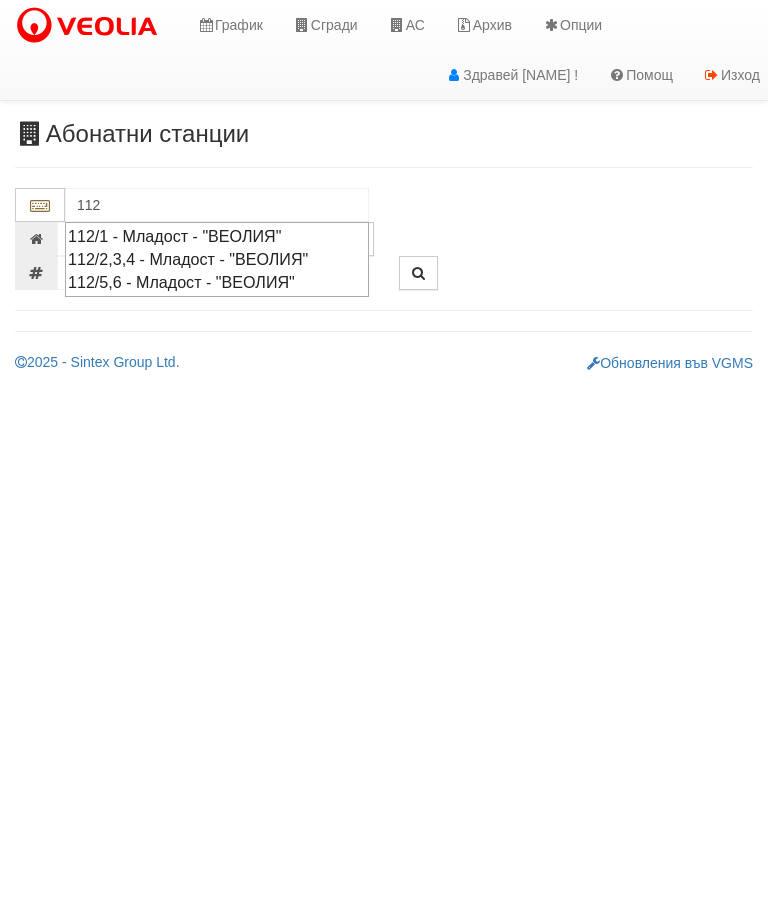 click on "112/5,6 - Младост - "ВЕОЛИЯ"" at bounding box center [217, 282] 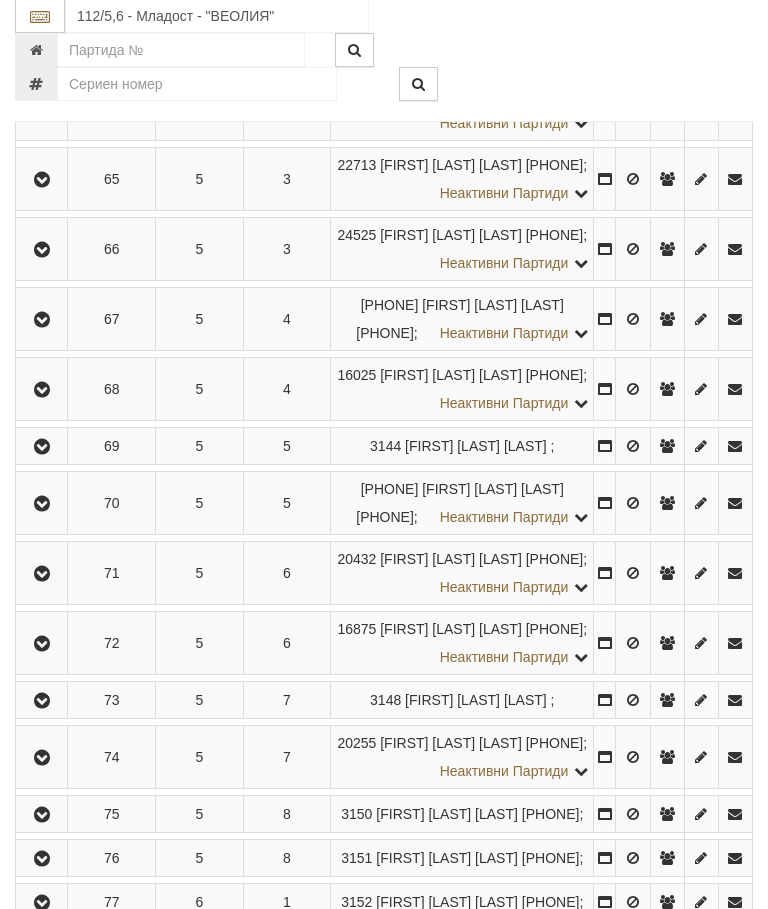 scroll, scrollTop: 681, scrollLeft: 0, axis: vertical 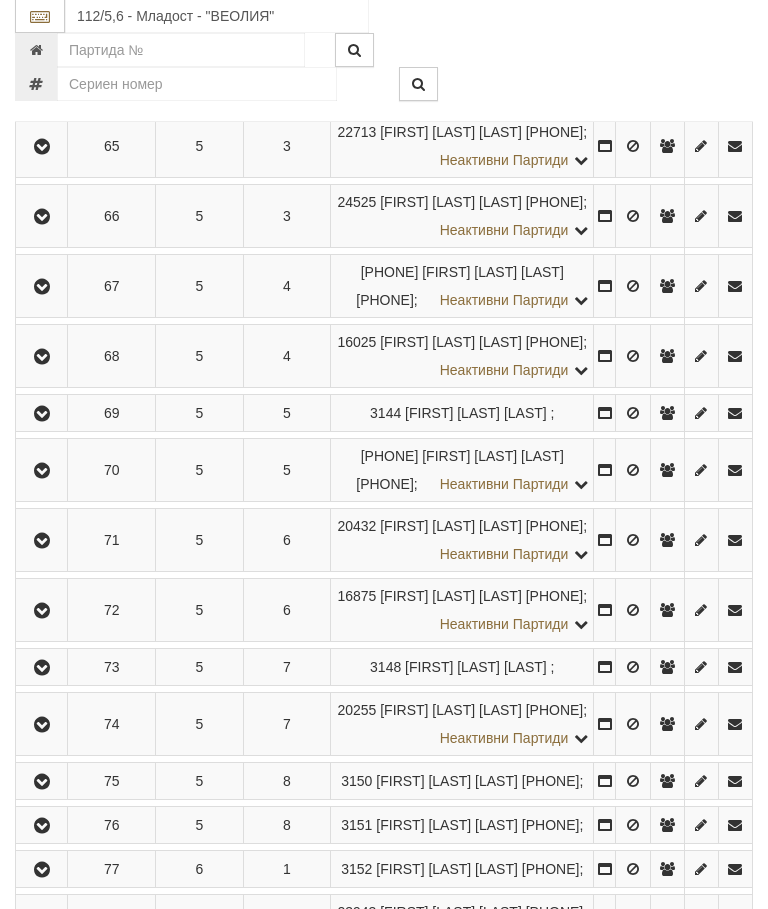click at bounding box center (42, 358) 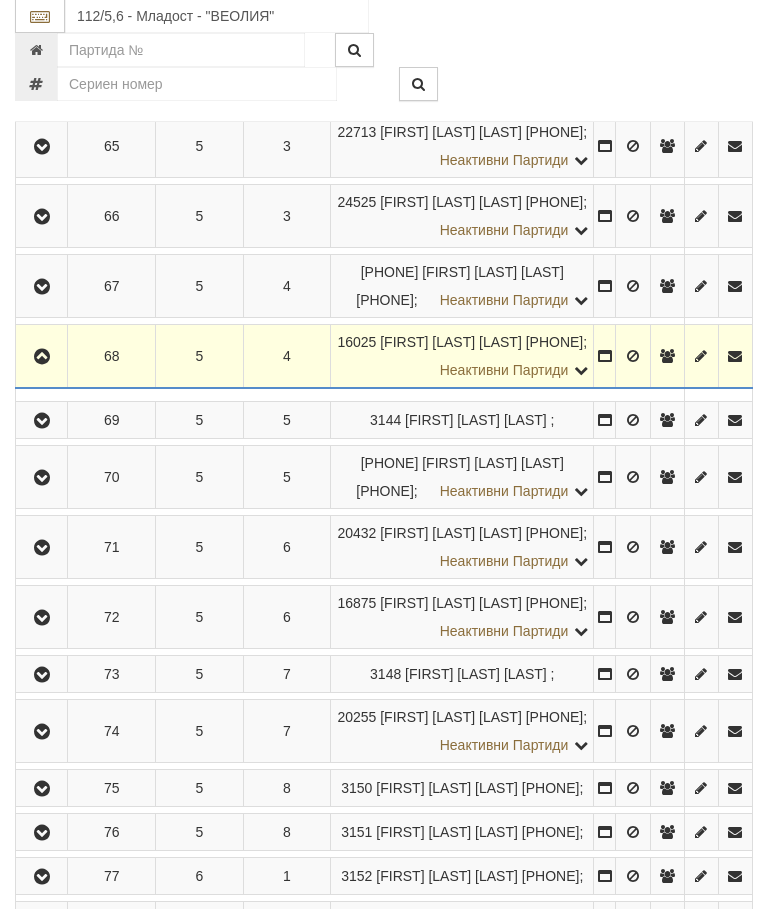 scroll, scrollTop: 682, scrollLeft: 0, axis: vertical 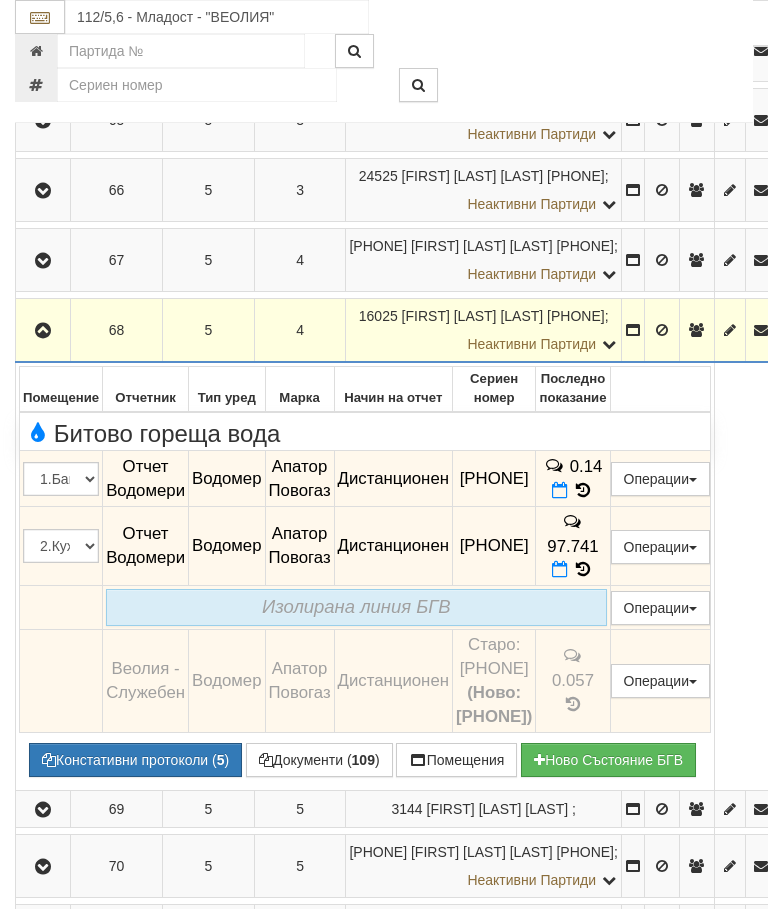 click at bounding box center (560, 490) 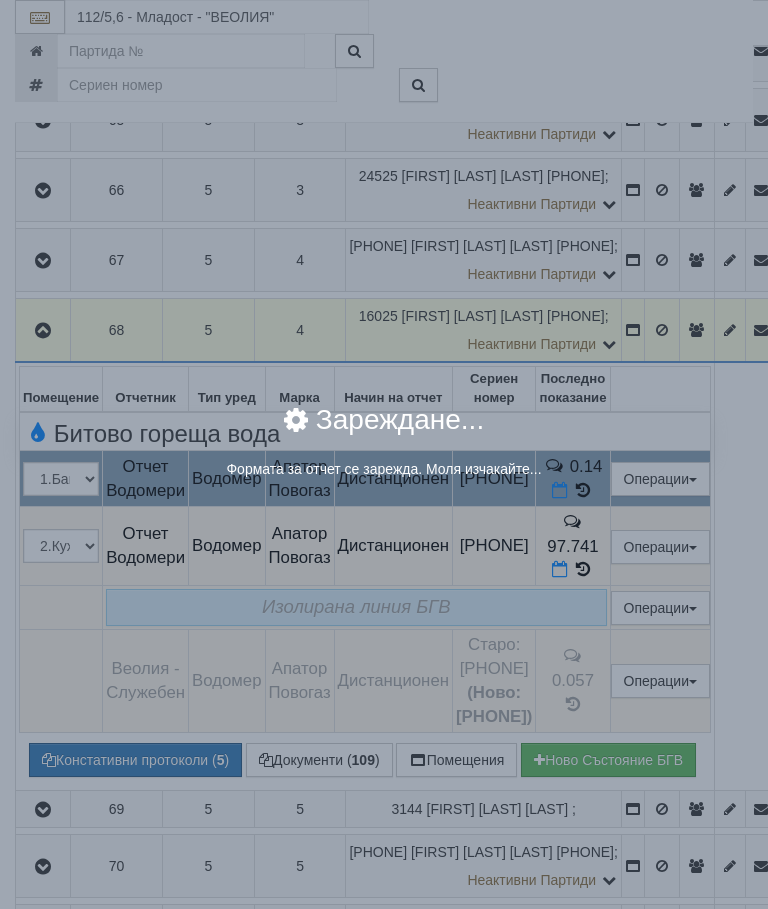 select on "8ac75930-9bfd-e511-80be-8d5a1dced85a" 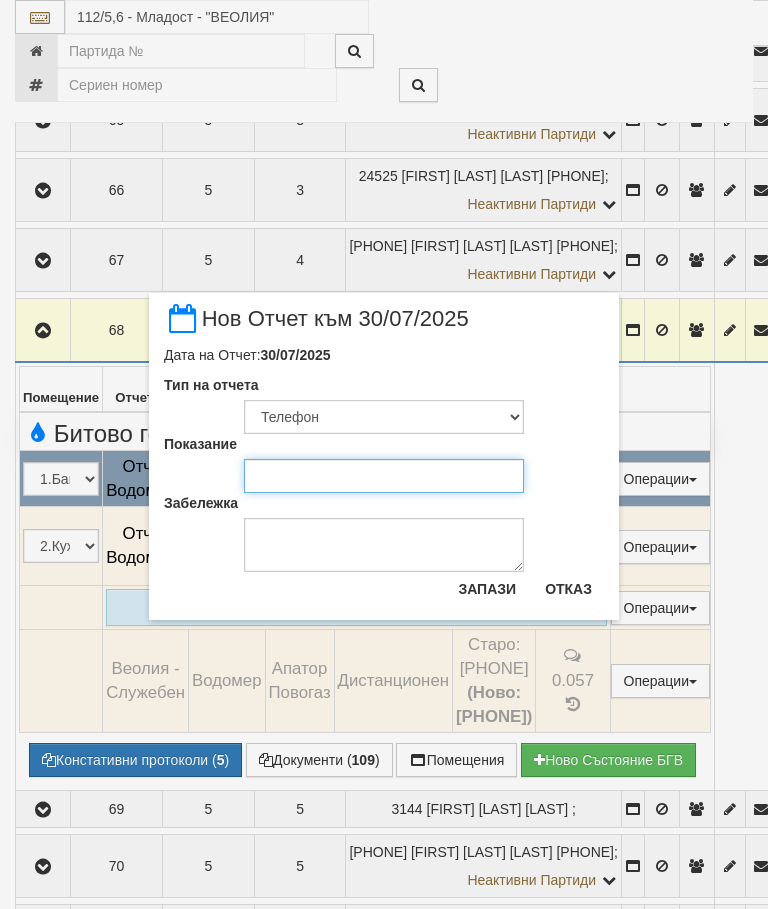 click on "Показание" at bounding box center [384, 476] 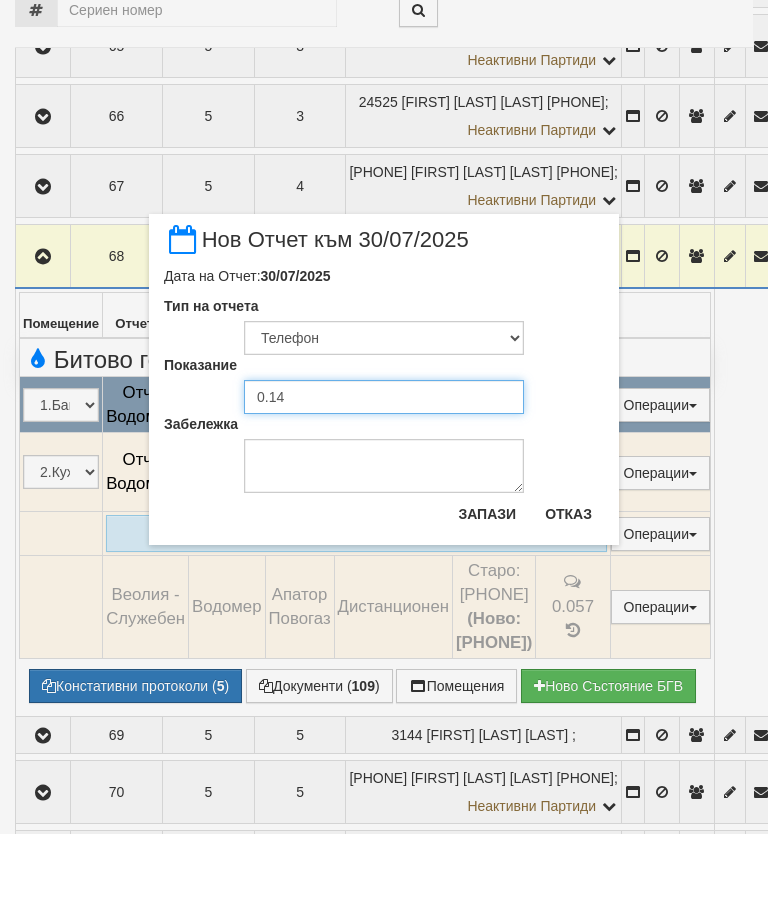 type on "0.140" 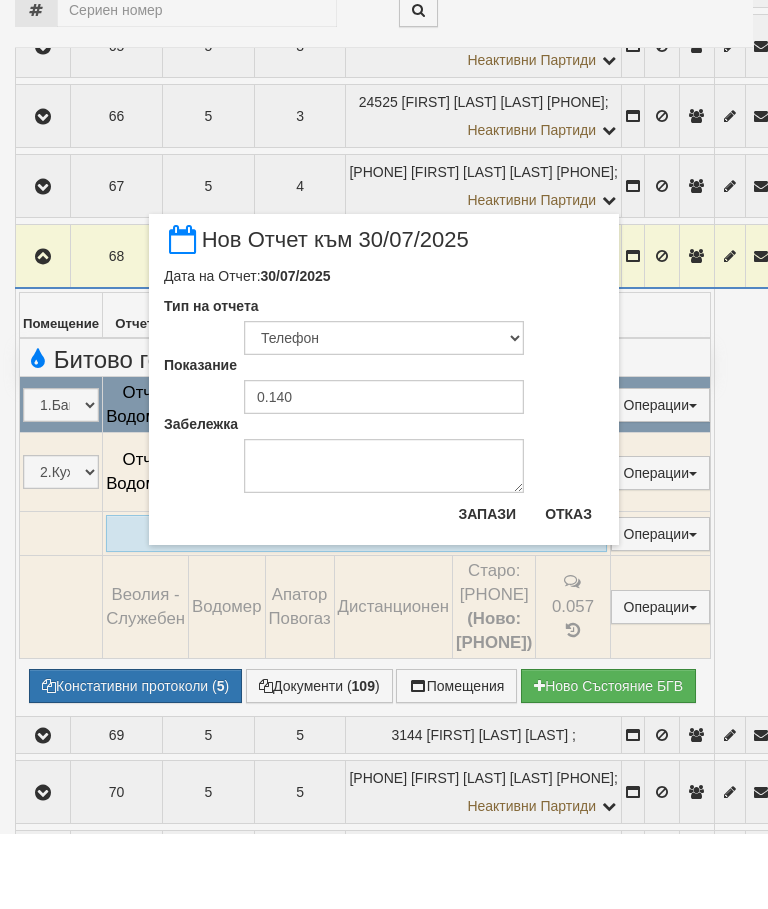 click on "Запази" at bounding box center (487, 589) 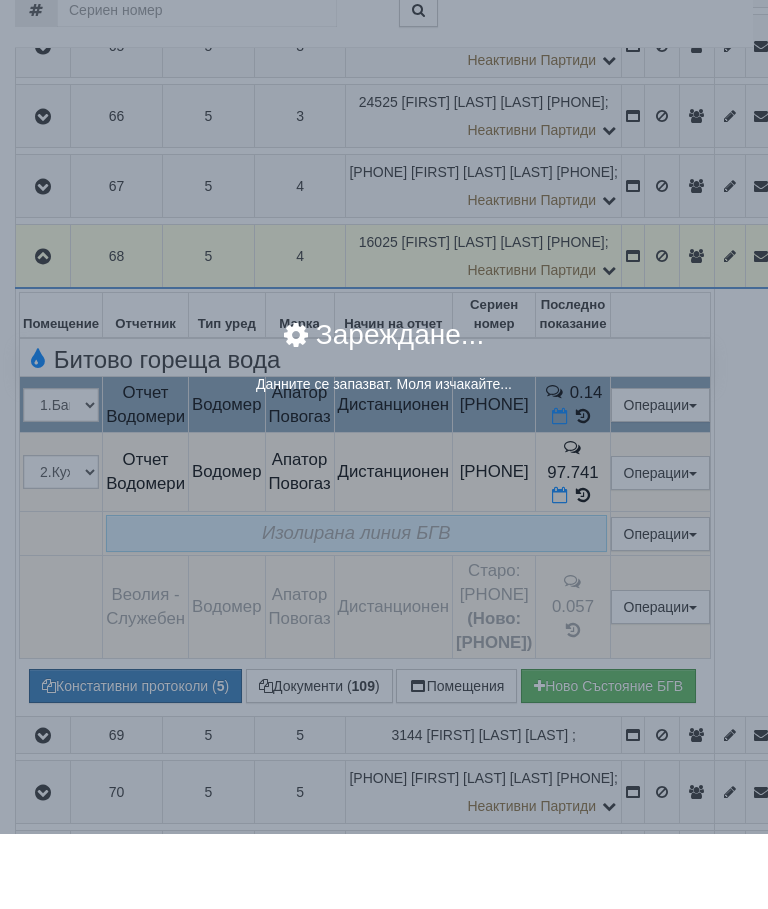 scroll, scrollTop: 757, scrollLeft: 0, axis: vertical 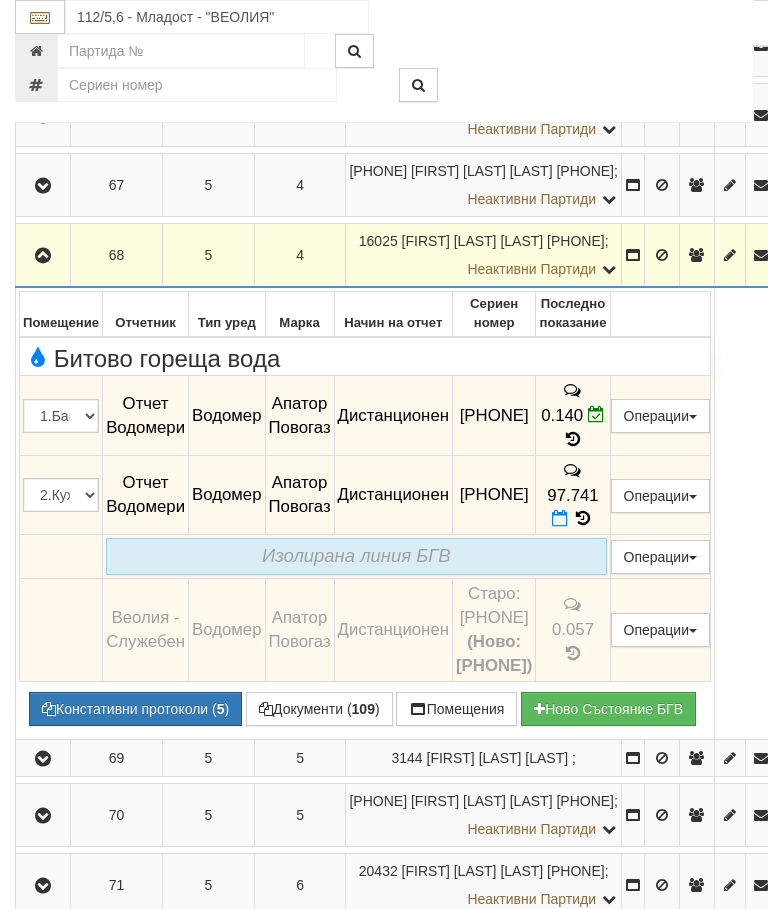 click at bounding box center [560, 518] 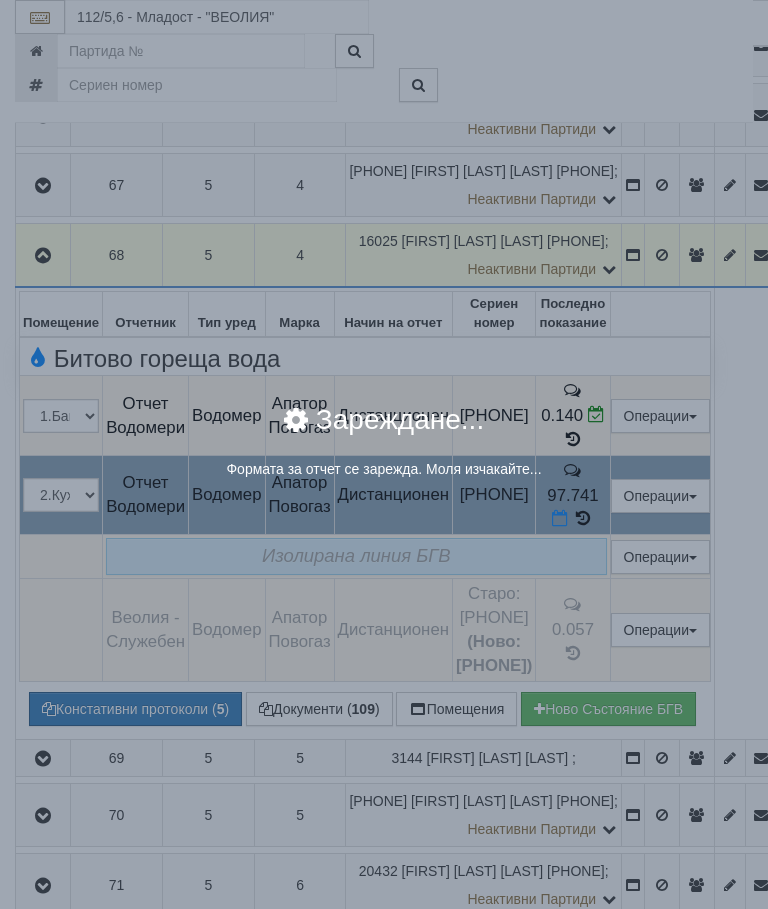 select on "8ac75930-9bfd-e511-80be-8d5a1dced85a" 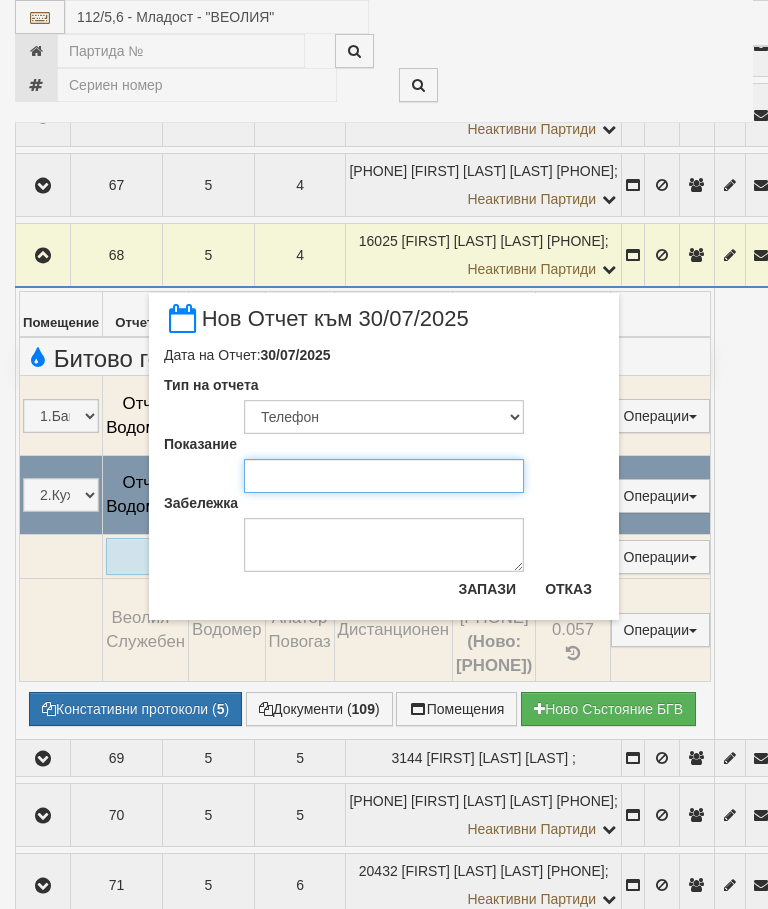 click on "Показание" at bounding box center [384, 476] 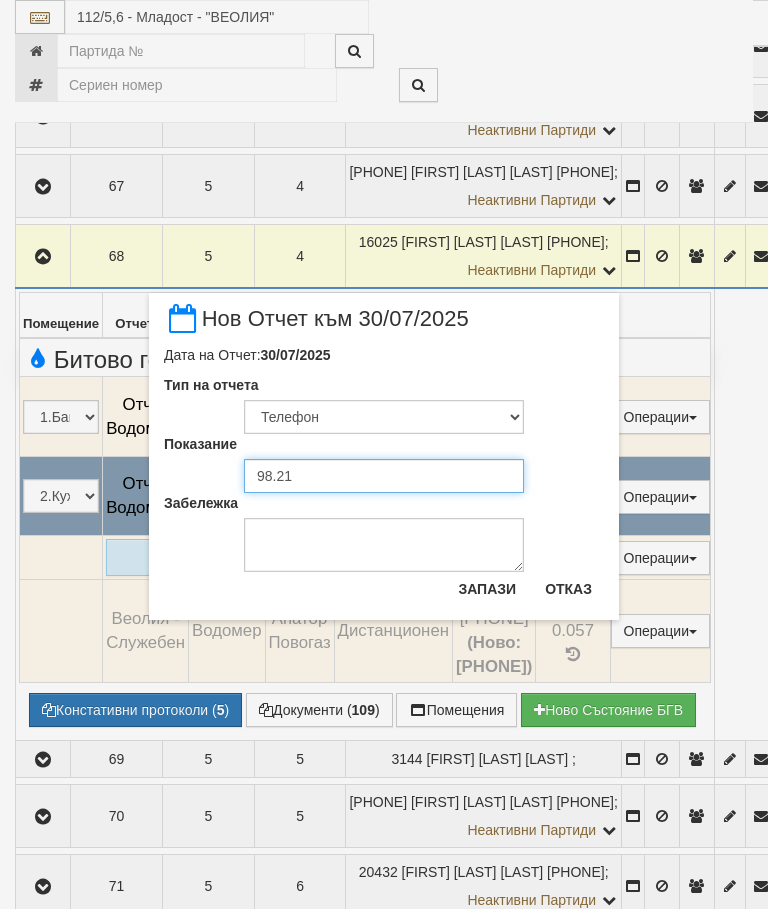 type on "98.217" 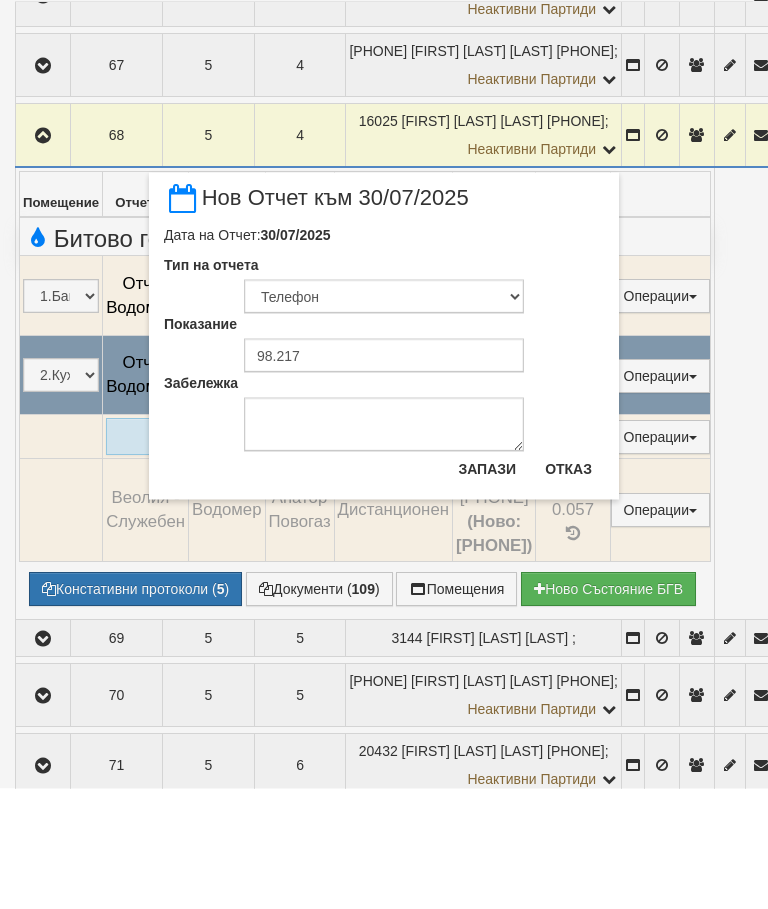 click on "Запази" at bounding box center [487, 589] 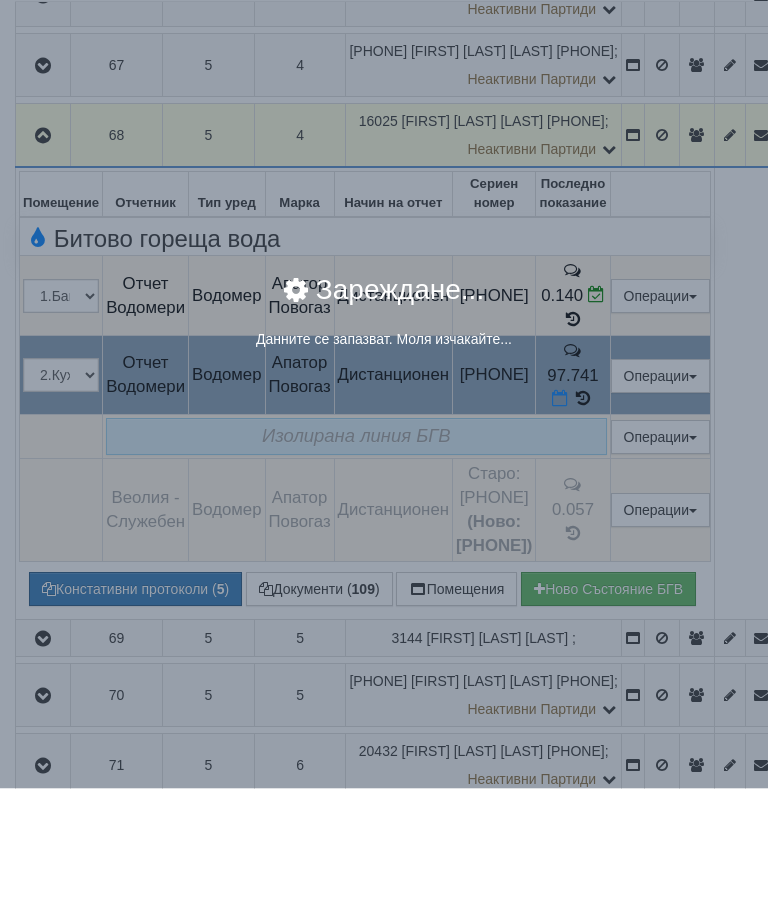 scroll, scrollTop: 877, scrollLeft: 0, axis: vertical 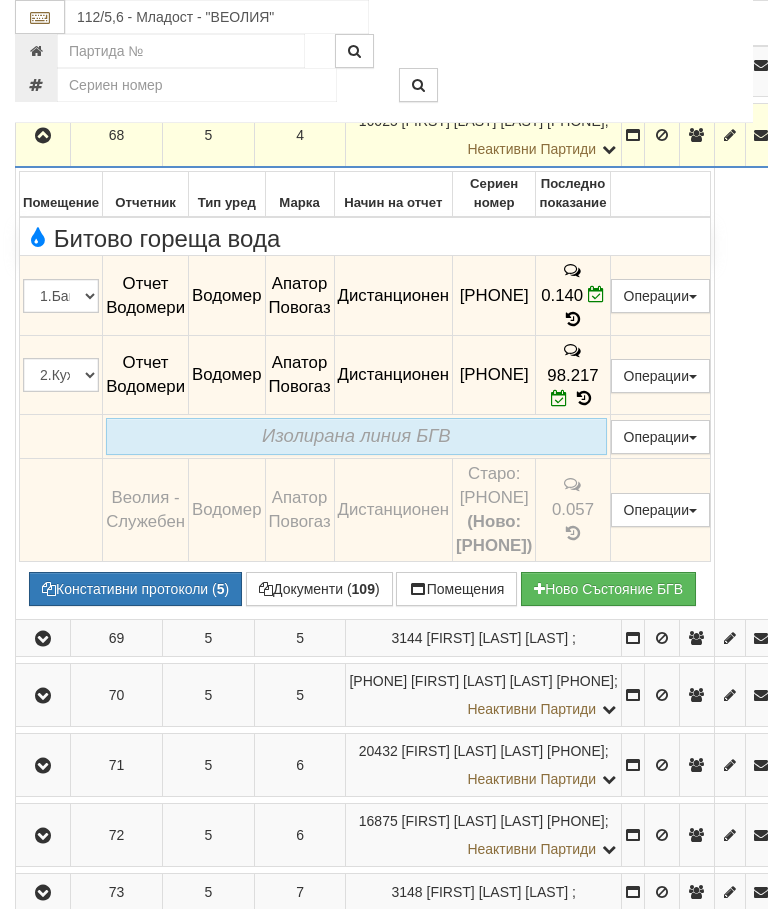 click at bounding box center [43, 136] 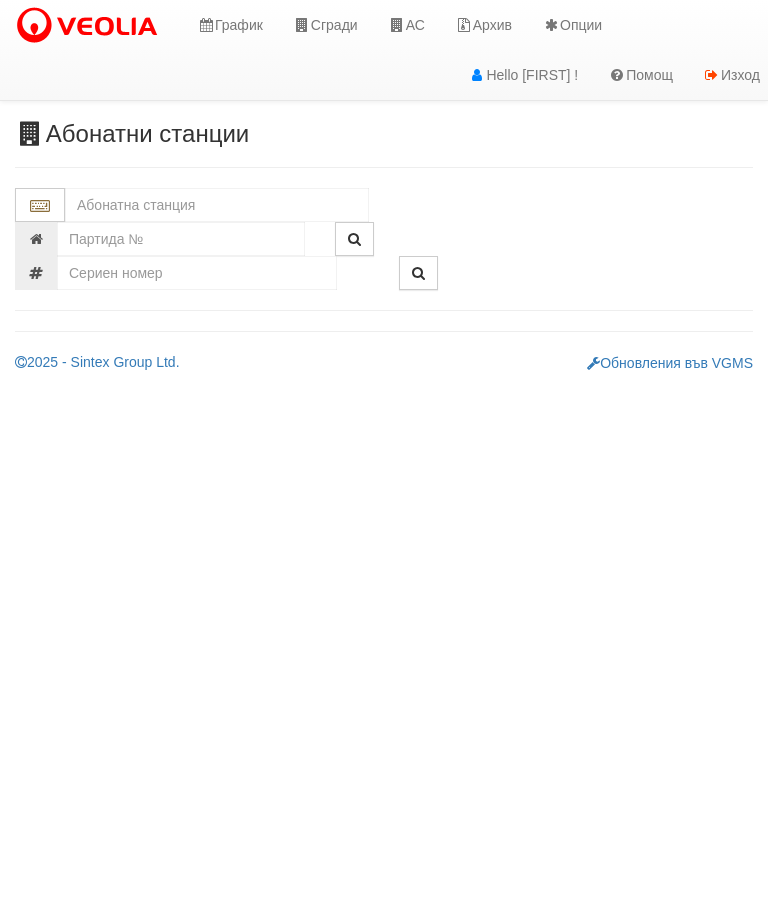scroll, scrollTop: 0, scrollLeft: 0, axis: both 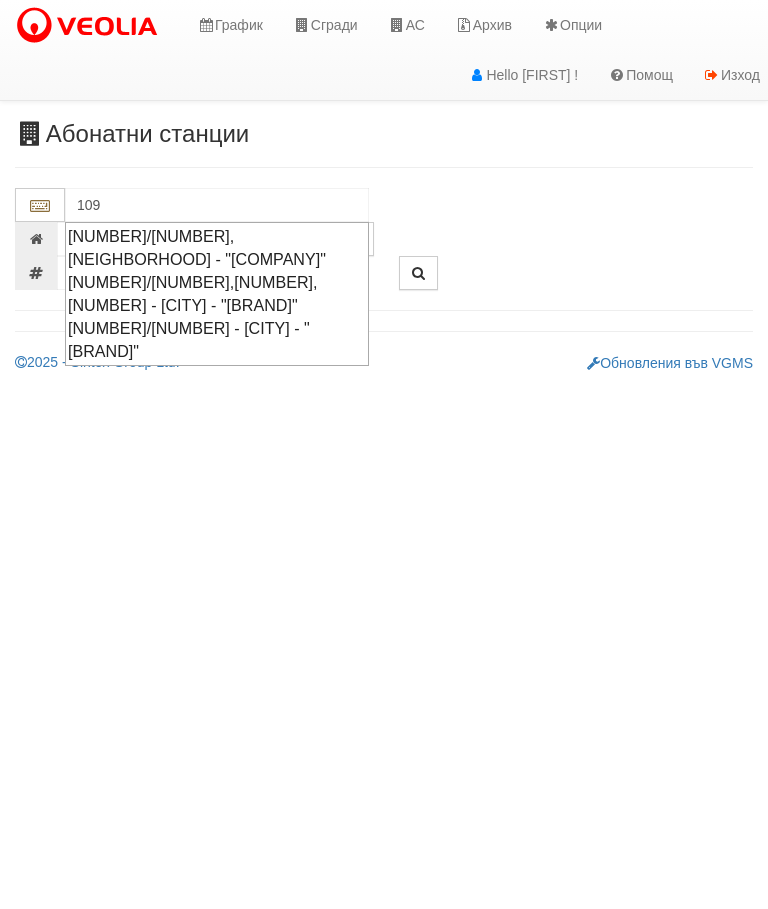 click on "[NUMBER]/[NUMBER],[NUMBER],[NUMBER] - [CITY] - "[BRAND]"" at bounding box center (217, 294) 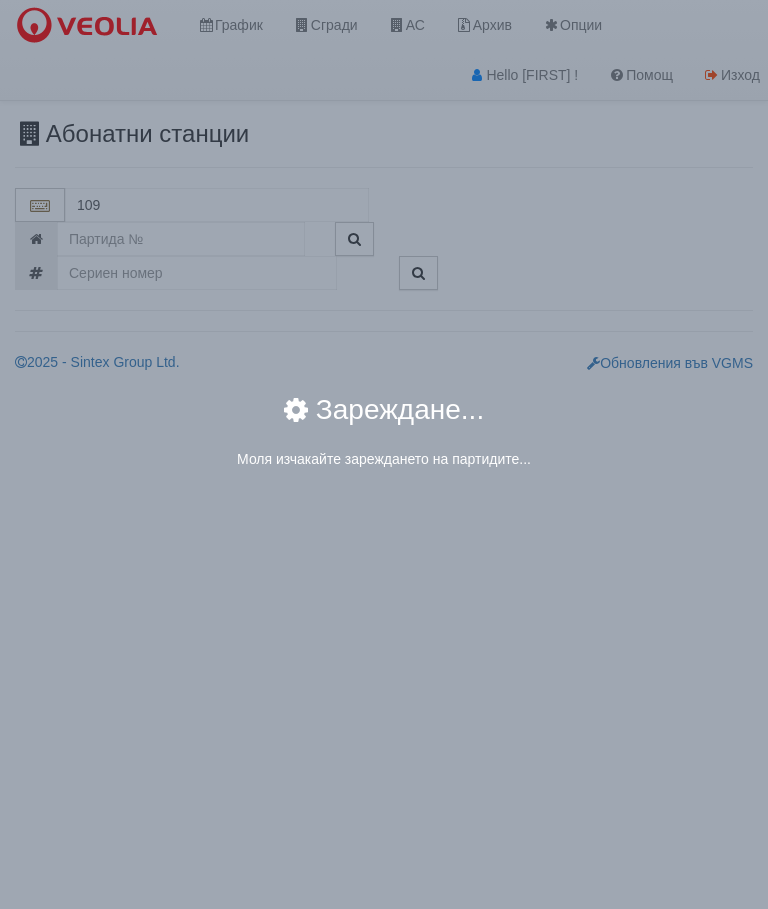 type on "[NUMBER]/[NUMBER],[NUMBER],[NUMBER] - [CITY] - "[BRAND]"" 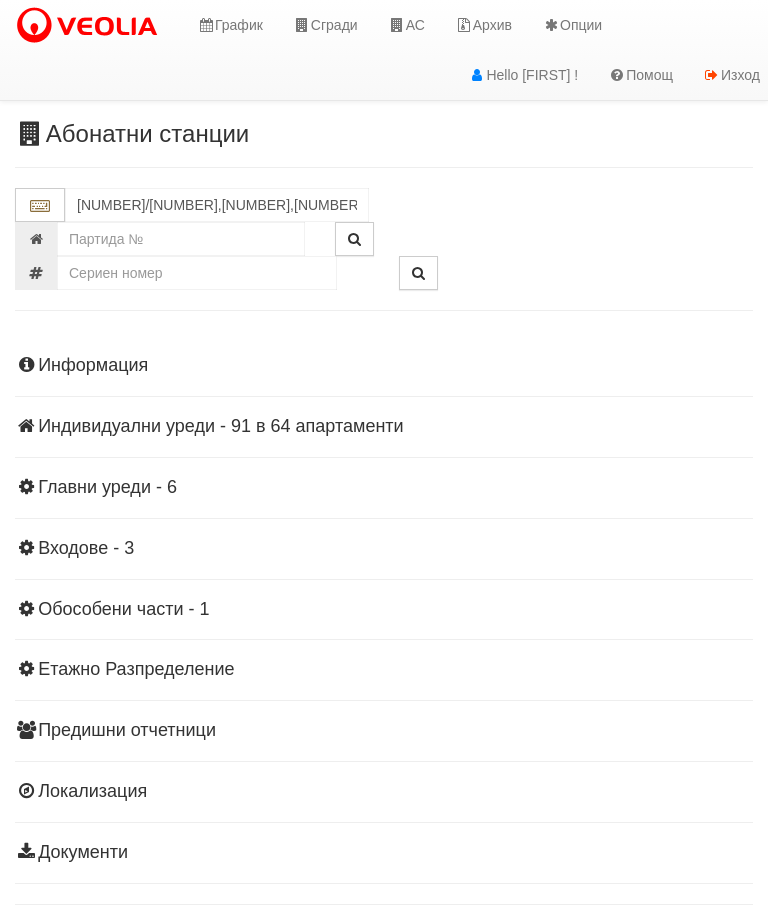 click on "Информация
Параметри
Брой Апартаменти:
64
Ползватели 06/[YEAR]
75  %
0  % 134" at bounding box center (384, 607) 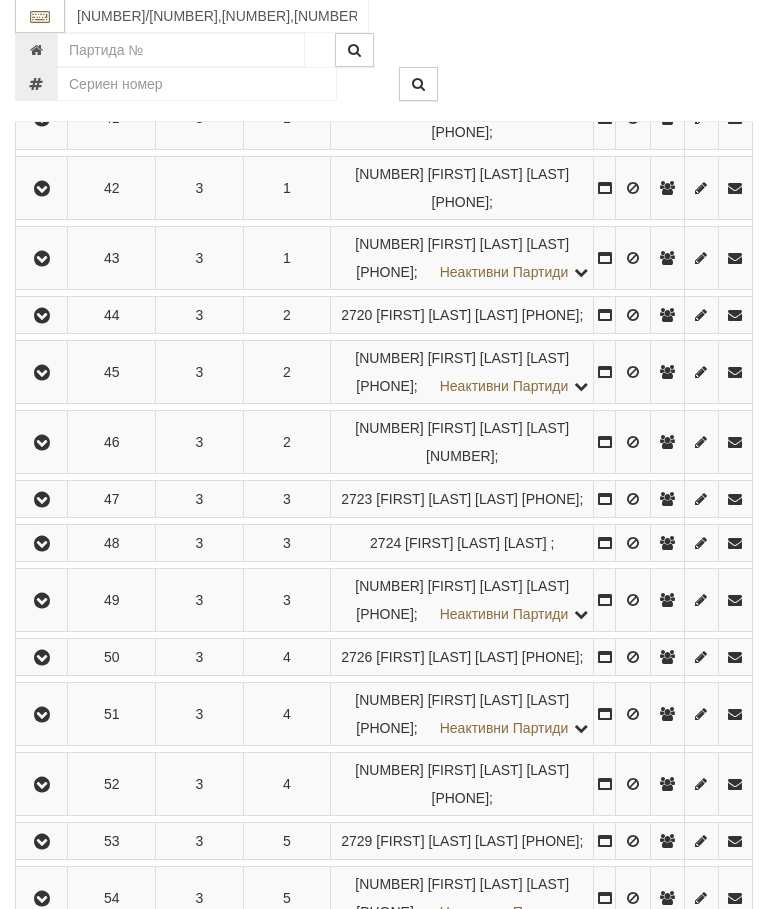 scroll, scrollTop: 482, scrollLeft: 0, axis: vertical 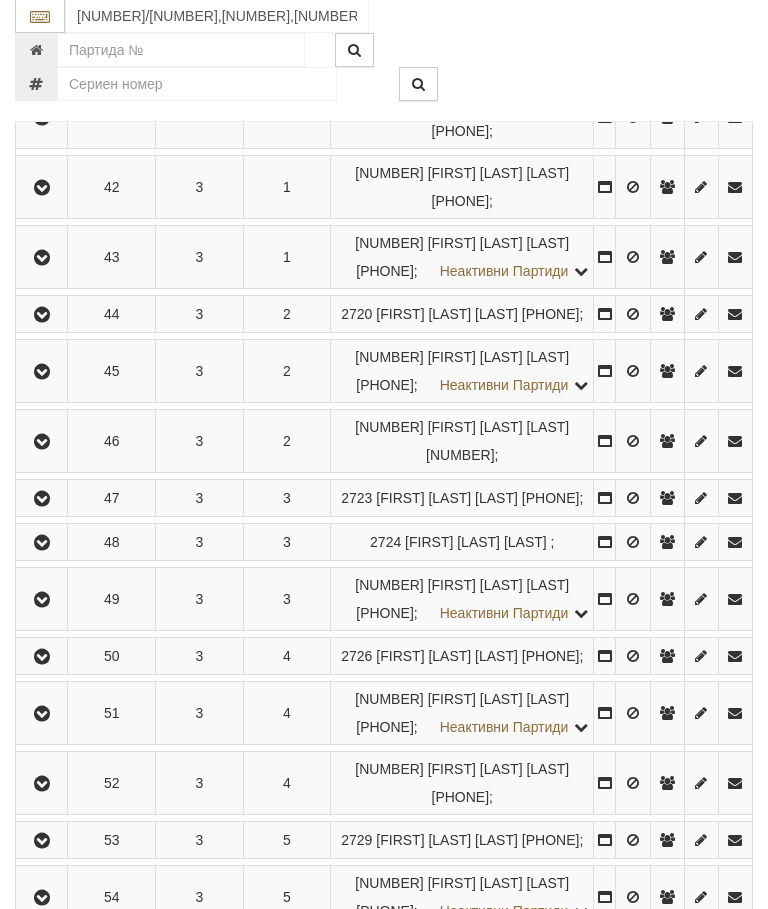 click at bounding box center (42, 601) 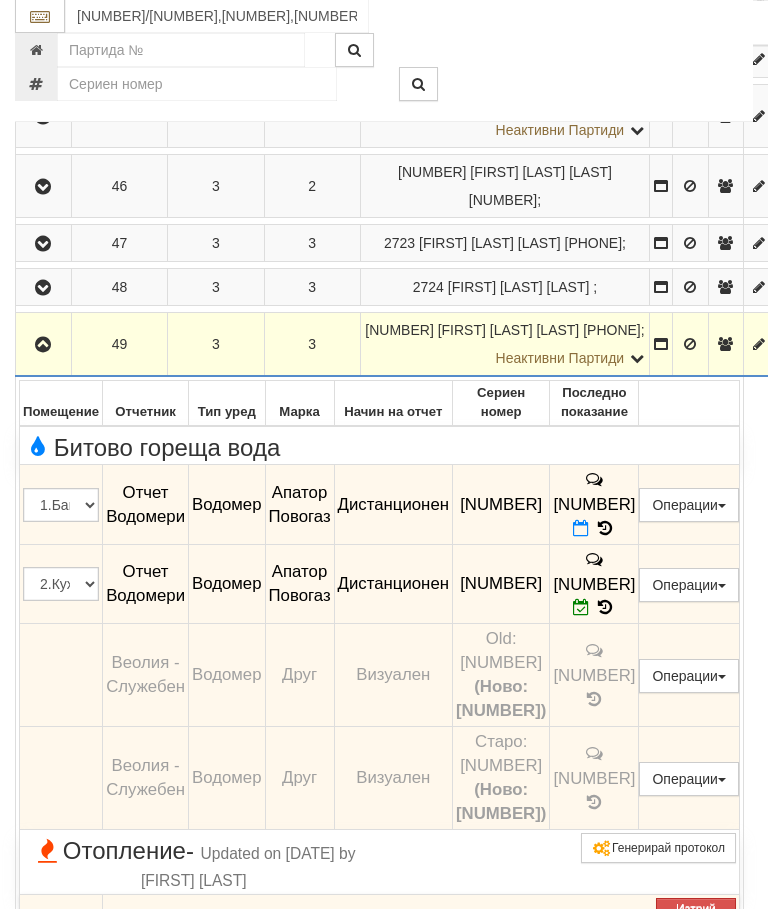 scroll, scrollTop: 686, scrollLeft: 0, axis: vertical 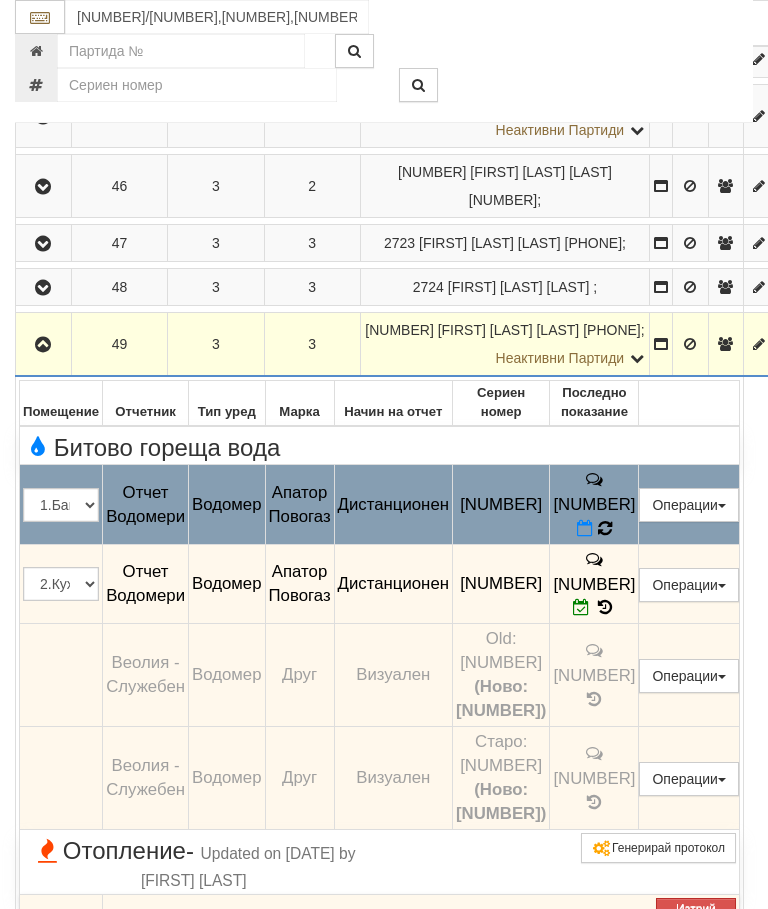 click on "[NUMBER]" at bounding box center (594, 505) 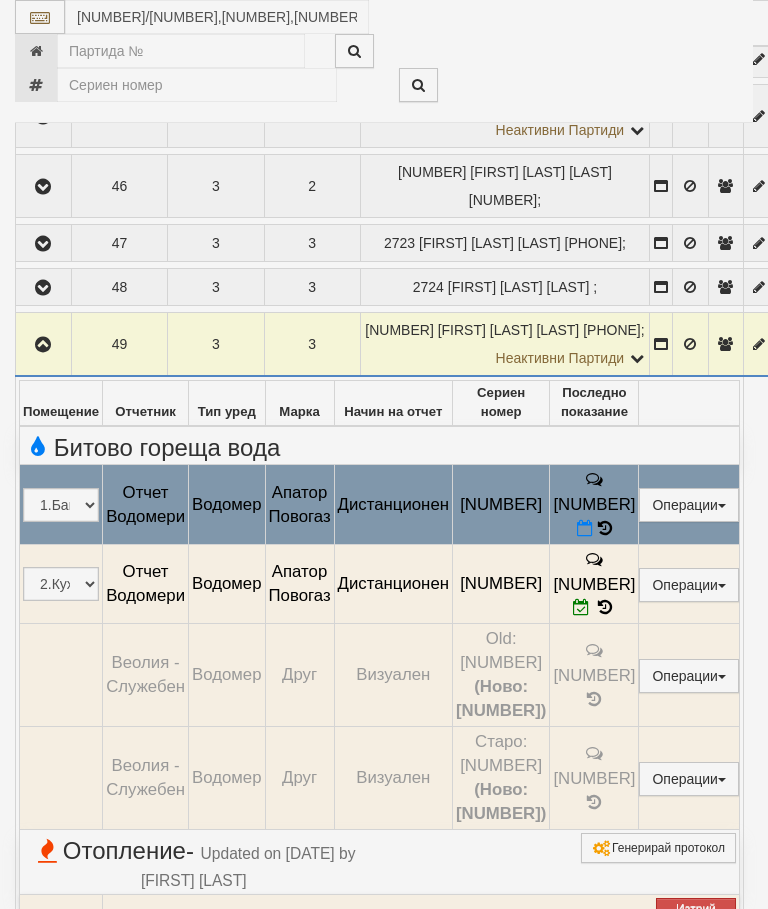 select on "10" 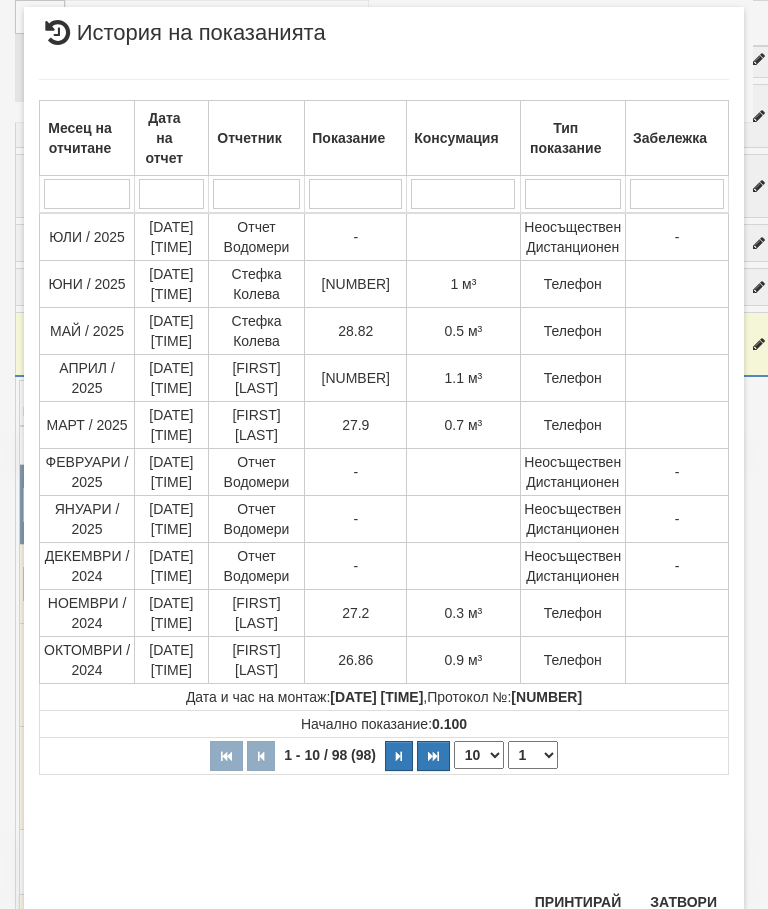 scroll, scrollTop: 1082, scrollLeft: 0, axis: vertical 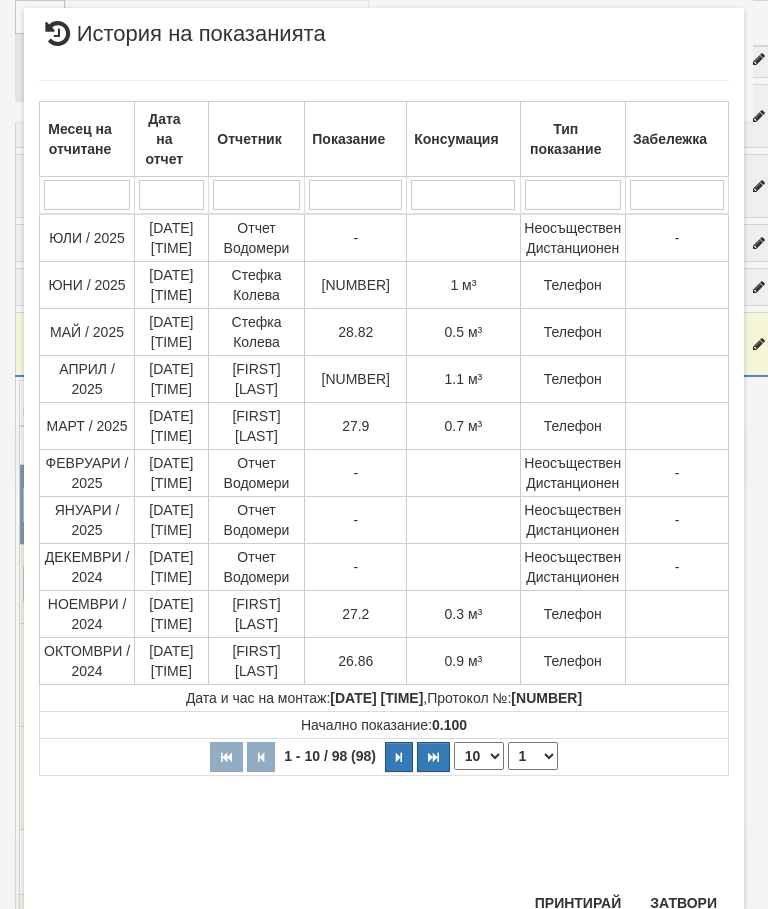 click on "Затвори" at bounding box center (683, 903) 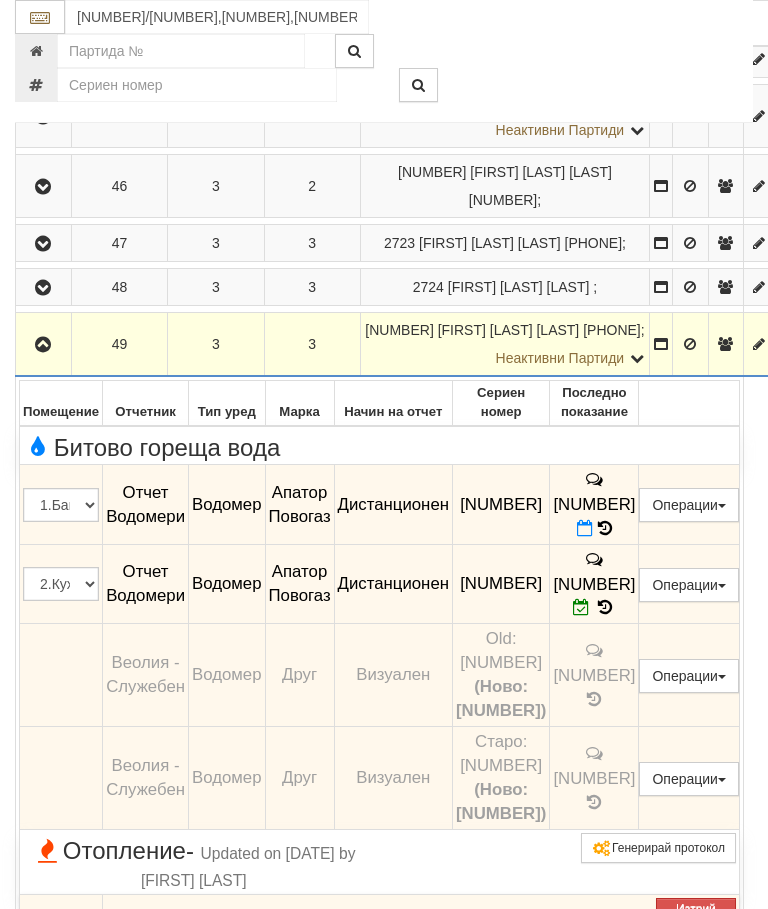 click at bounding box center [585, 528] 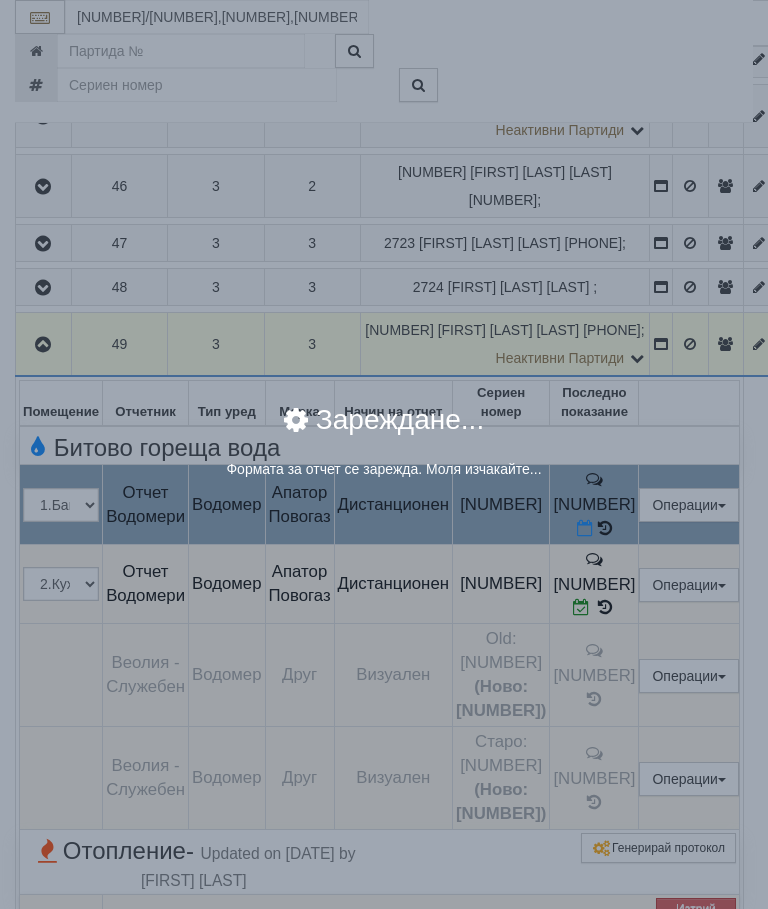 select on "8ac75930-9bfd-e511-80be-8d5a1dced85a" 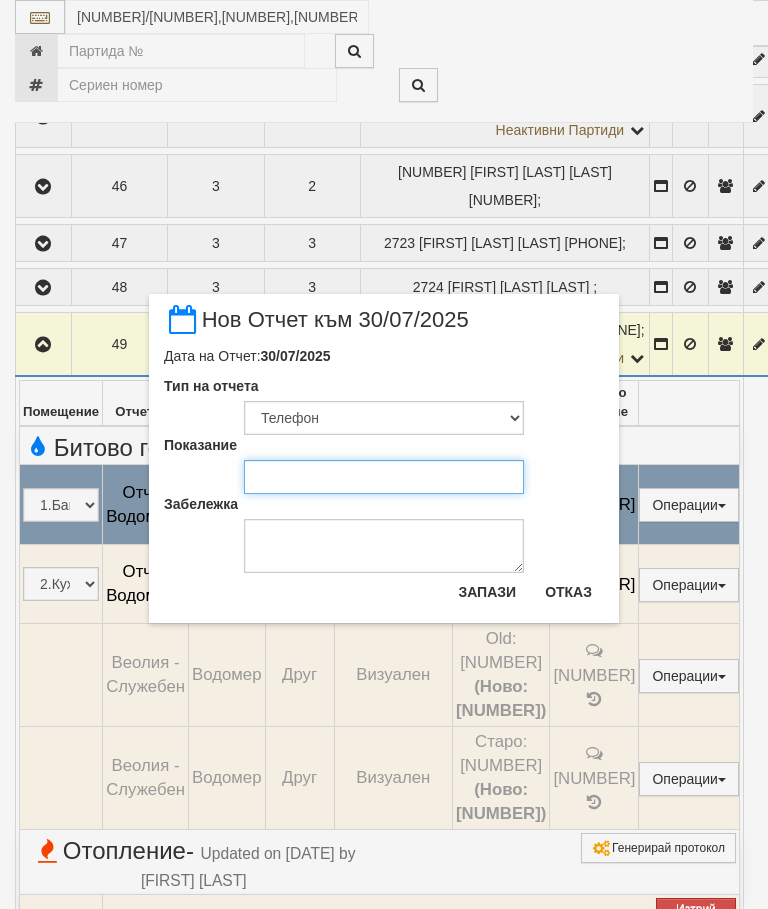 click on "Показание" at bounding box center (384, 477) 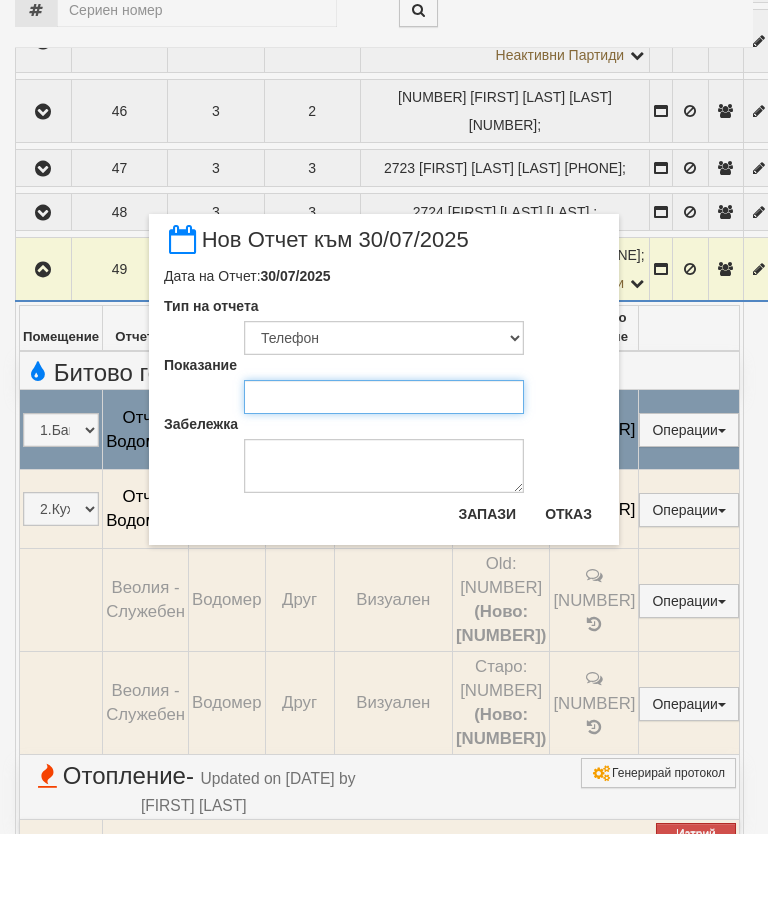 type on "29.720" 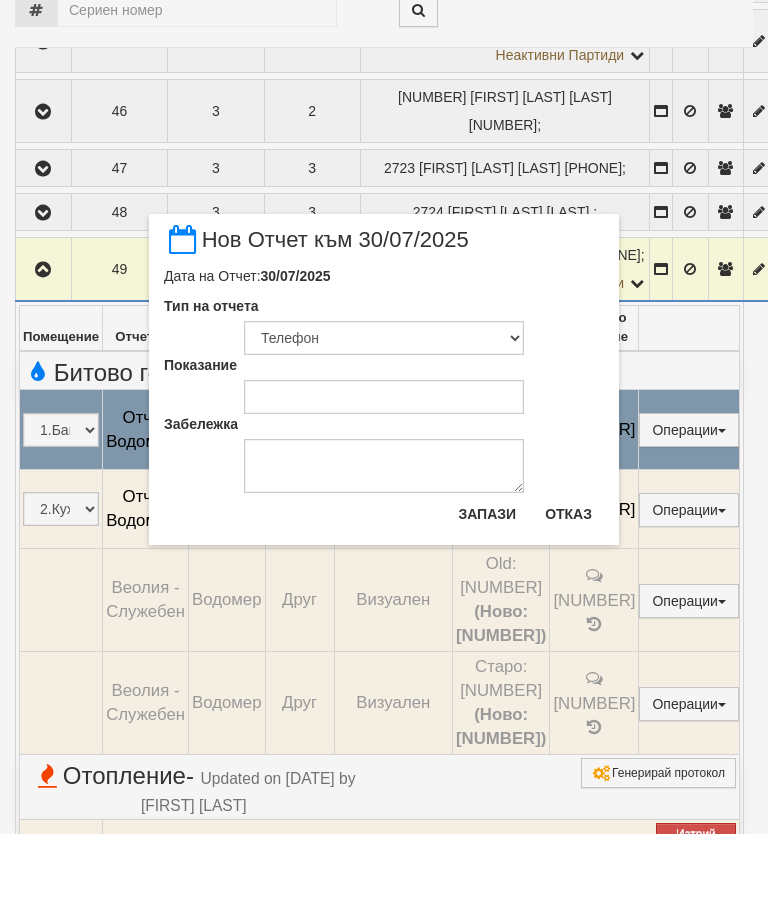 click on "Запази" at bounding box center [487, 589] 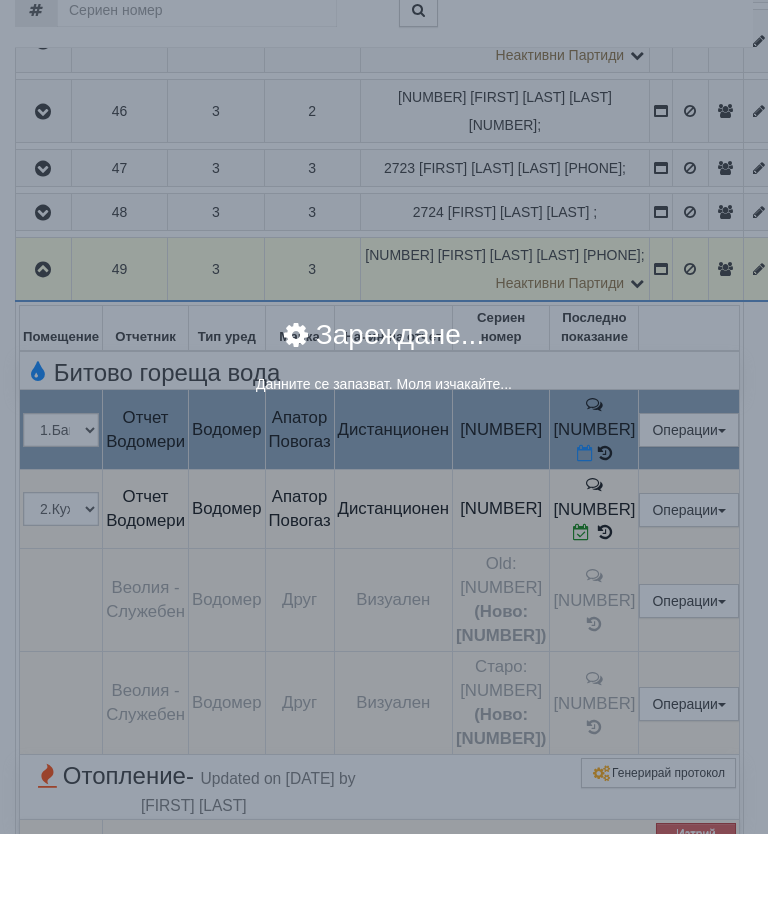 scroll, scrollTop: 761, scrollLeft: 0, axis: vertical 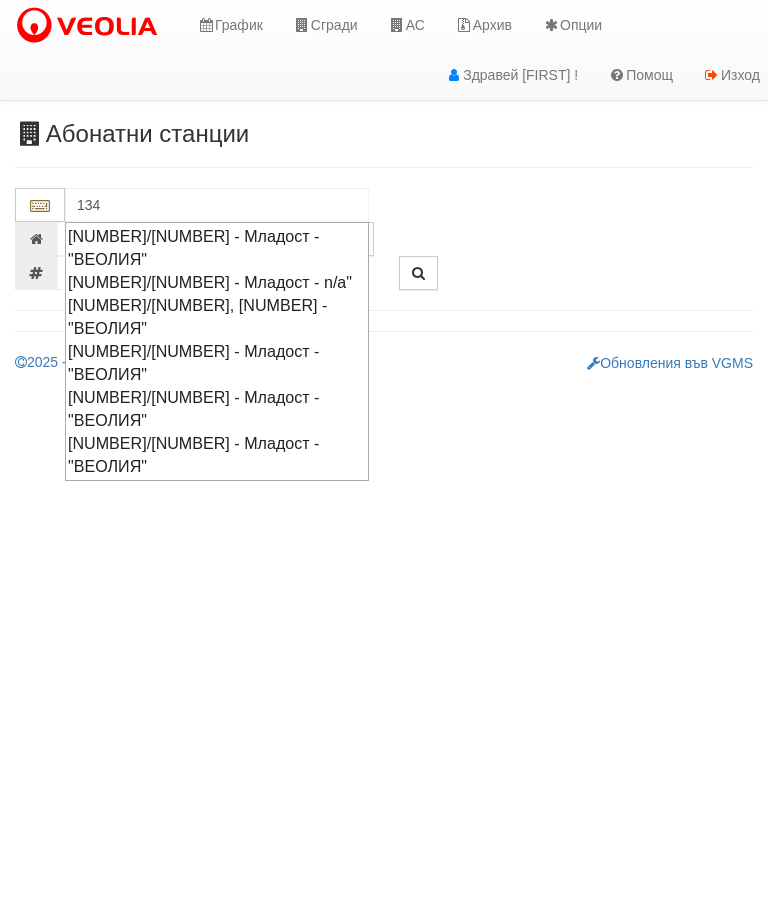 click on "[NUMBER]/[NUMBER], [NUMBER] - "ВЕОЛИЯ"" at bounding box center [217, 317] 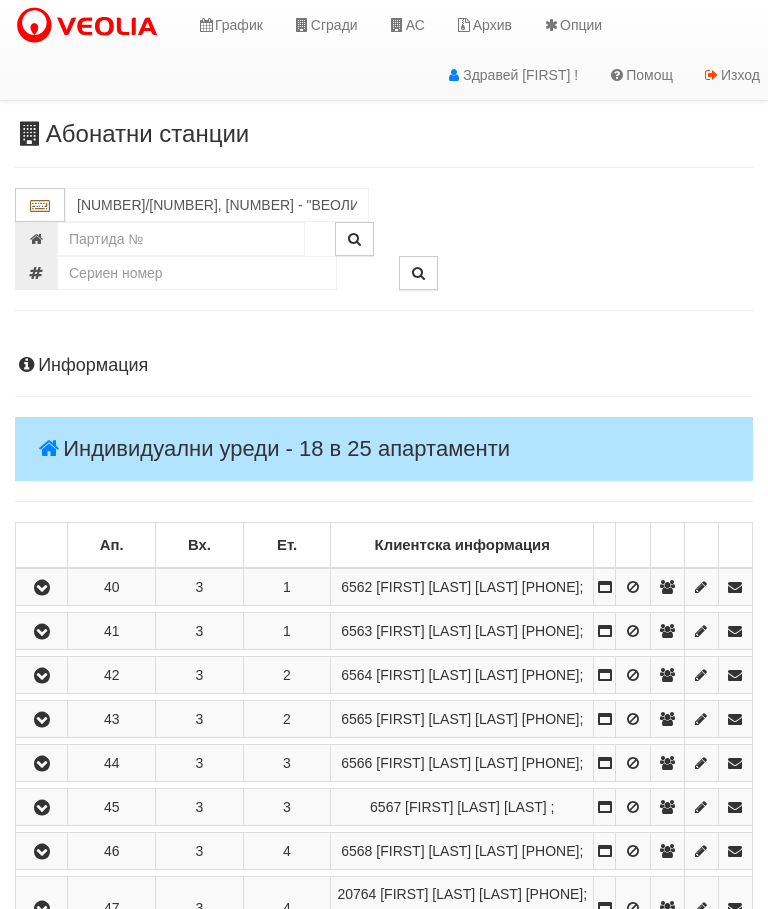scroll, scrollTop: 254, scrollLeft: 0, axis: vertical 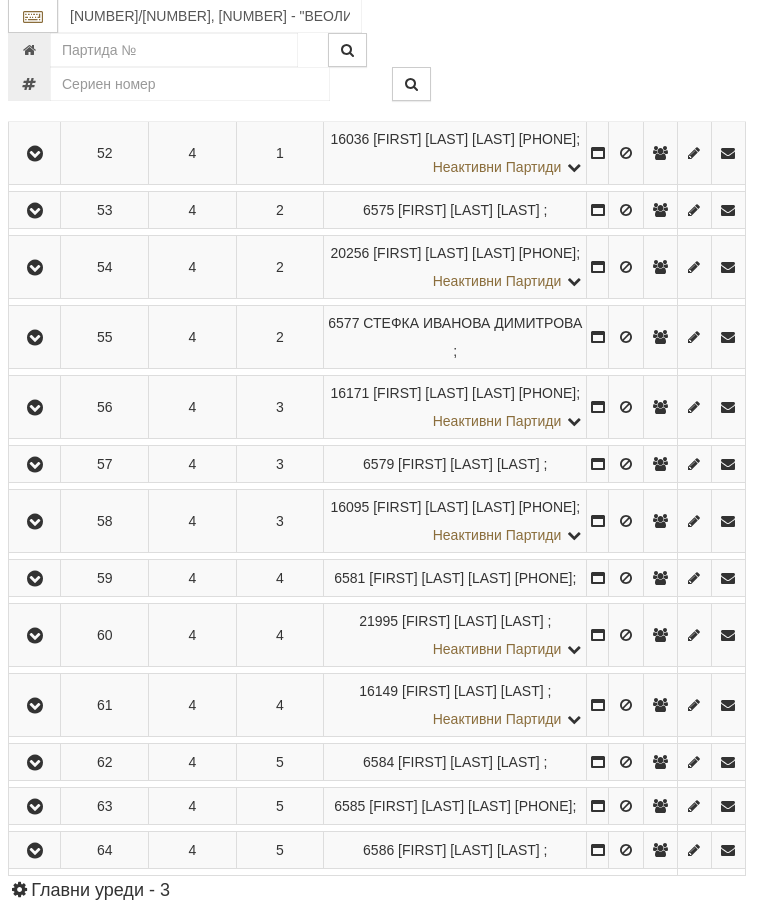 click at bounding box center (36, 269) 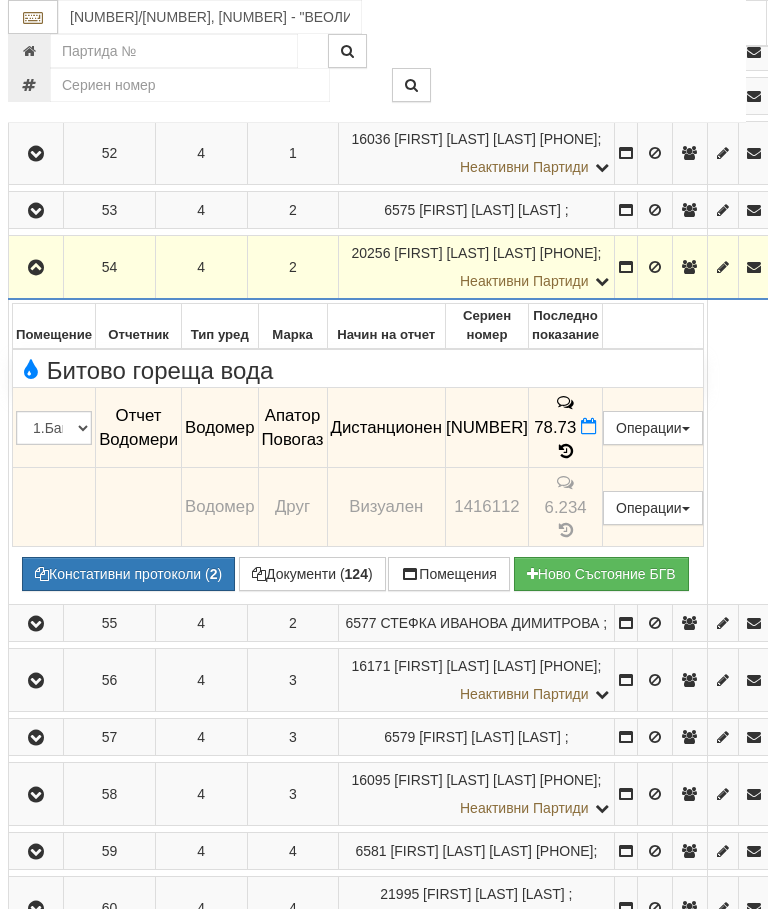 click at bounding box center [589, 426] 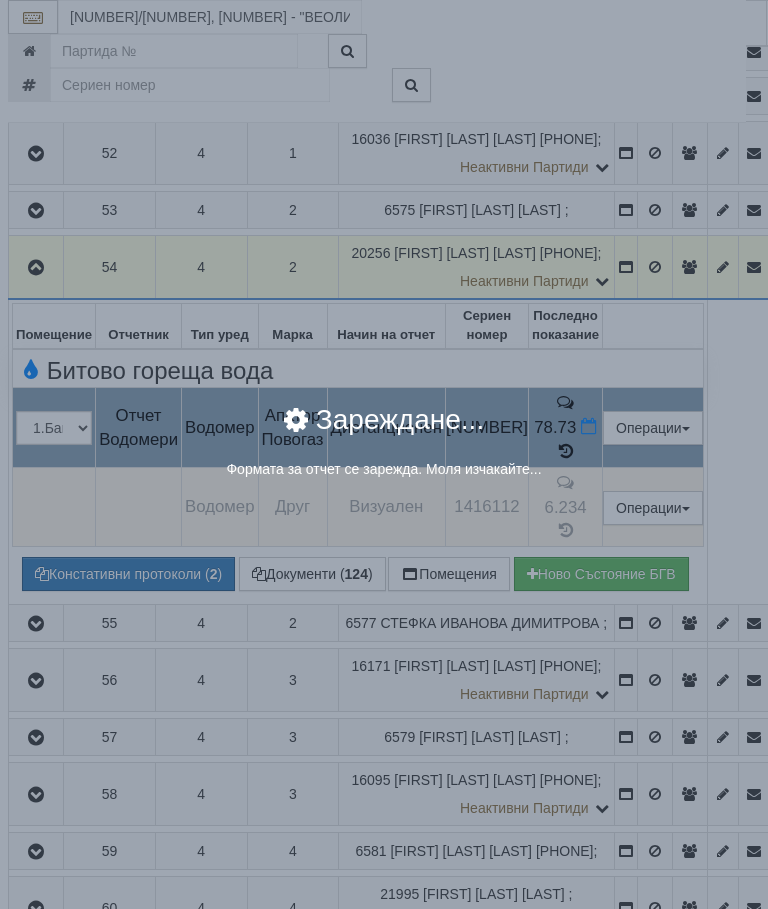 select on "8ac75930-9bfd-e511-80be-8d5a1dced85a" 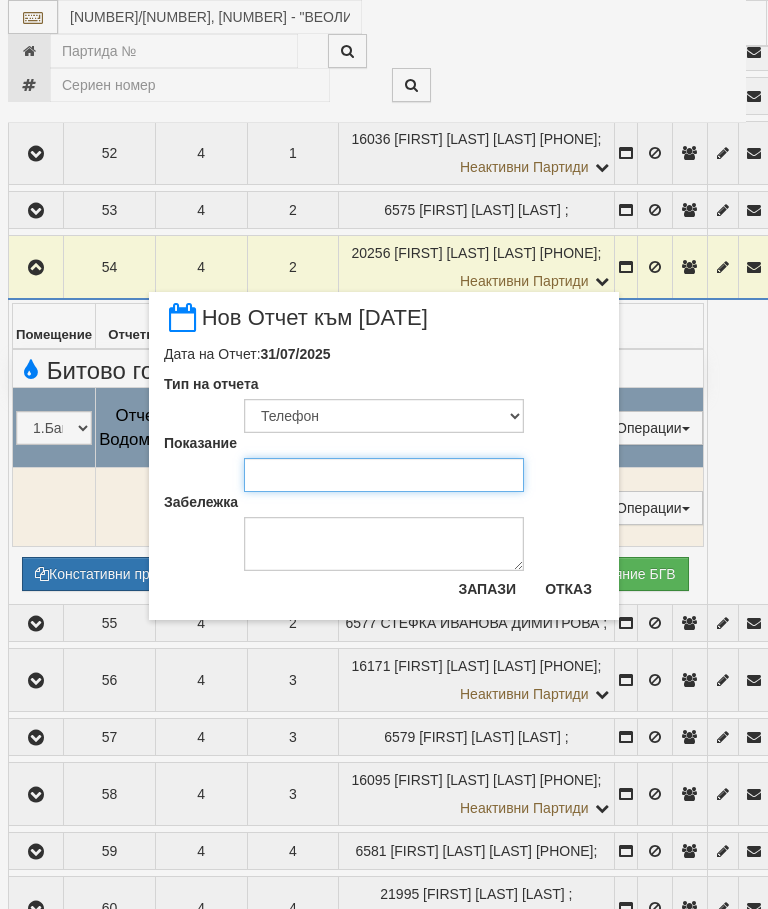 click on "Показание" at bounding box center (384, 475) 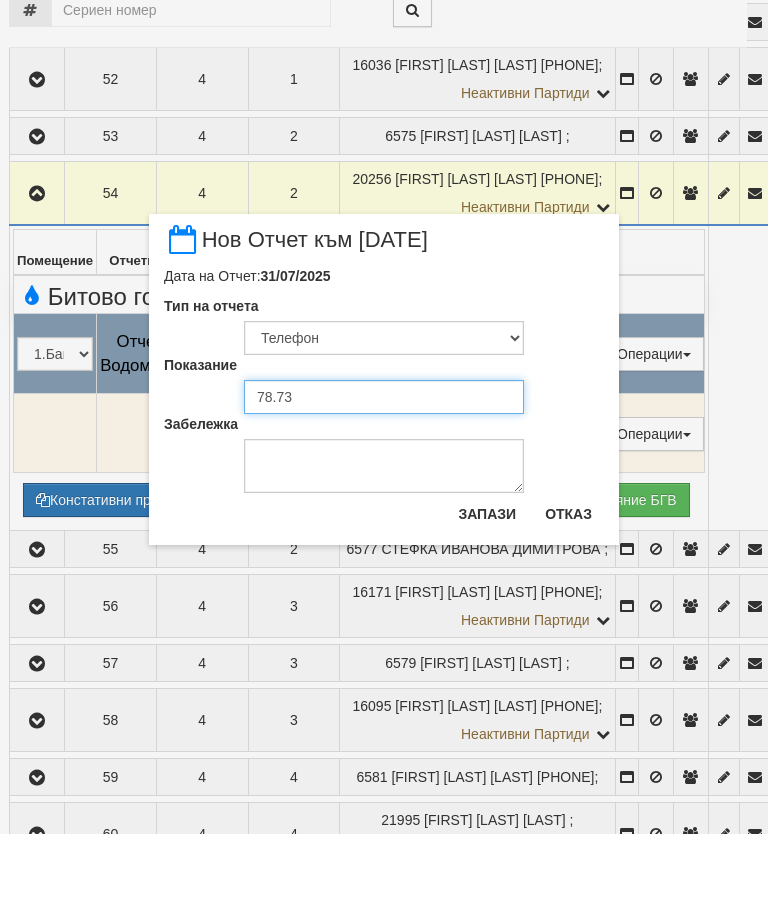 type on "78.730" 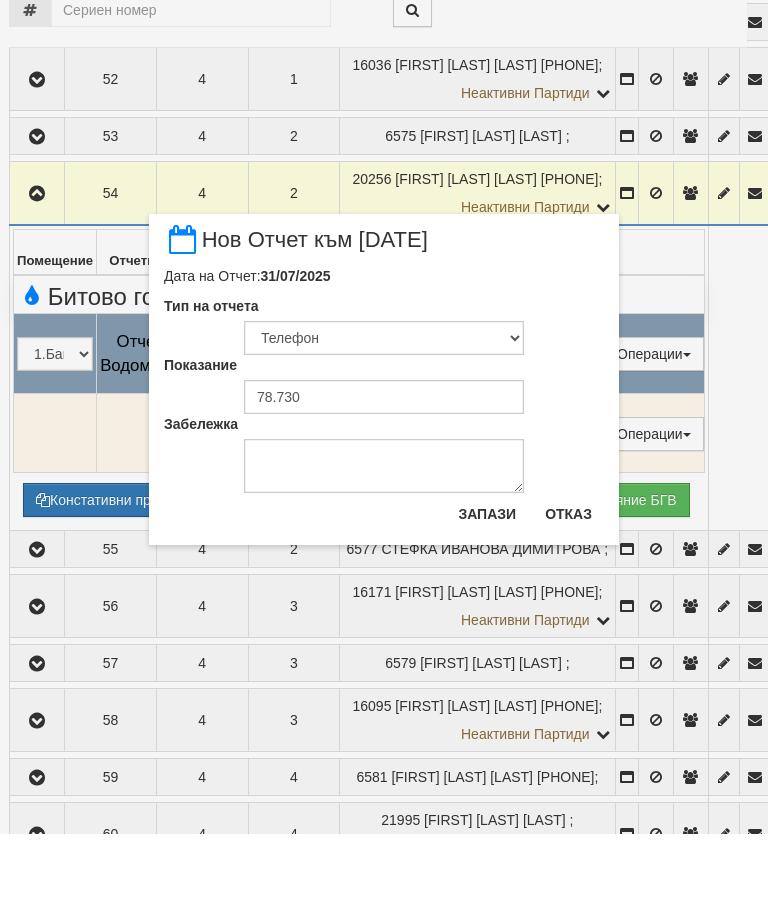 click on "Запази" at bounding box center [487, 589] 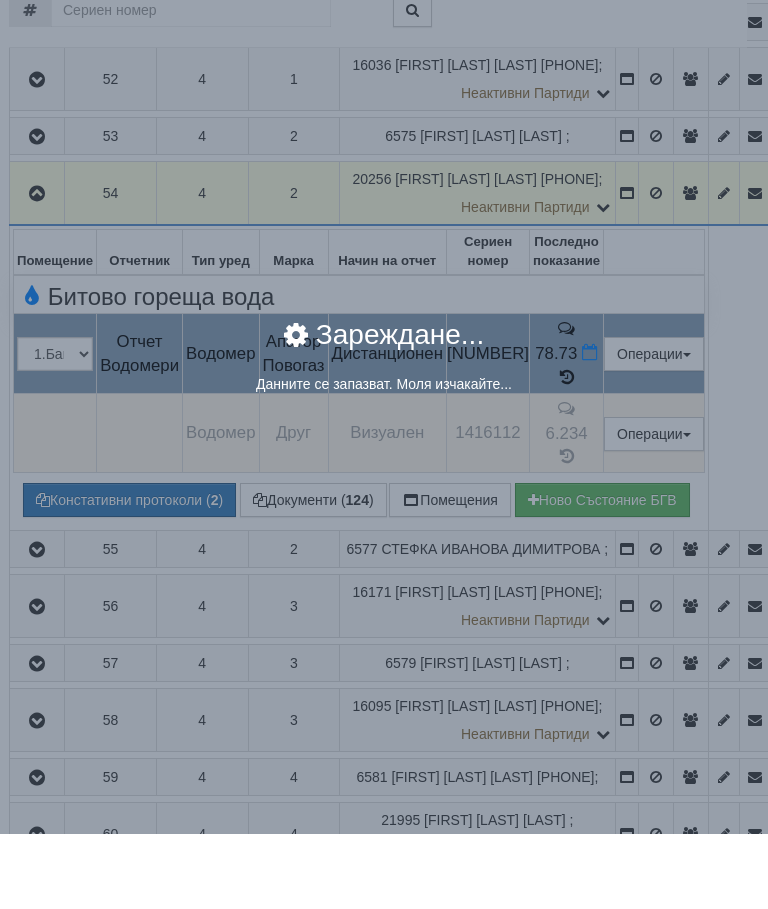 scroll, scrollTop: 1102, scrollLeft: 7, axis: both 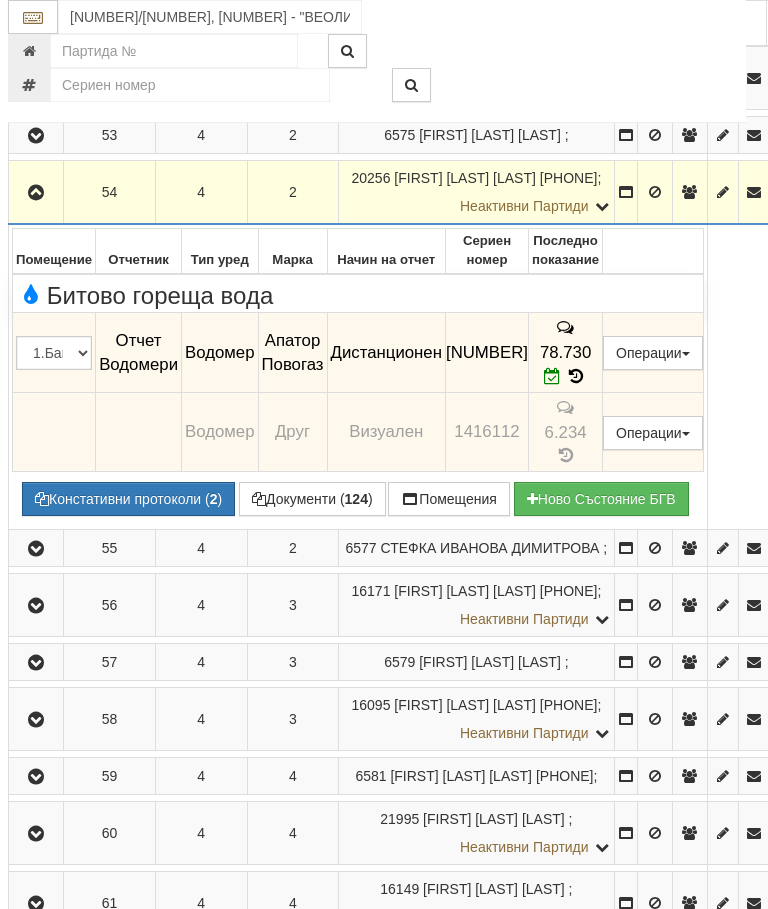 click at bounding box center (36, 193) 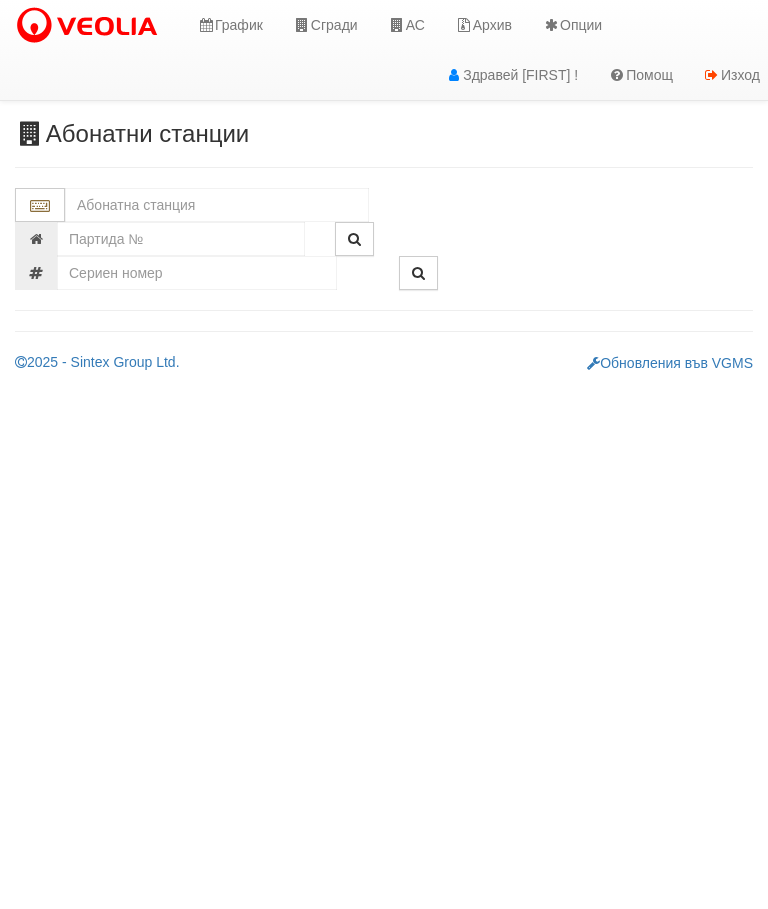 scroll, scrollTop: 0, scrollLeft: 0, axis: both 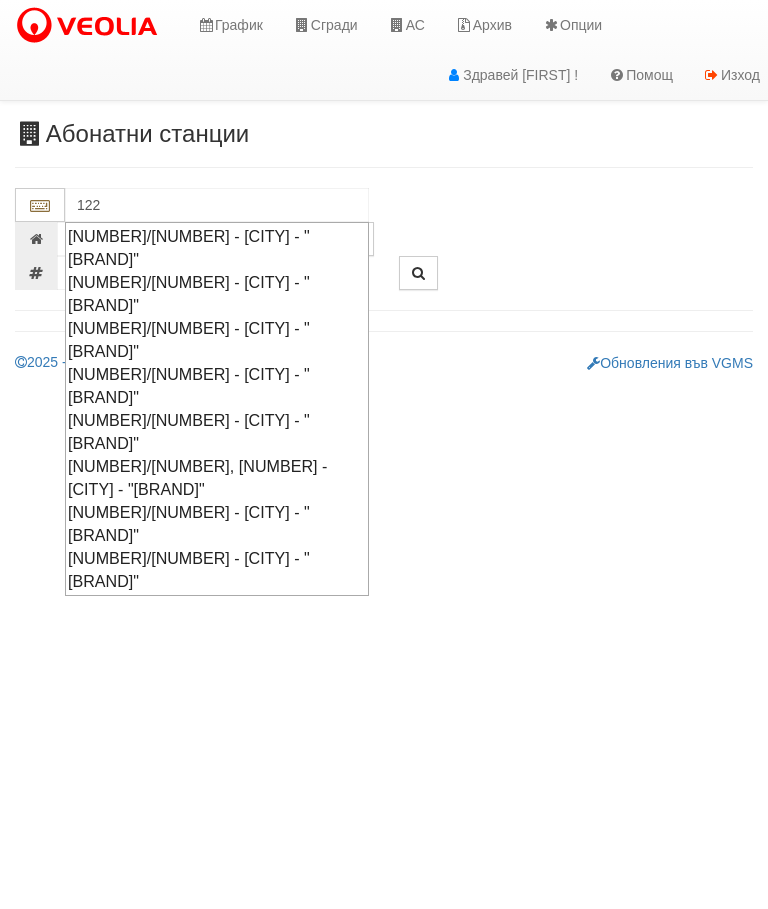 click on "[NUMBER]/[NUMBER] - [CITY] - "[BRAND]"" at bounding box center (217, 524) 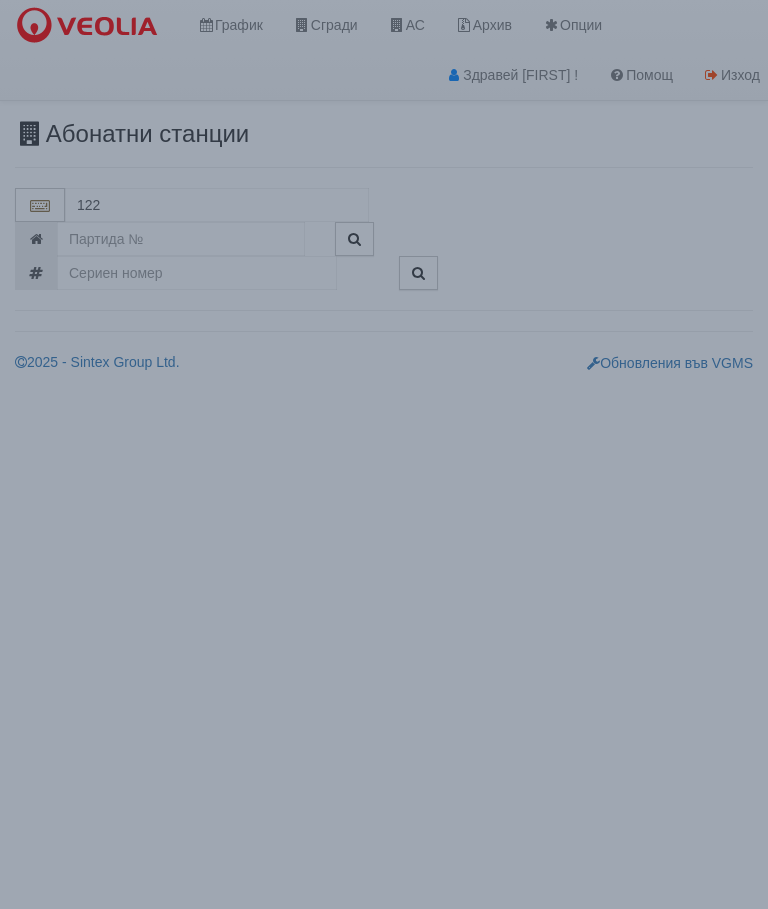 type on "[NUMBER]/[NUMBER] - [CITY] - "[BRAND]"" 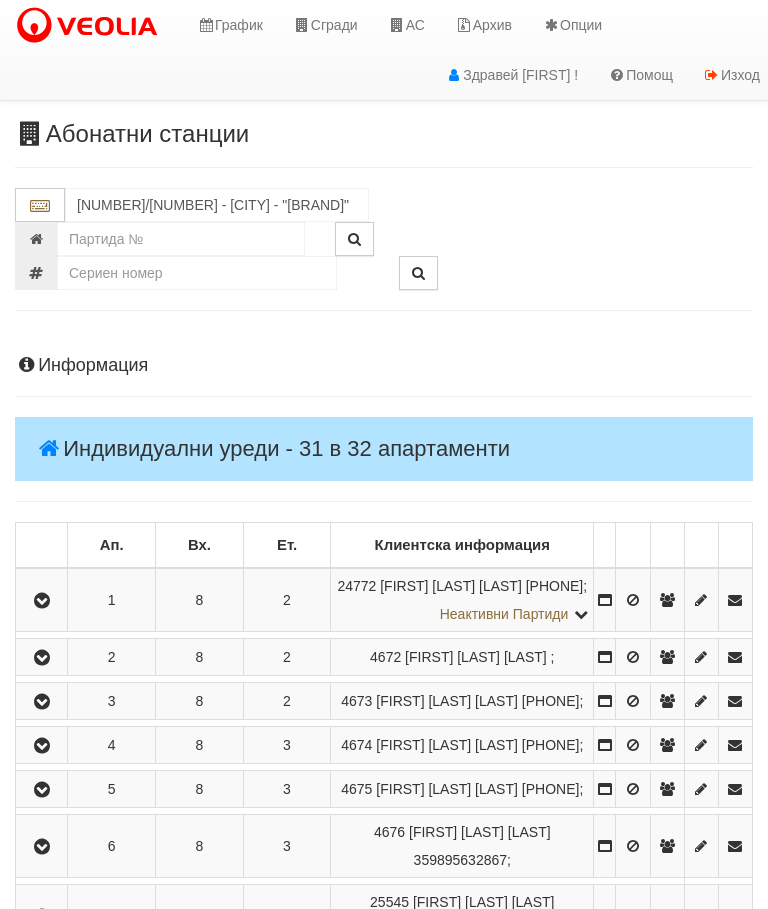 click at bounding box center [41, 745] 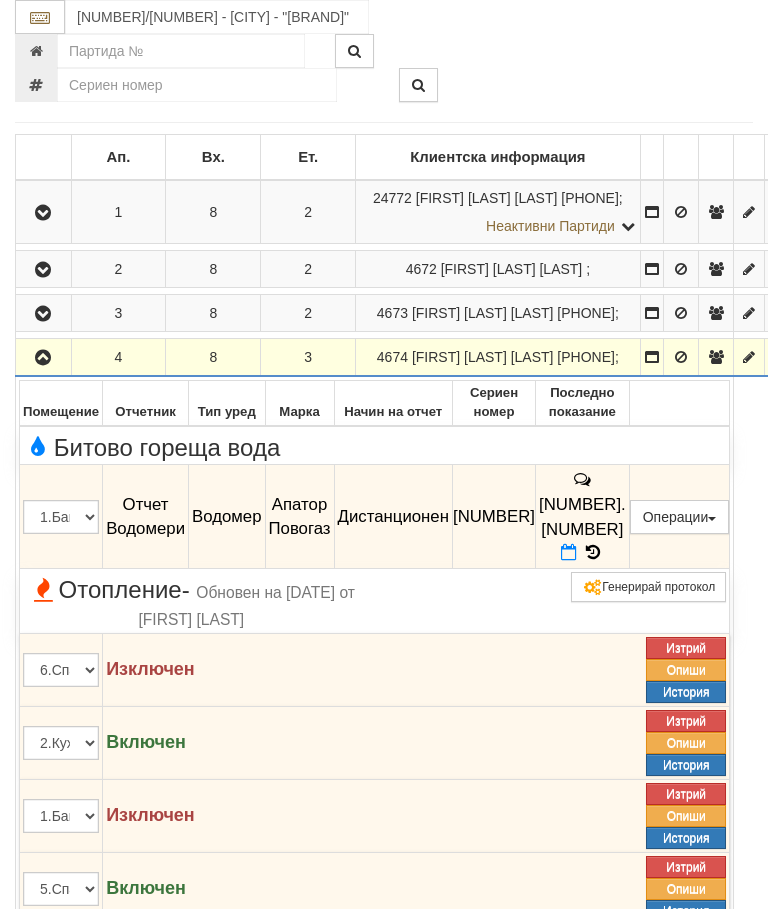 scroll, scrollTop: 399, scrollLeft: 0, axis: vertical 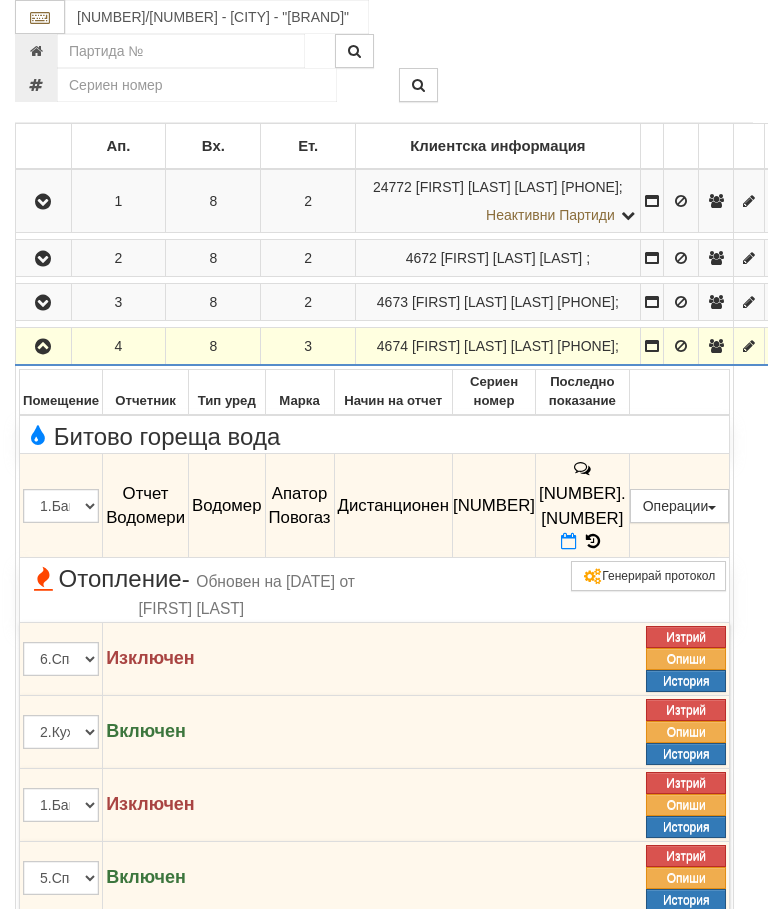 click at bounding box center [569, 541] 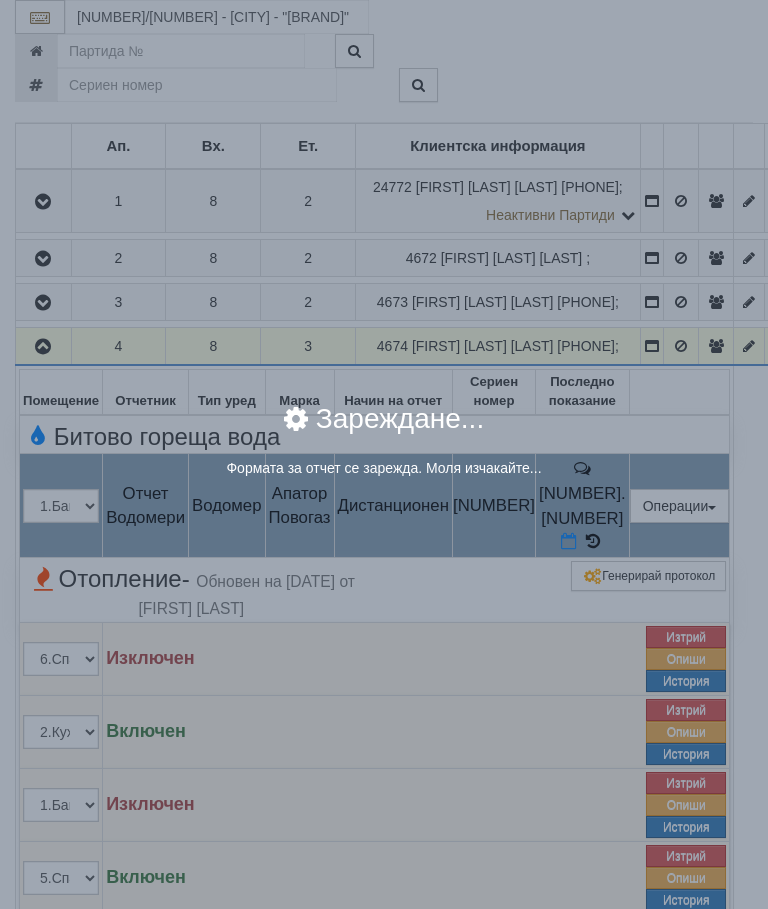 select on "8ac75930-9bfd-e511-80be-8d5a1dced85a" 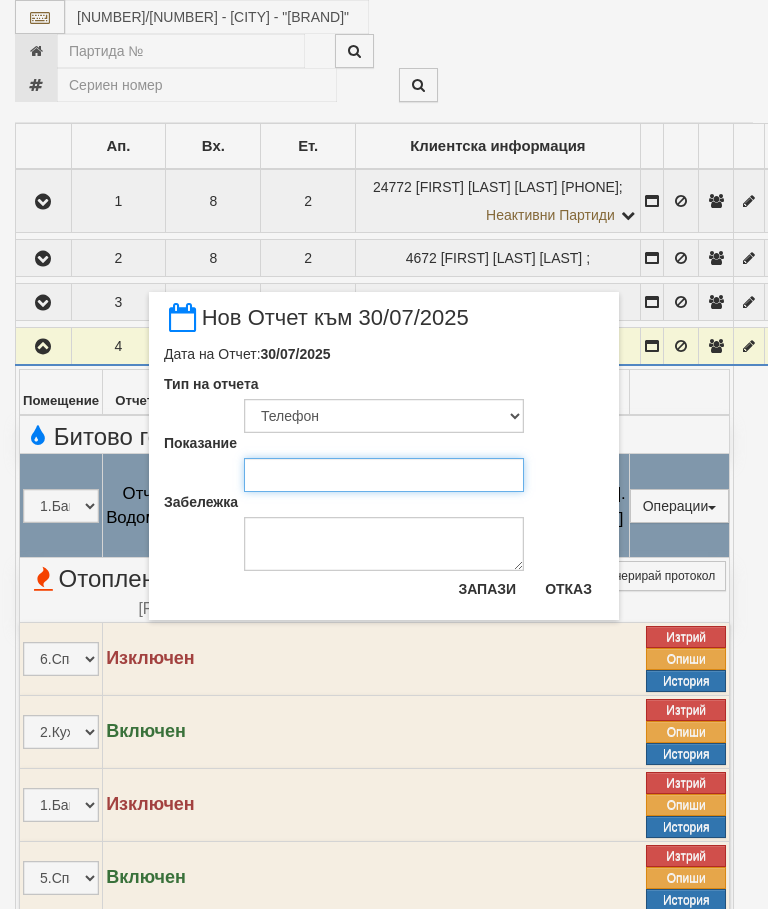 click on "Показание" at bounding box center (384, 475) 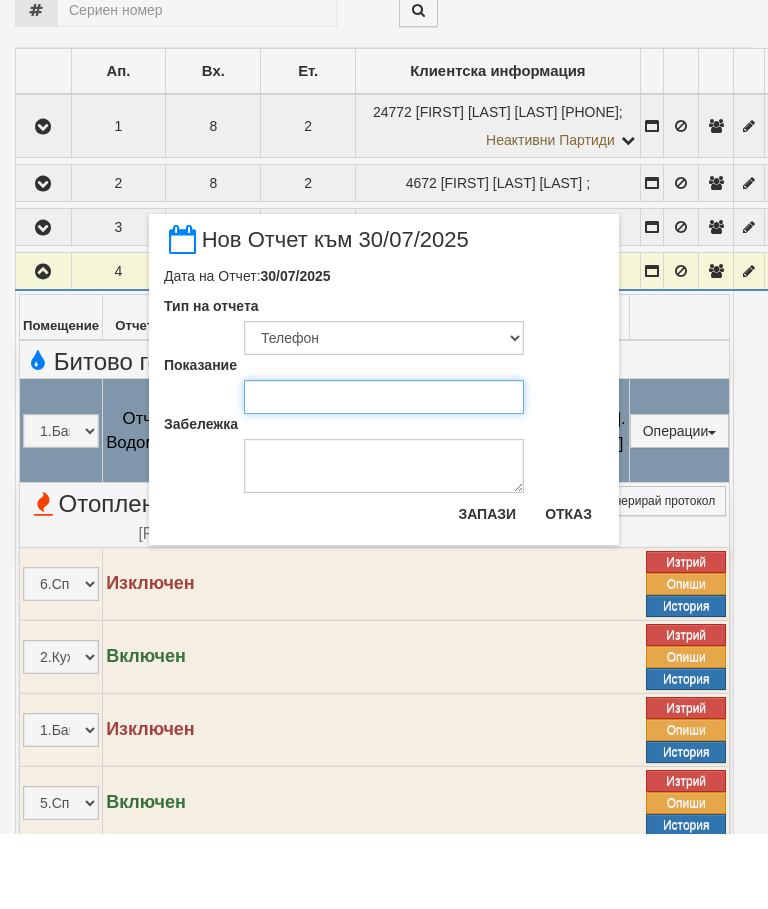 type on "446.366" 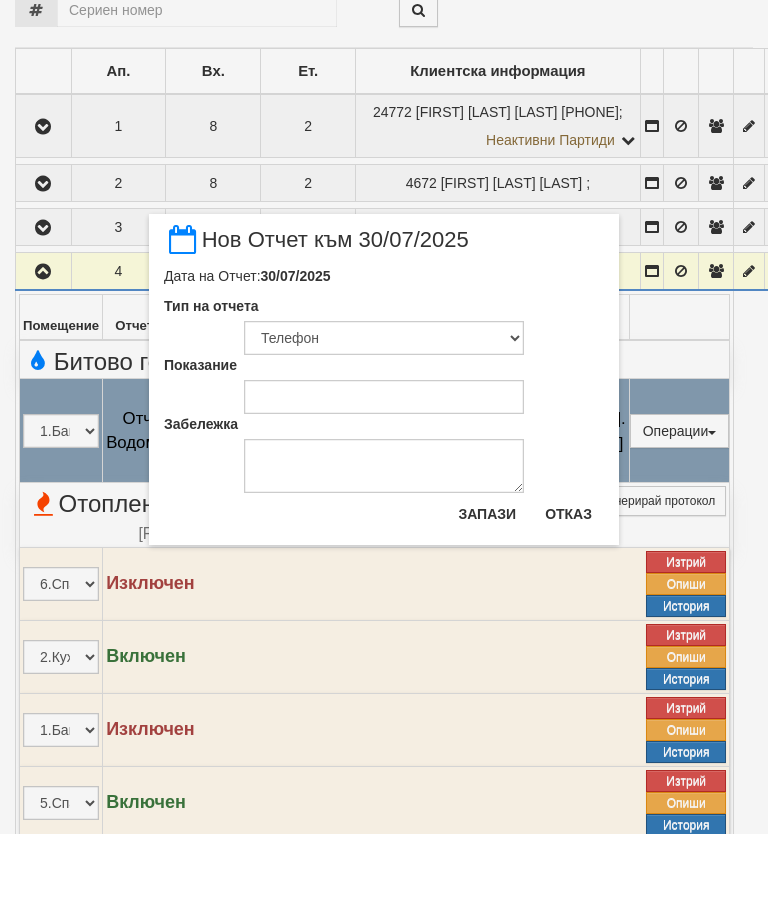 click on "Запази" at bounding box center [487, 589] 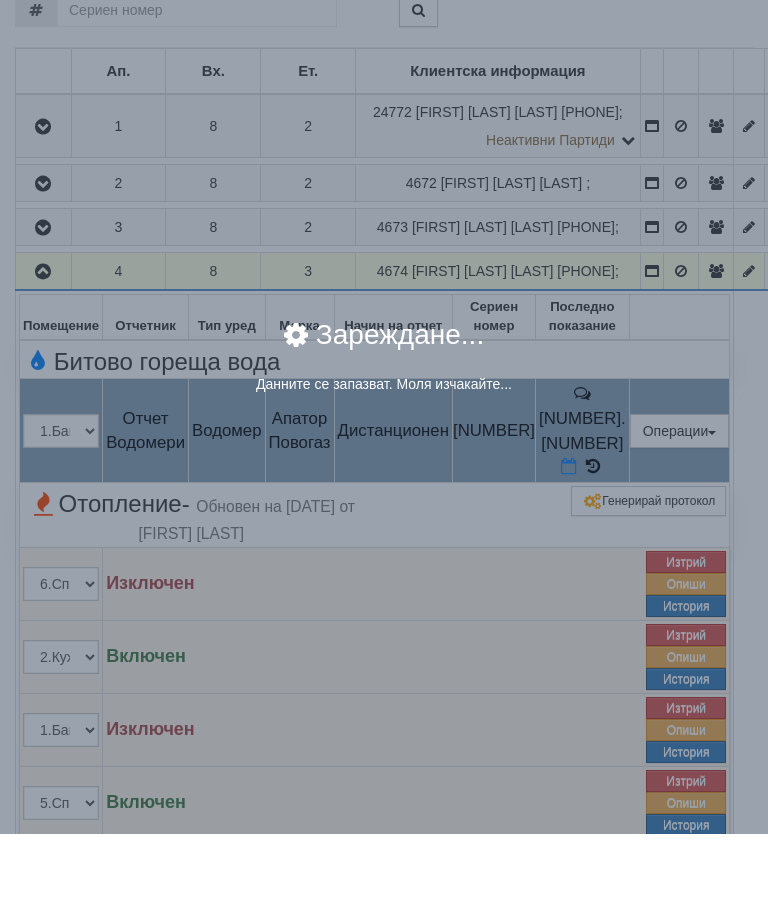scroll, scrollTop: 474, scrollLeft: 0, axis: vertical 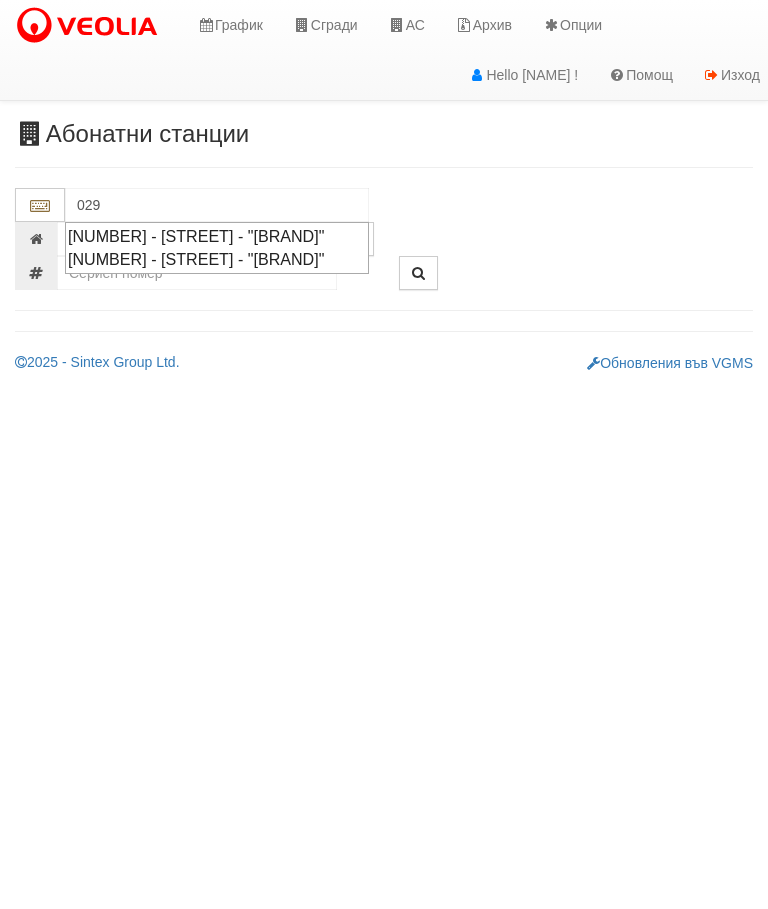 click on "[NUMBER] - [STREET] - "[BRAND]"" at bounding box center [217, 259] 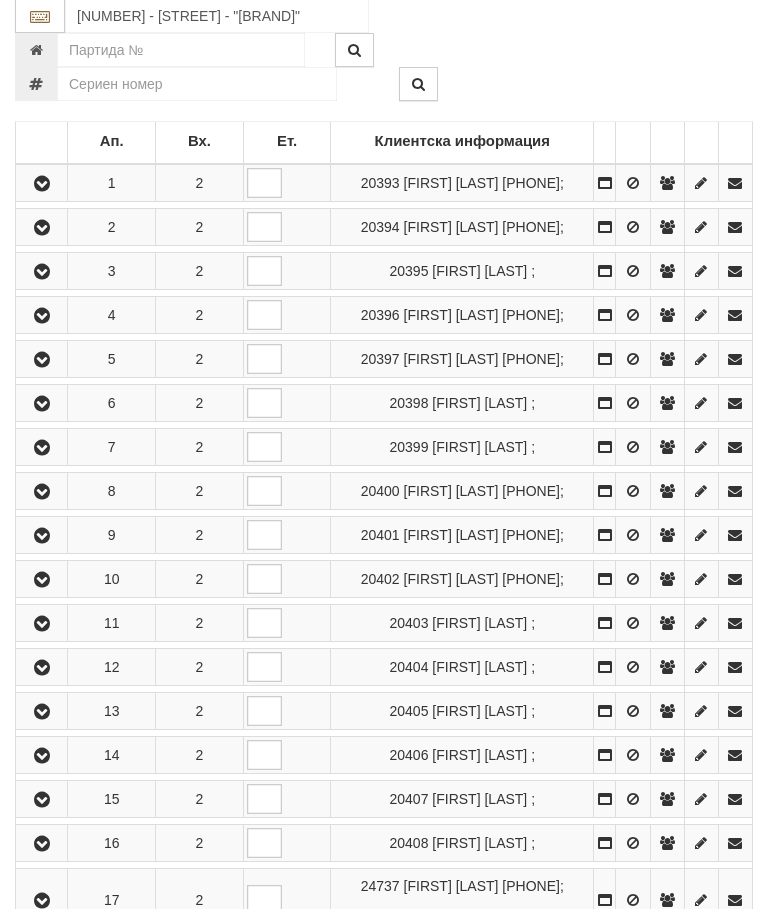 scroll, scrollTop: 320, scrollLeft: 0, axis: vertical 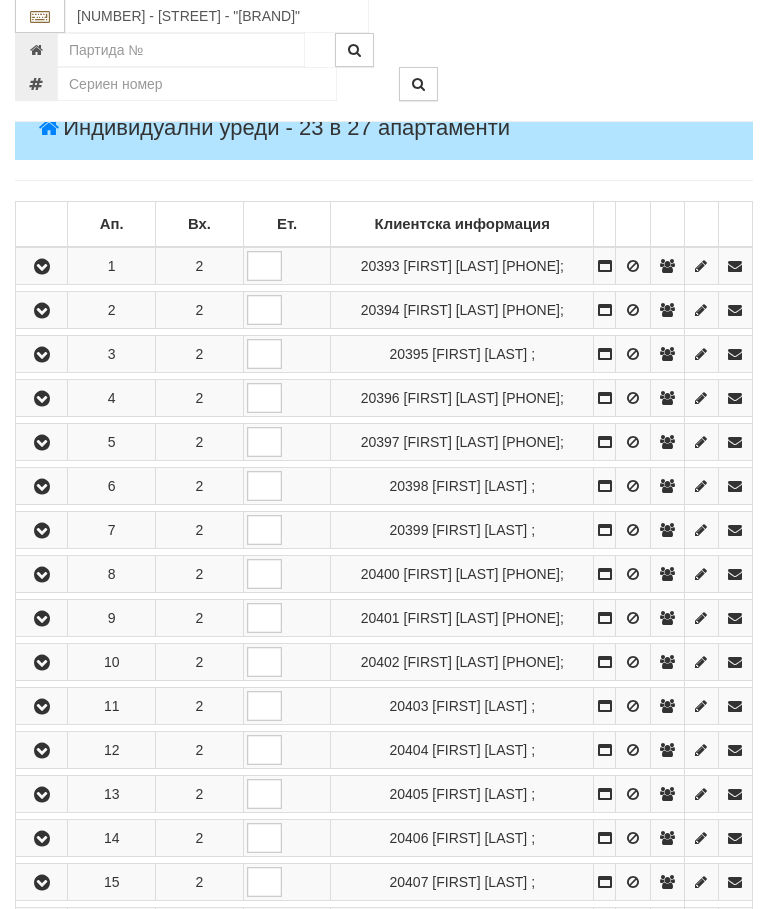click at bounding box center (42, 312) 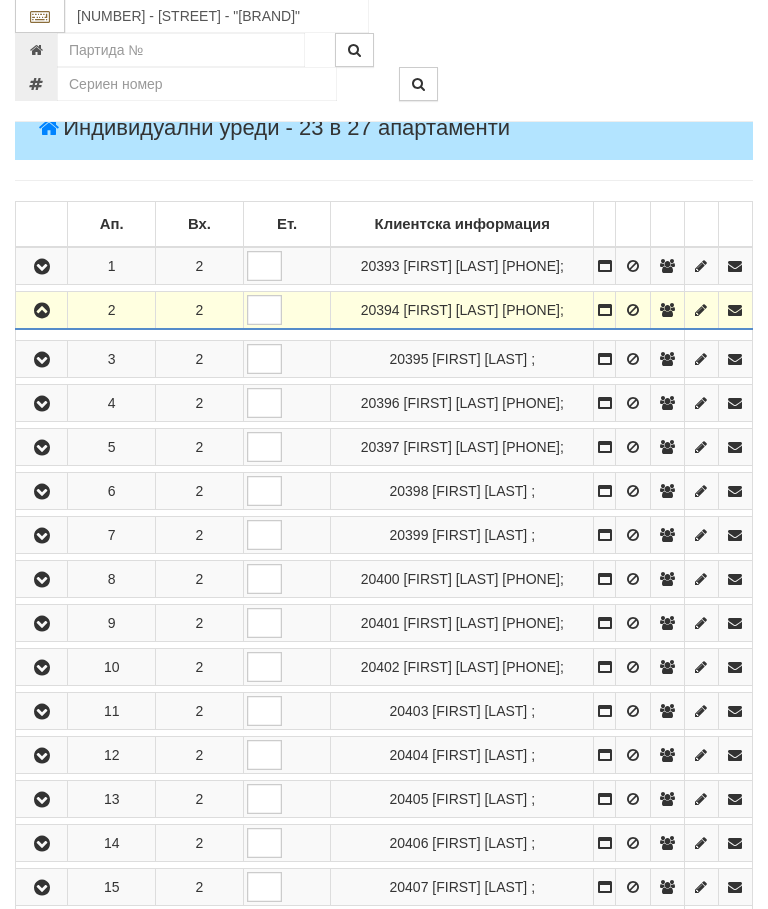 scroll, scrollTop: 321, scrollLeft: 0, axis: vertical 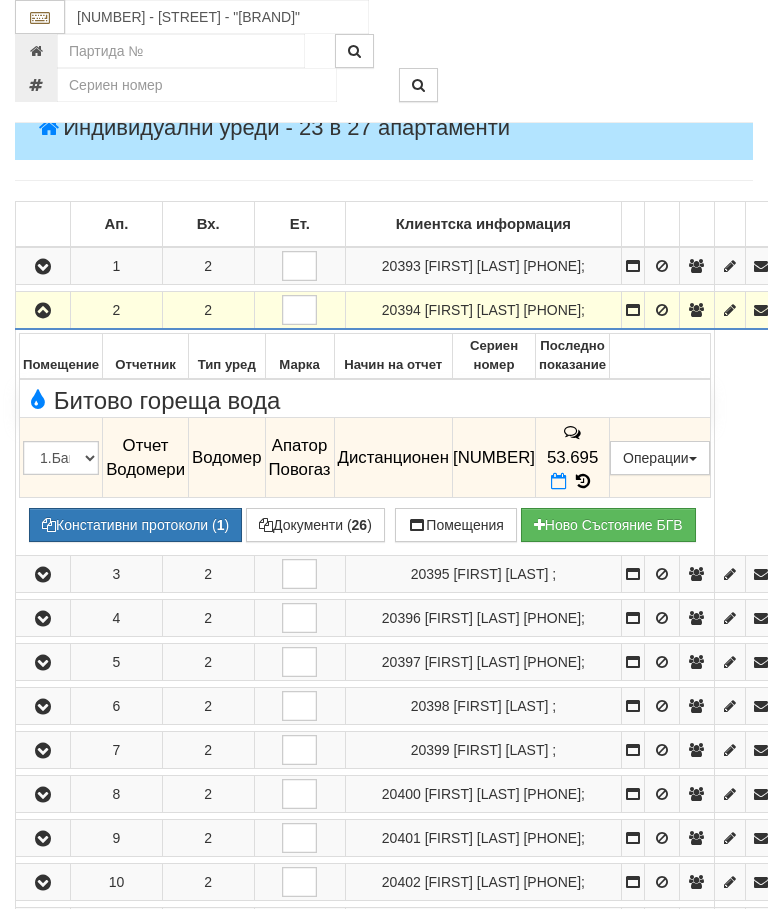 click at bounding box center (559, 481) 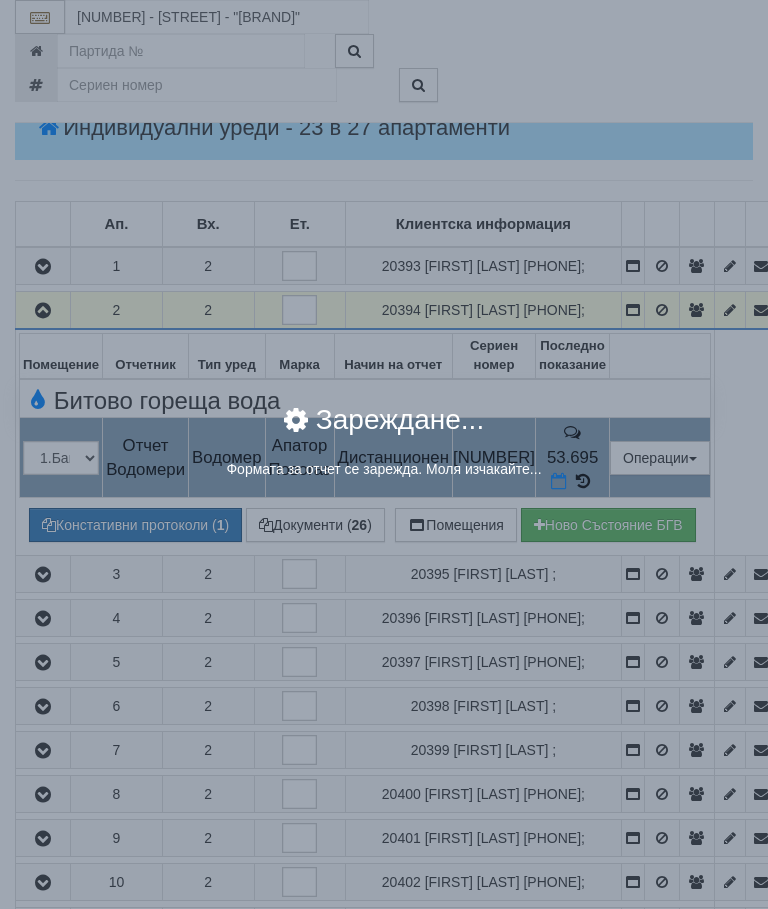 select on "8ac75930-9bfd-e511-80be-8d5a1dced85a" 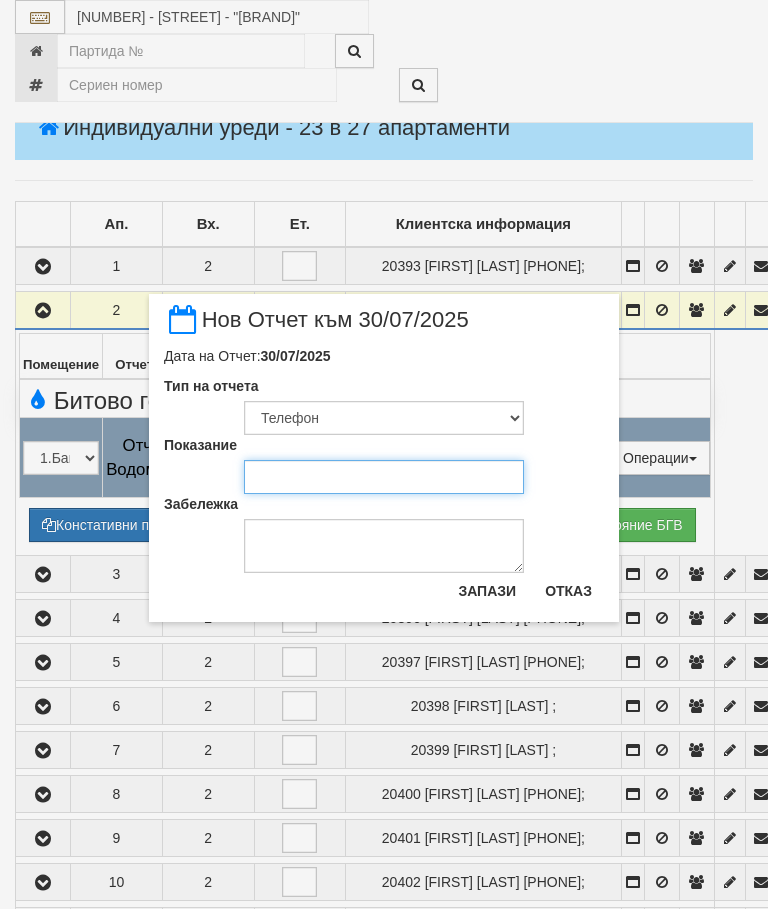 click on "Показание" at bounding box center [384, 477] 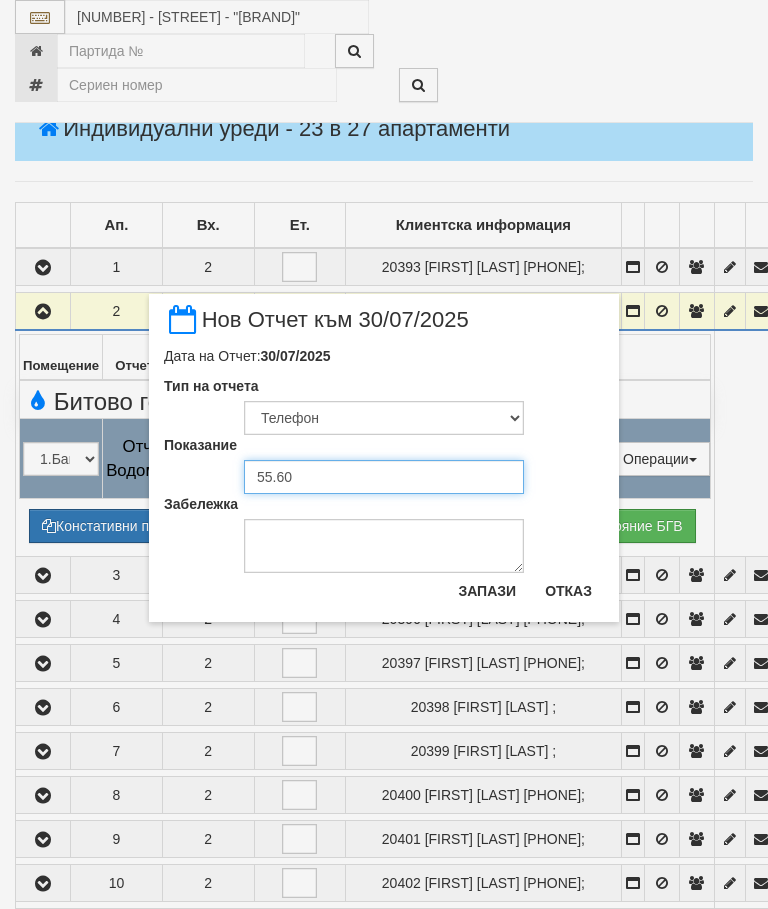 type on "55.606" 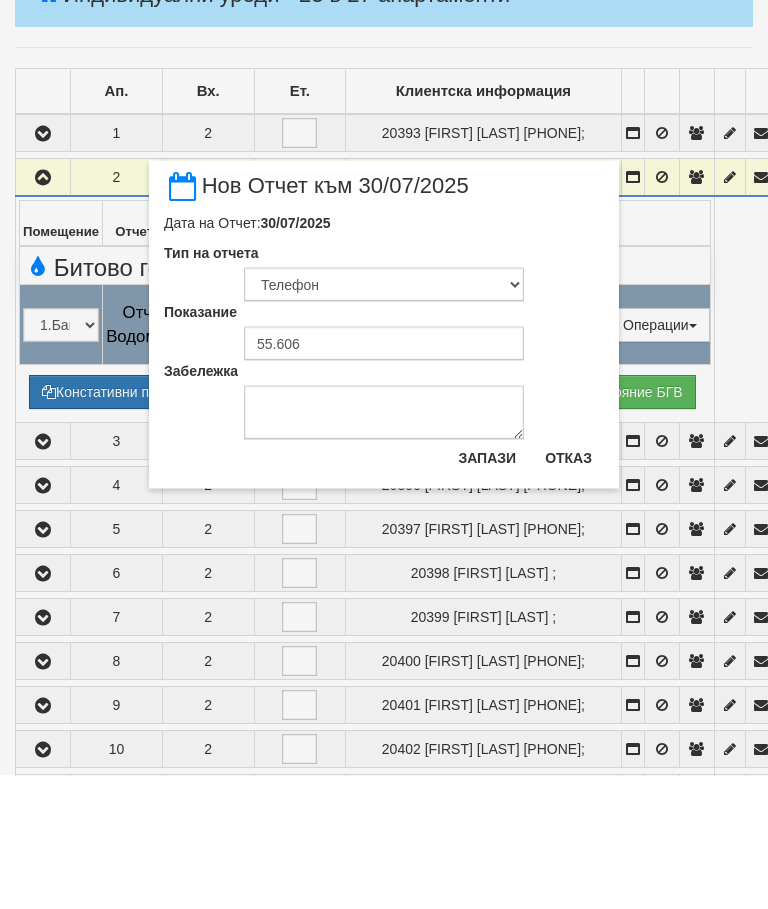 click on "Запази" at bounding box center [487, 591] 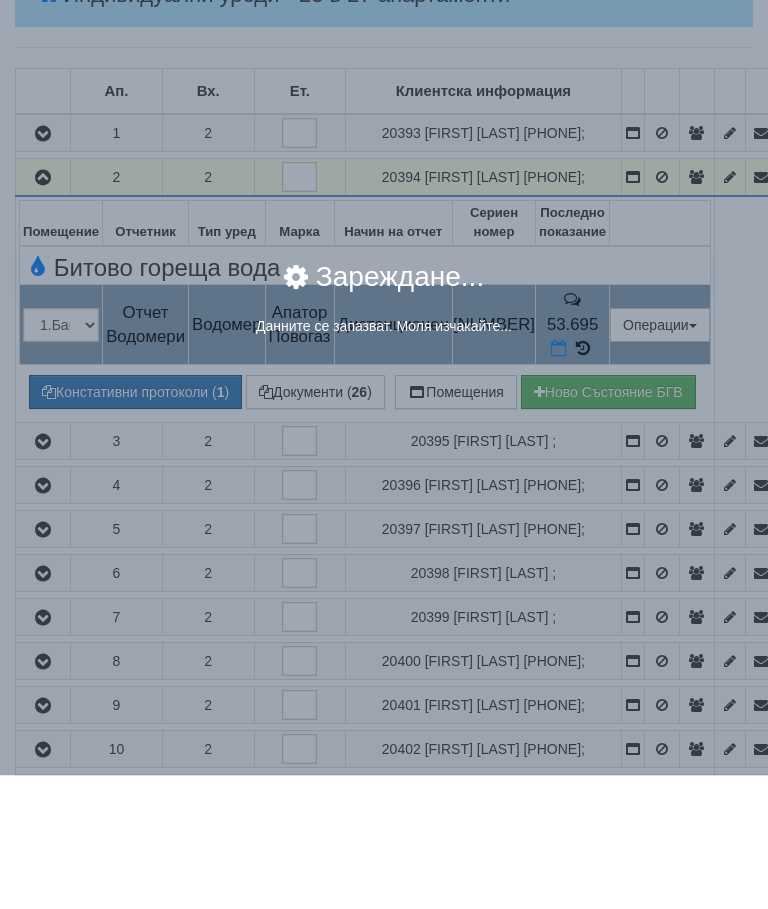 scroll, scrollTop: 454, scrollLeft: 0, axis: vertical 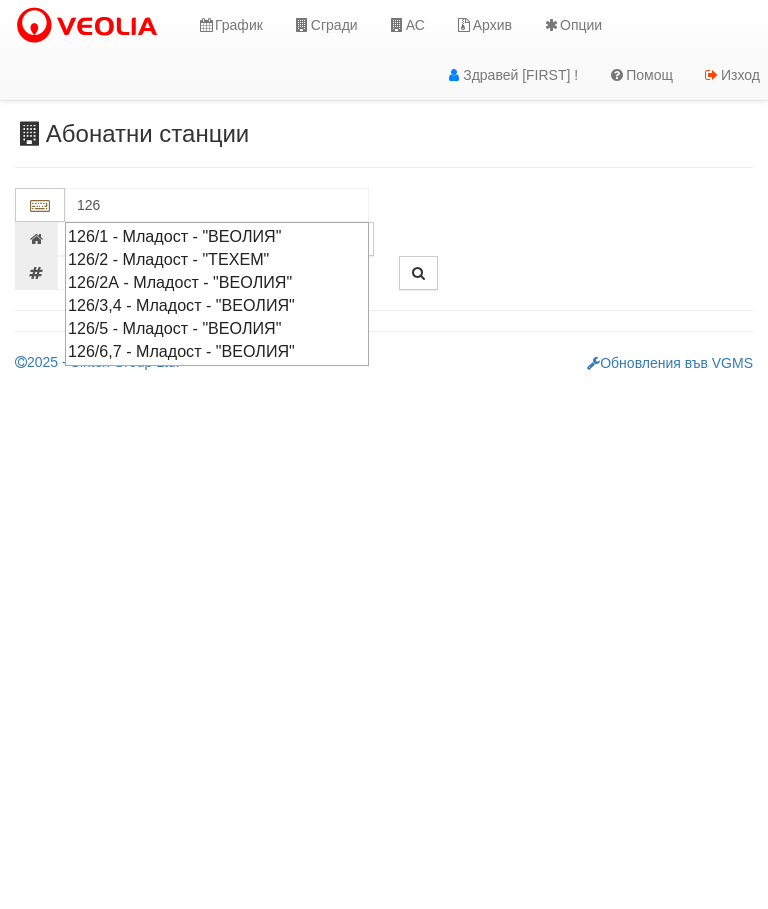 click on "126/3,4 - Младост - "ВЕОЛИЯ"" at bounding box center (217, 305) 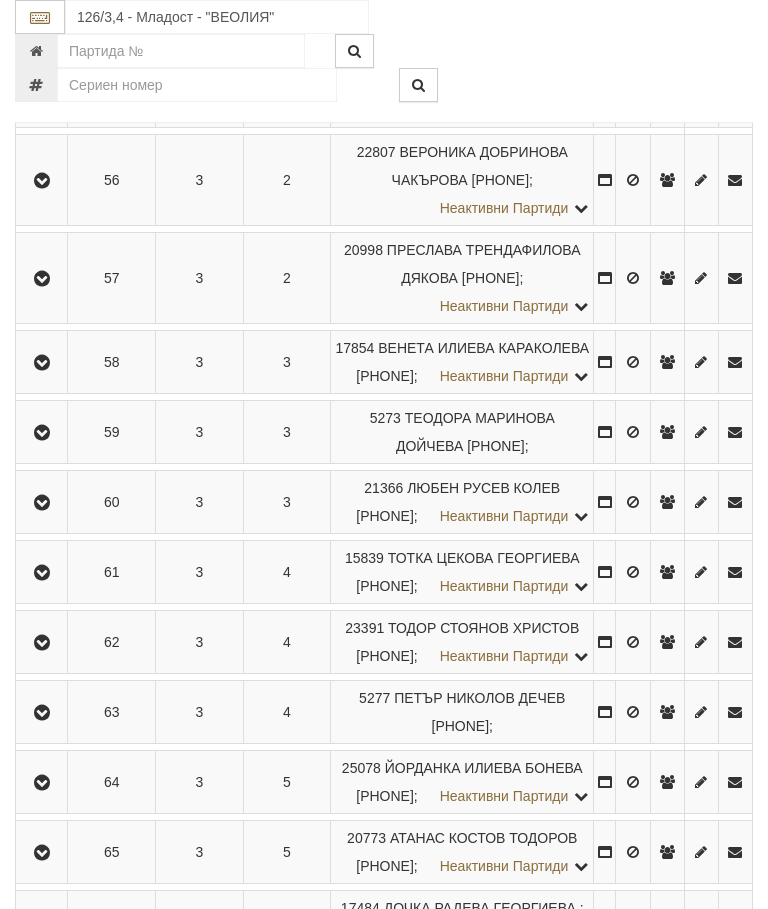 scroll, scrollTop: 772, scrollLeft: 0, axis: vertical 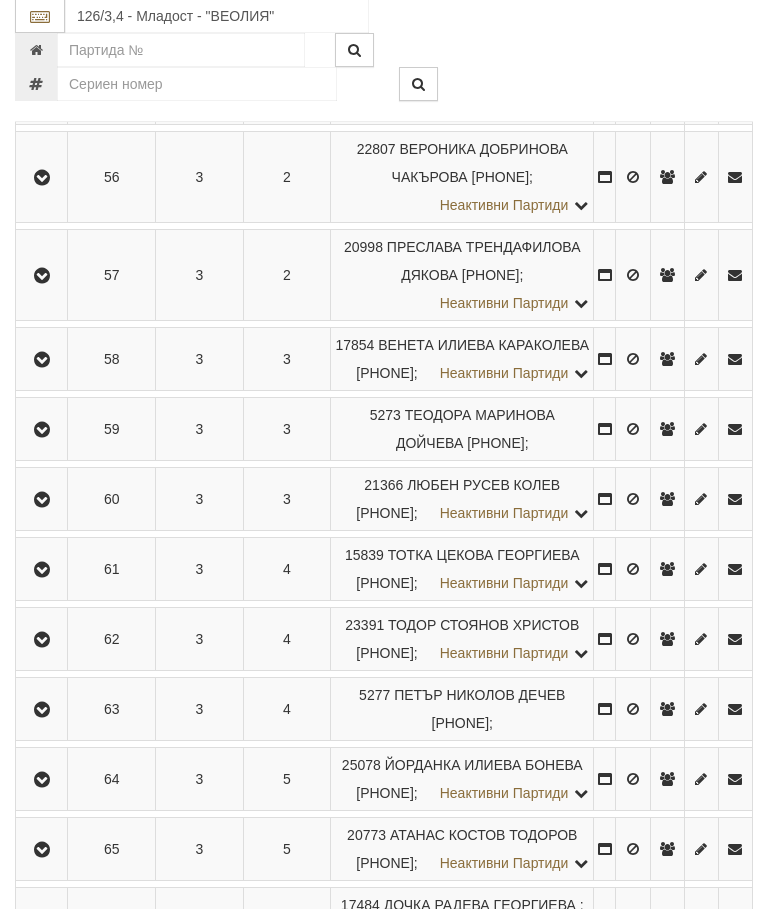 click at bounding box center [42, 501] 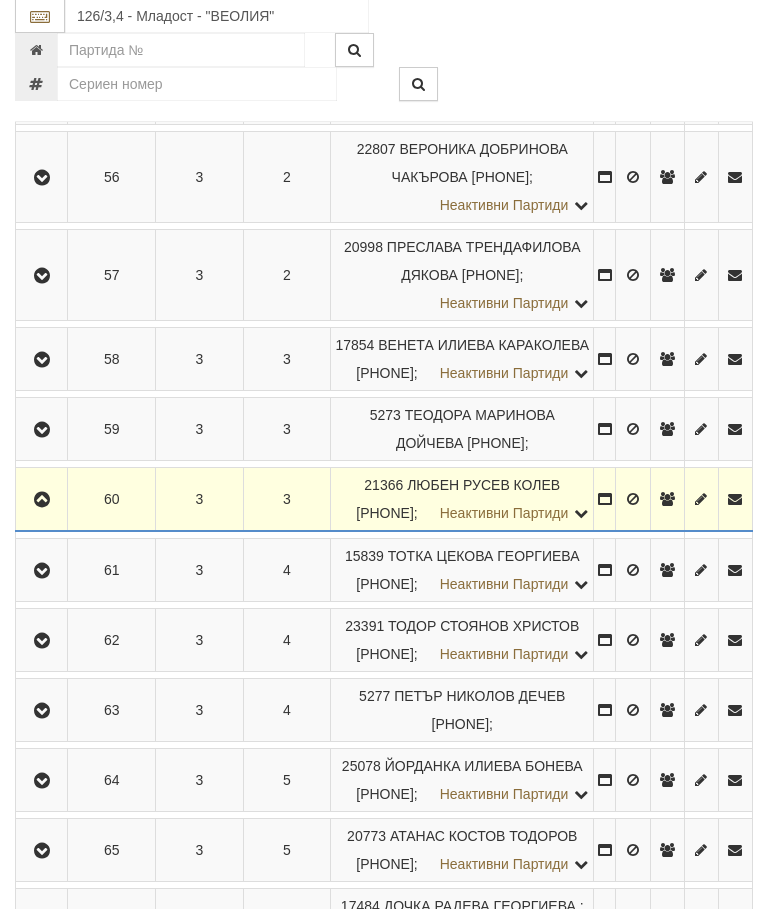 scroll, scrollTop: 773, scrollLeft: 0, axis: vertical 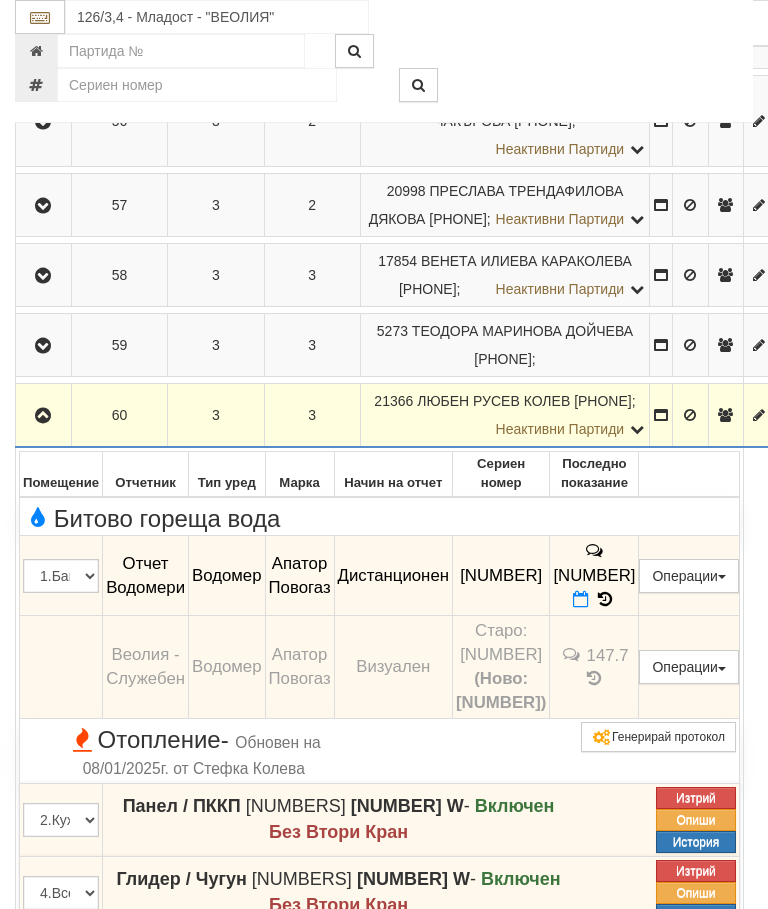 click at bounding box center (581, 599) 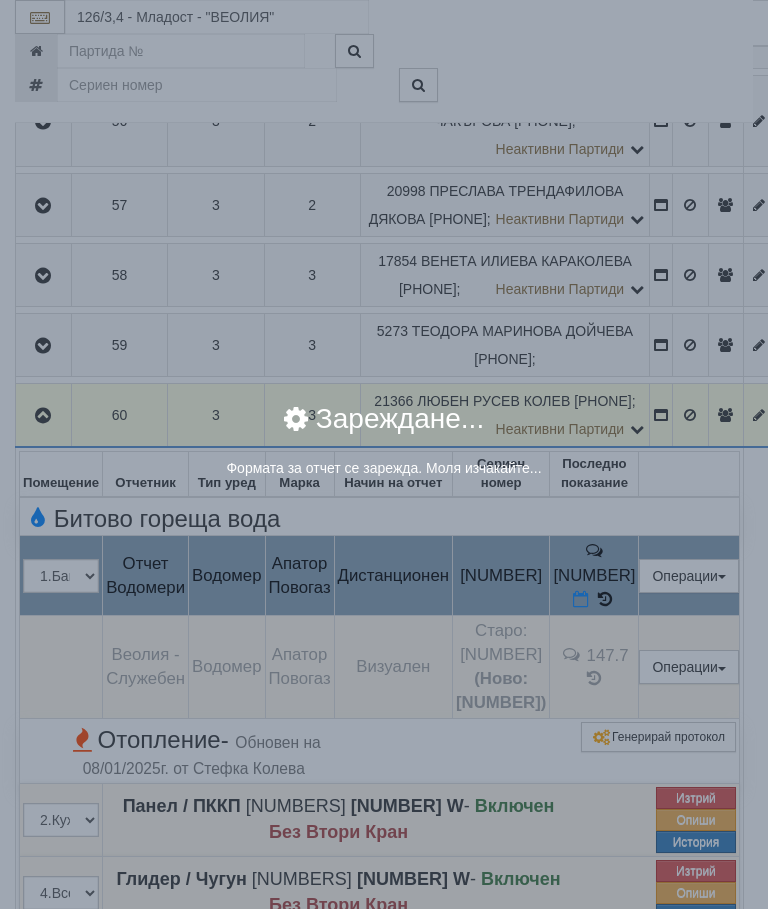 select on "8ac75930-9bfd-e511-80be-8d5a1dced85a" 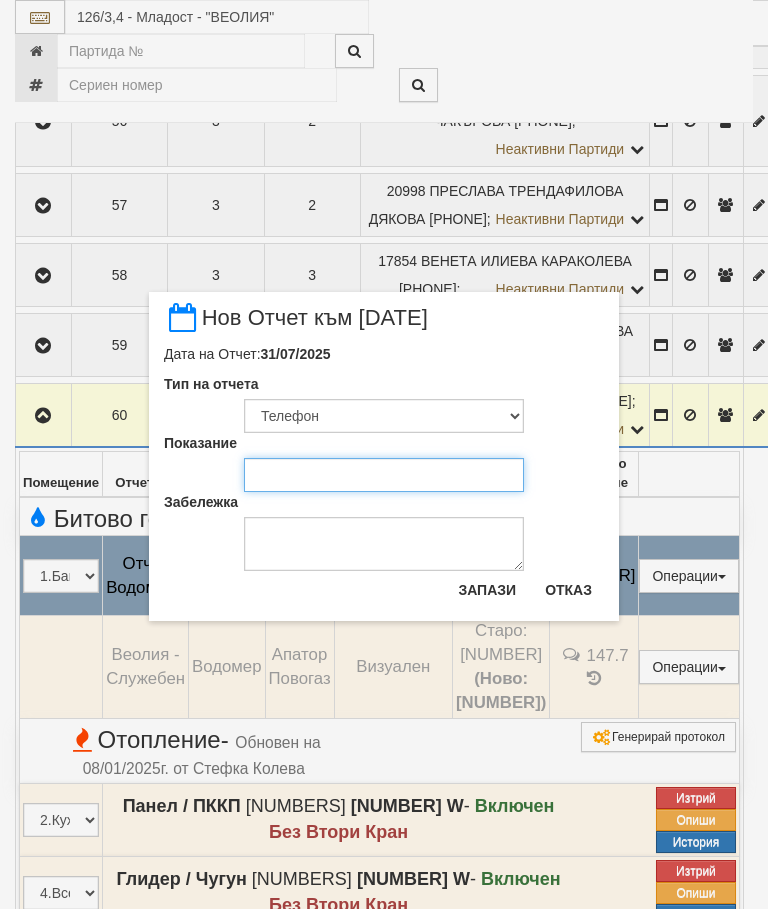click on "Показание" at bounding box center (384, 475) 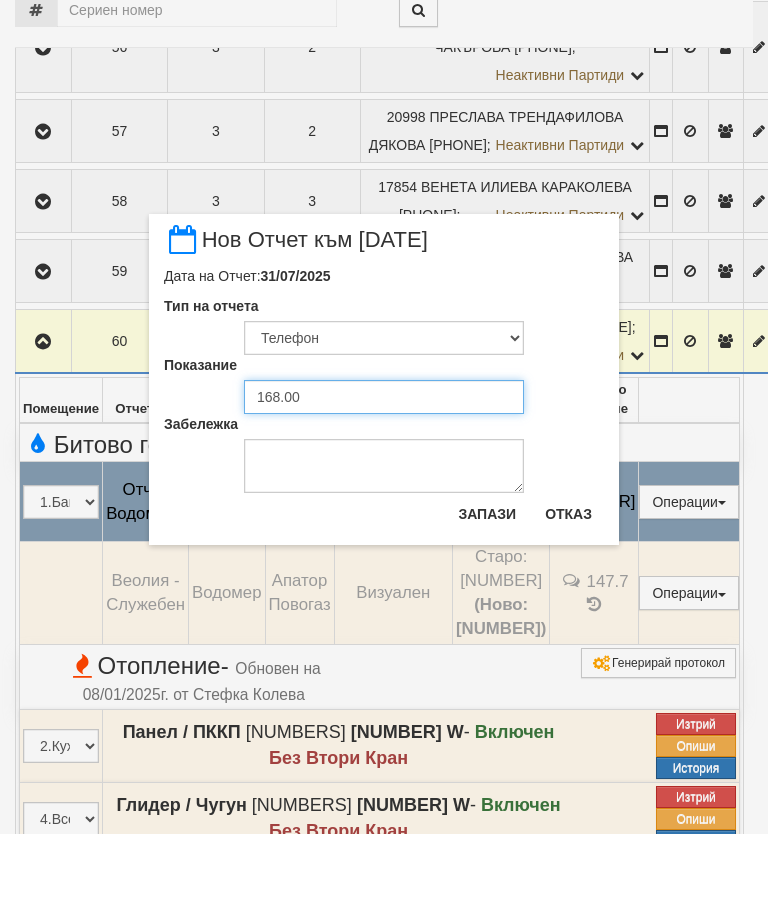 type on "168.005" 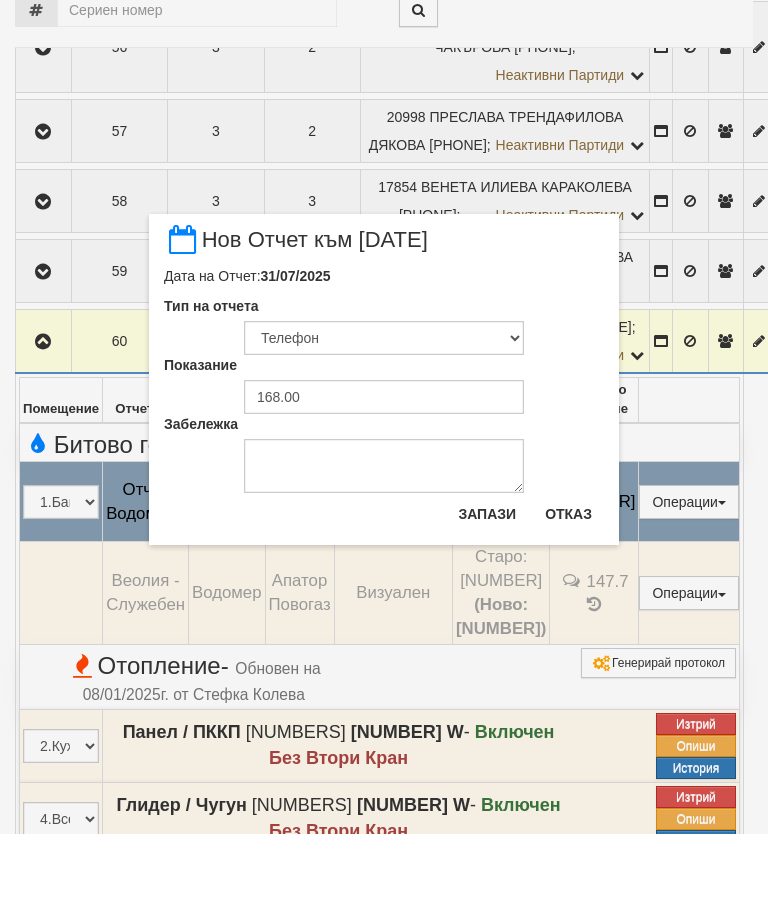 click on "Запази" at bounding box center [487, 589] 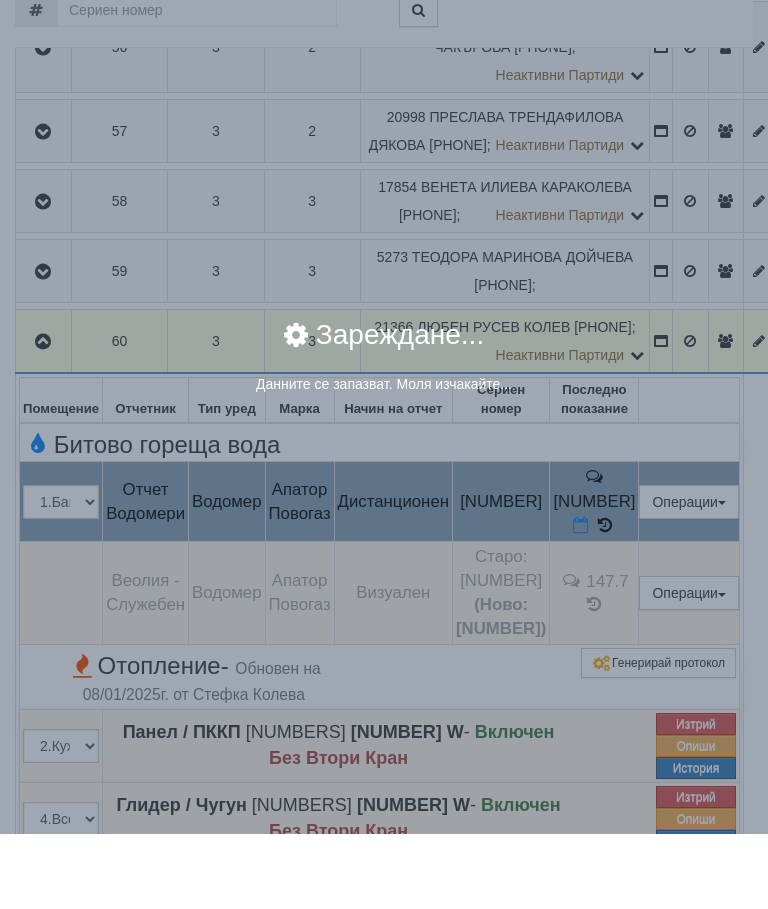 scroll, scrollTop: 848, scrollLeft: 0, axis: vertical 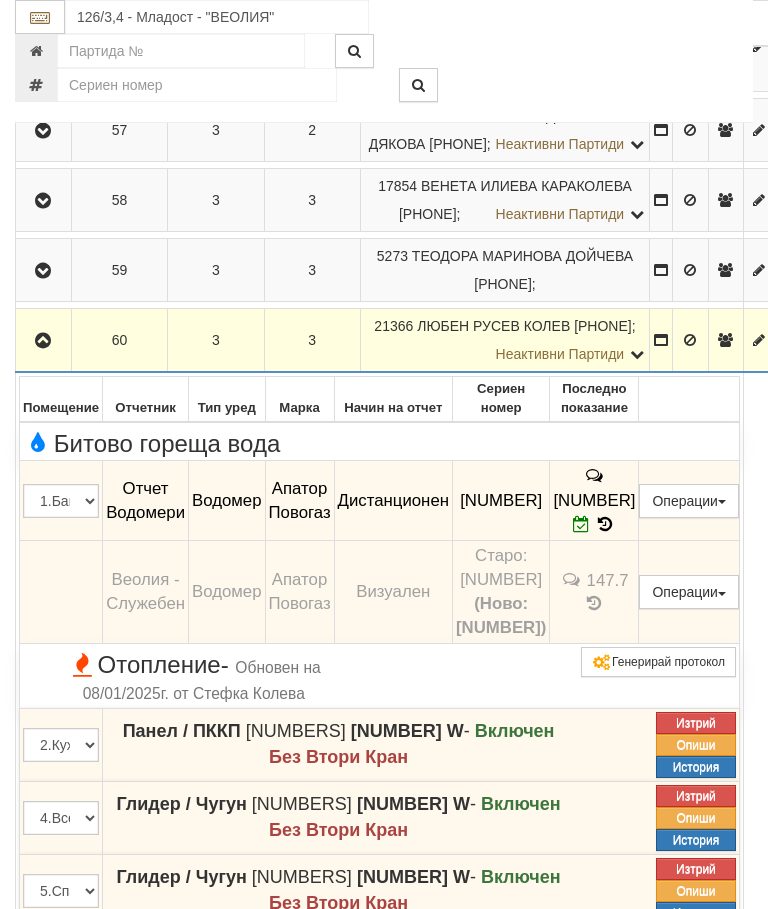 click at bounding box center [43, 341] 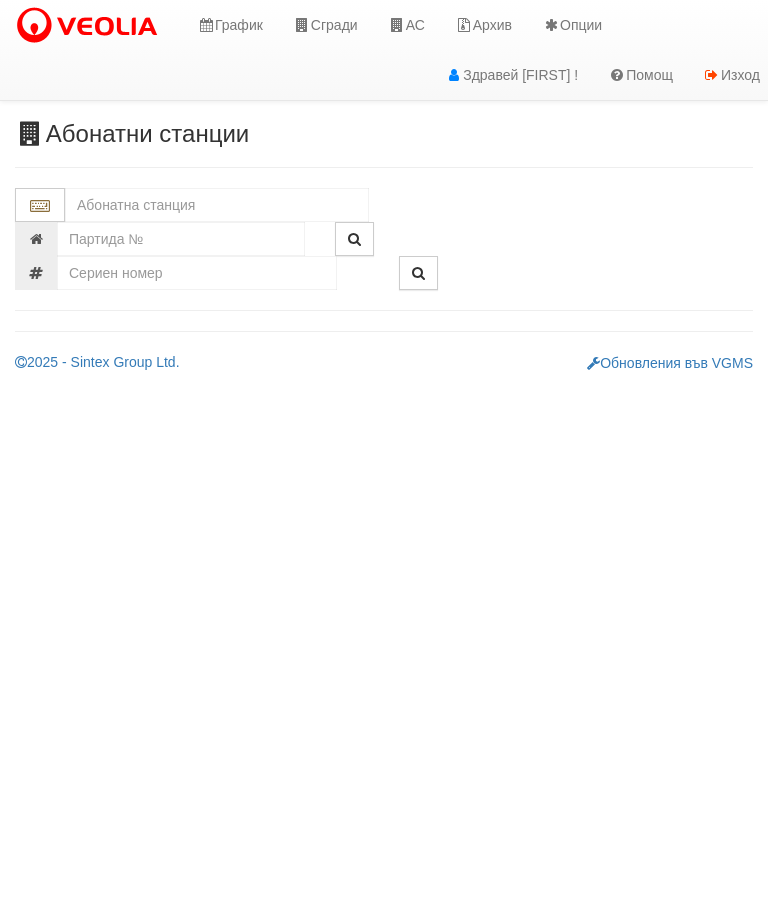 scroll, scrollTop: 0, scrollLeft: 0, axis: both 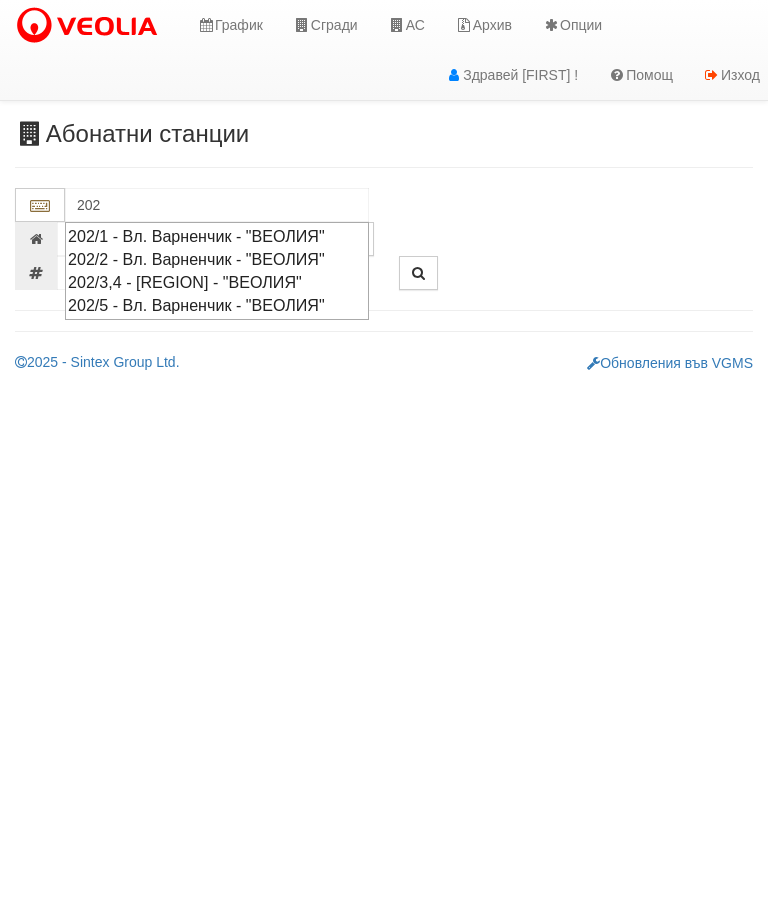 click on "202/3,4 - [REGION] - "ВЕОЛИЯ"" at bounding box center (217, 282) 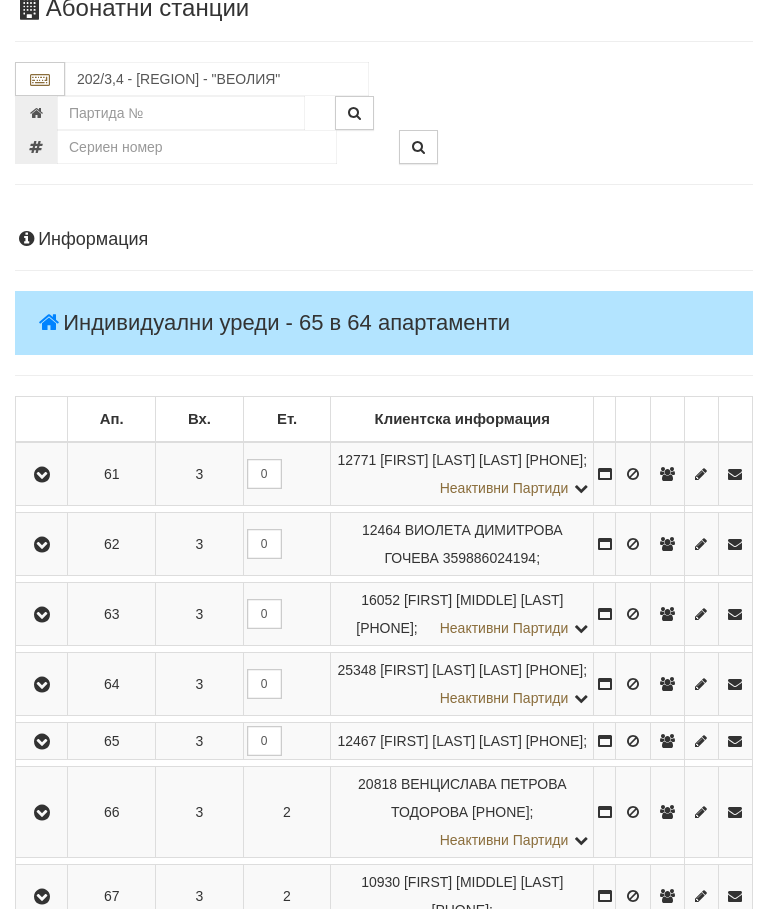 scroll, scrollTop: 44, scrollLeft: 0, axis: vertical 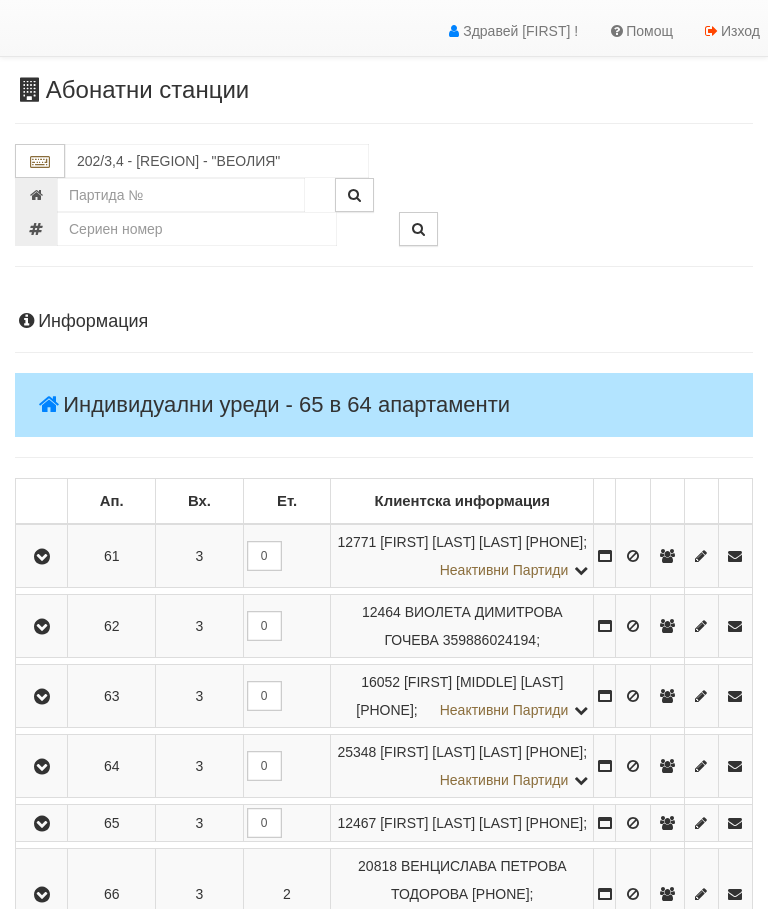 click at bounding box center [42, 557] 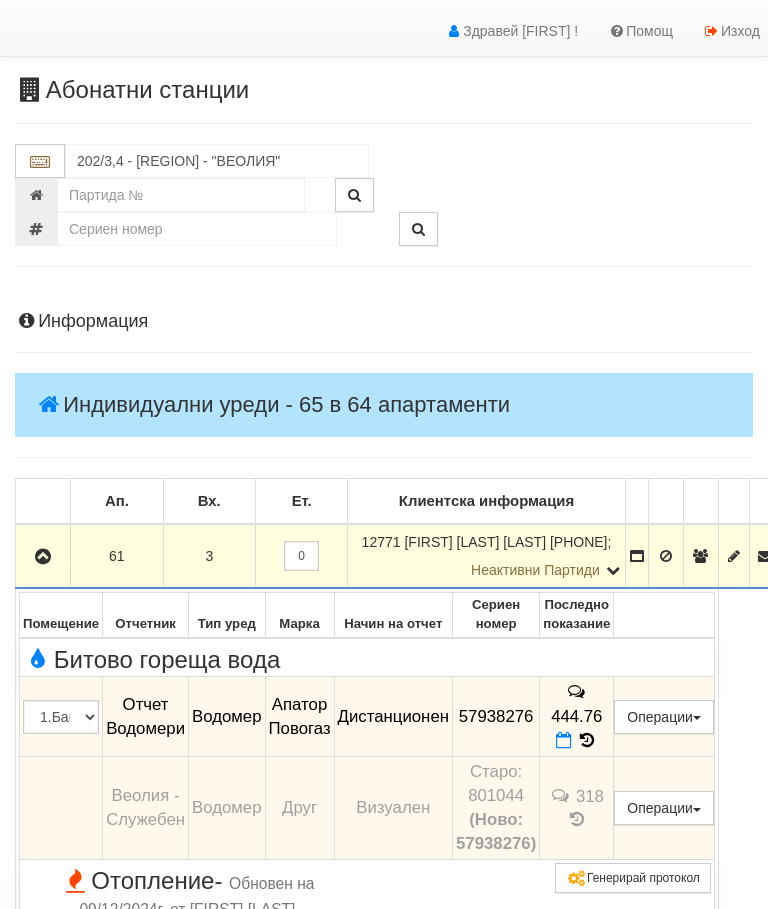 click at bounding box center [564, 740] 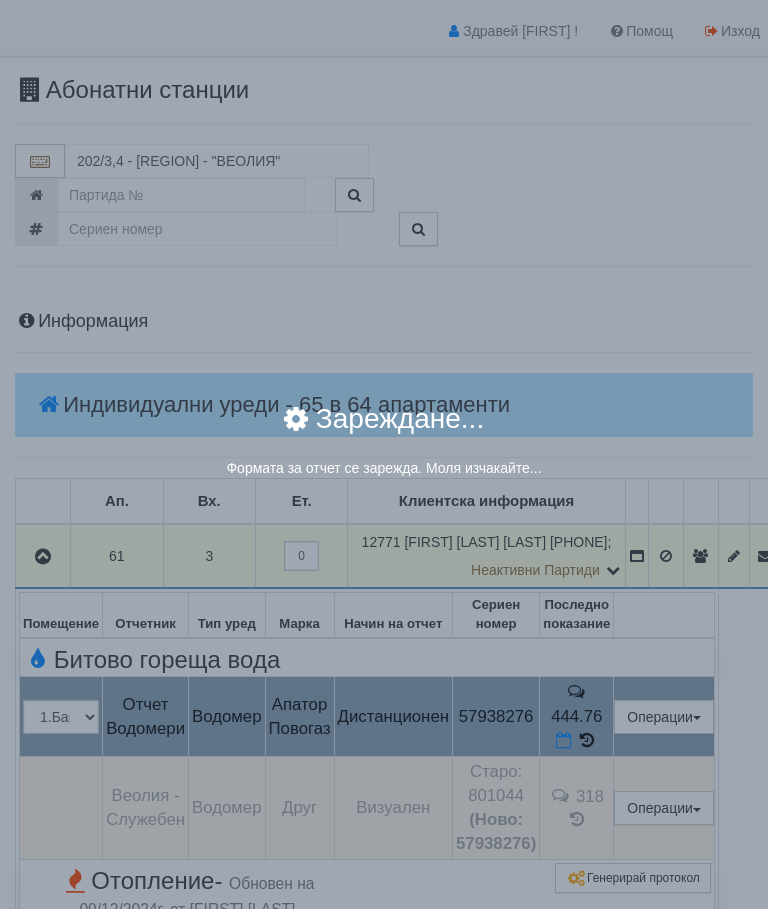 select on "8ac75930-9bfd-e511-80be-8d5a1dced85a" 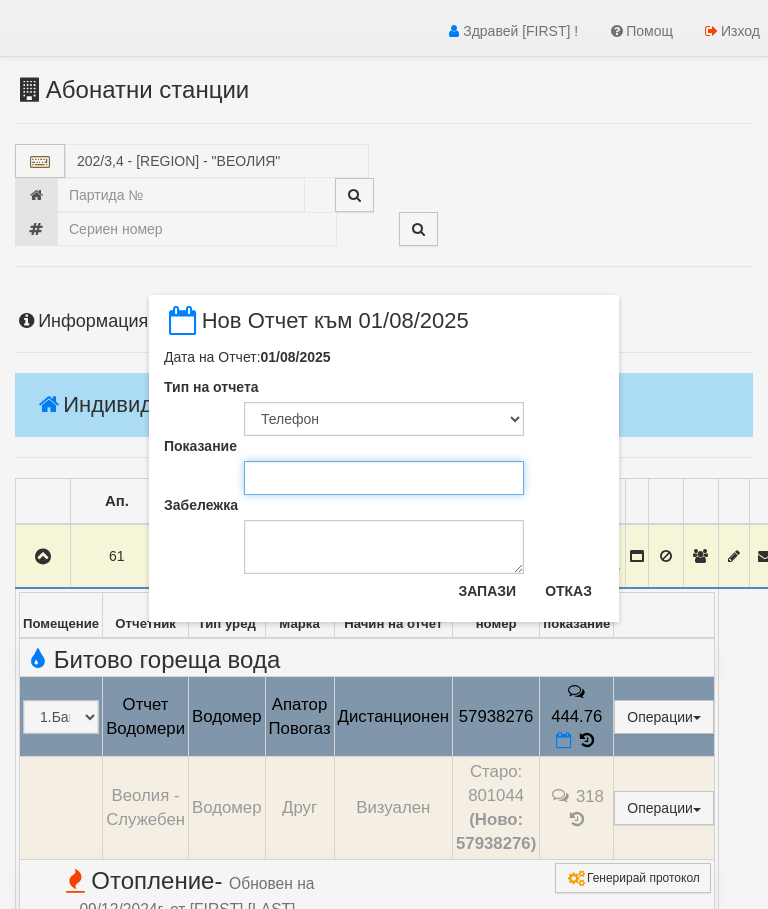 click on "Показание" at bounding box center [384, 478] 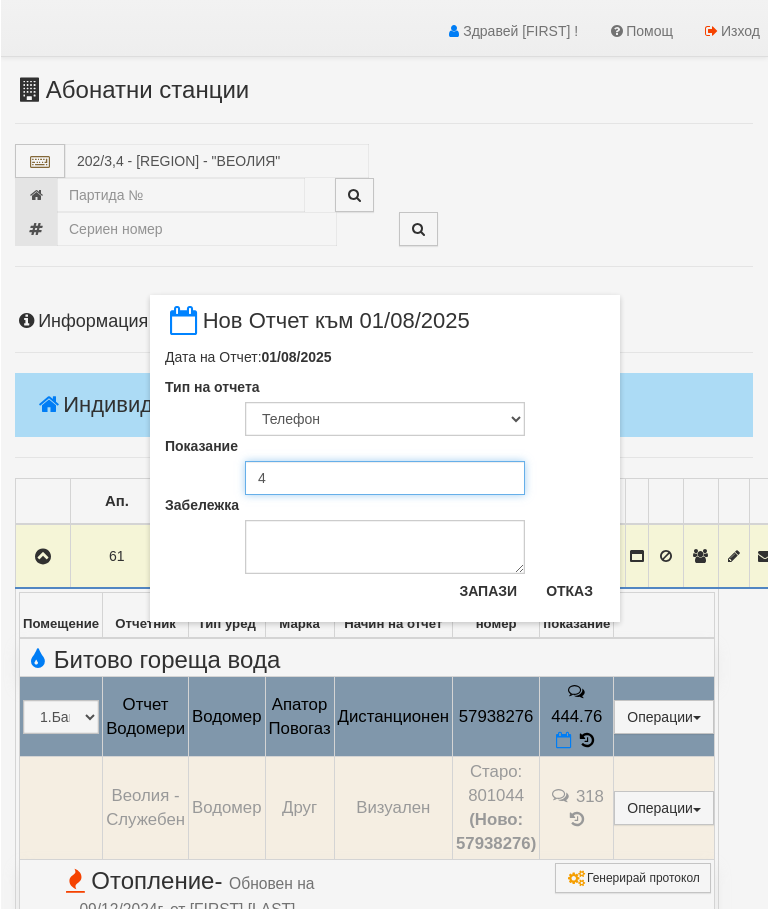 scroll, scrollTop: 44, scrollLeft: 0, axis: vertical 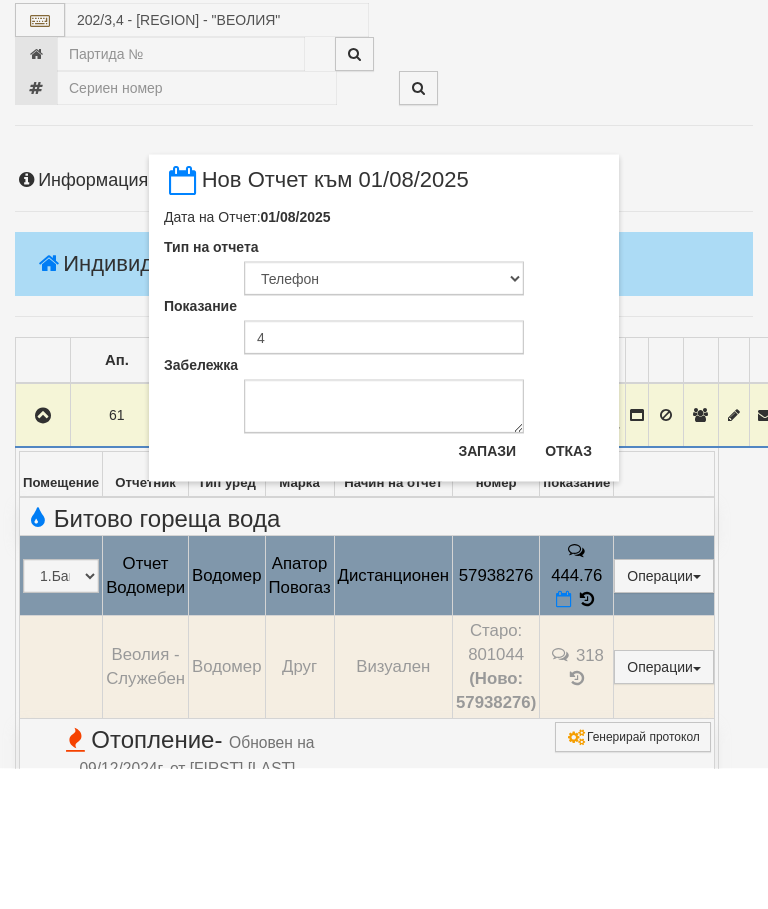 click on "Отказ" at bounding box center (568, 591) 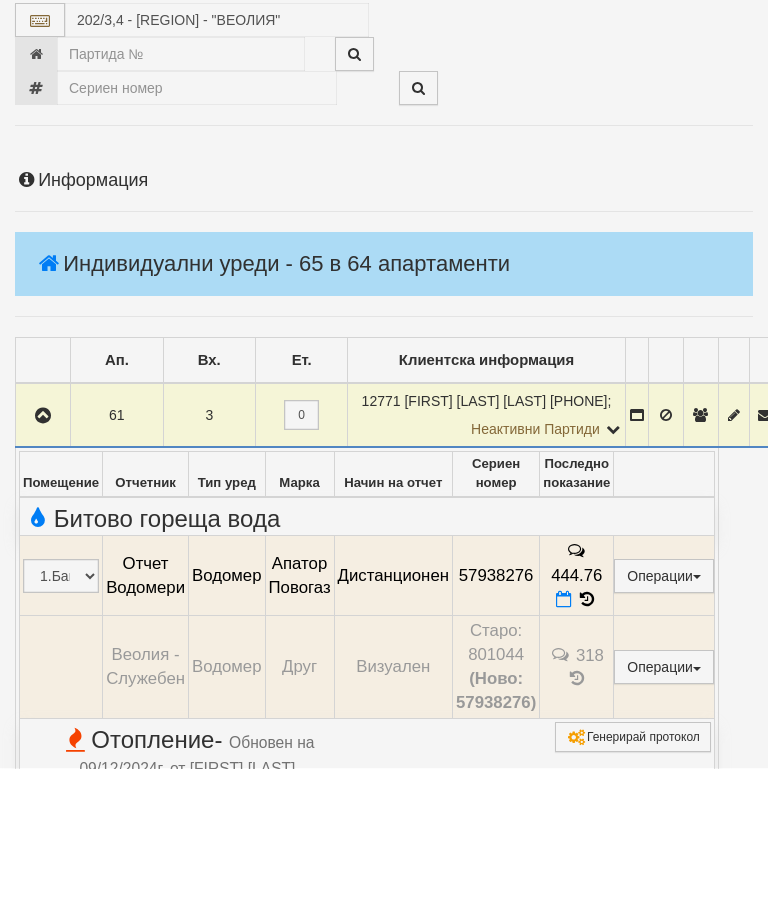 scroll, scrollTop: 185, scrollLeft: 0, axis: vertical 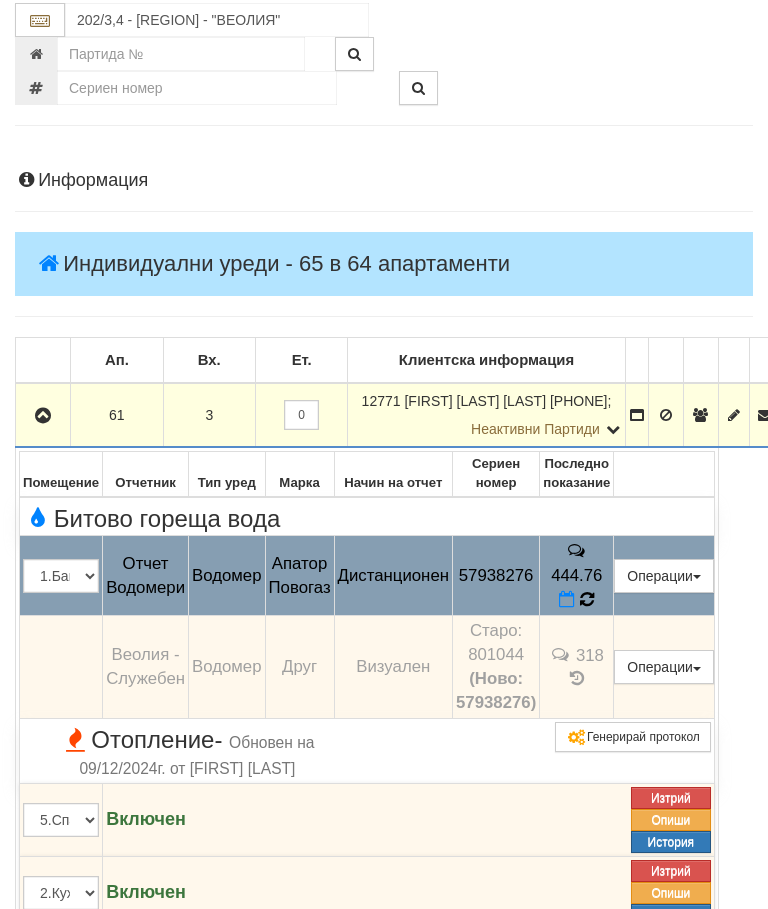 click at bounding box center (587, 599) 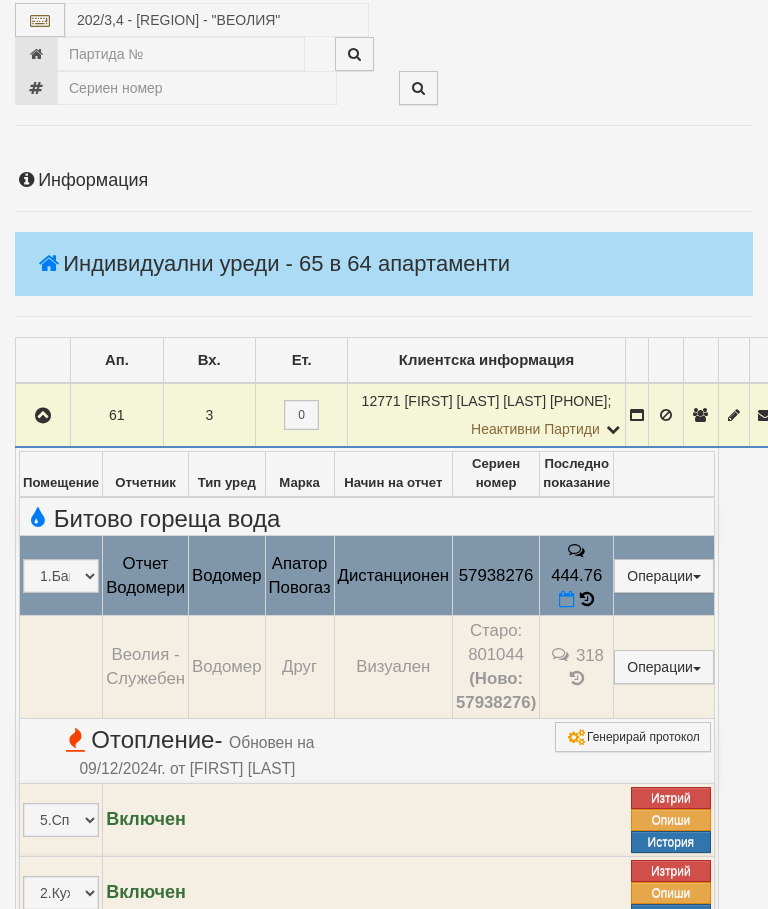 select on "10" 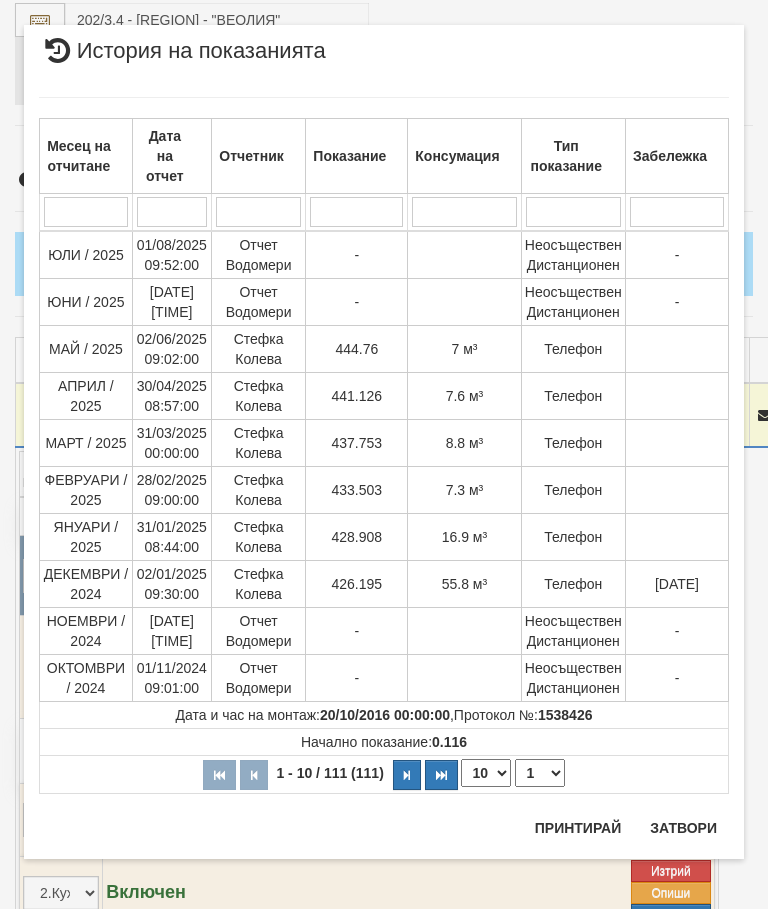 scroll, scrollTop: 1675, scrollLeft: 0, axis: vertical 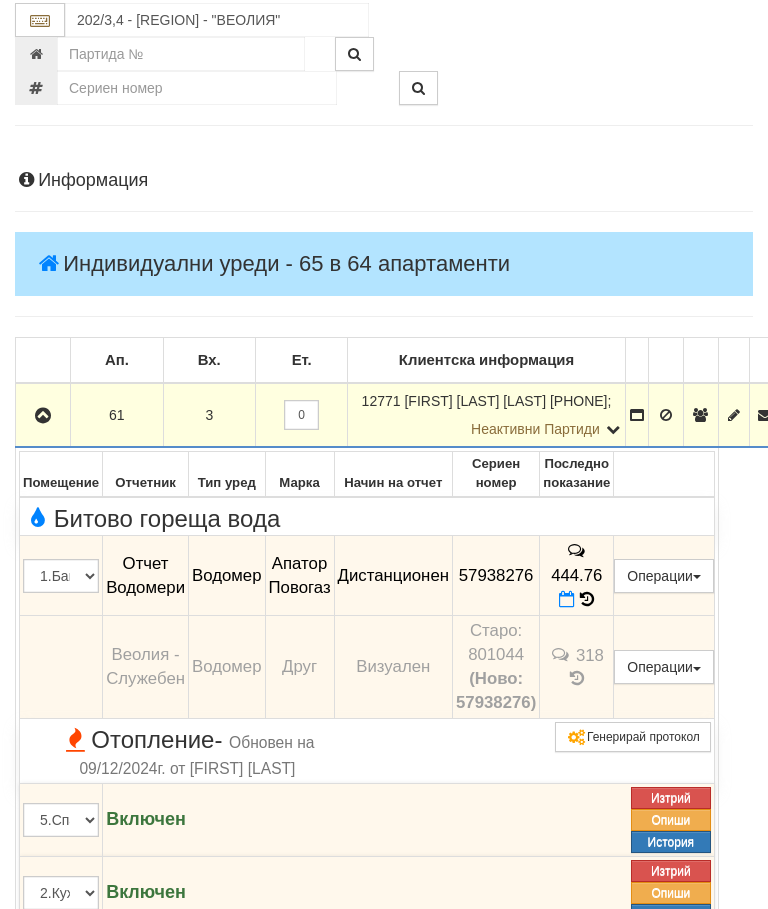click at bounding box center [43, 416] 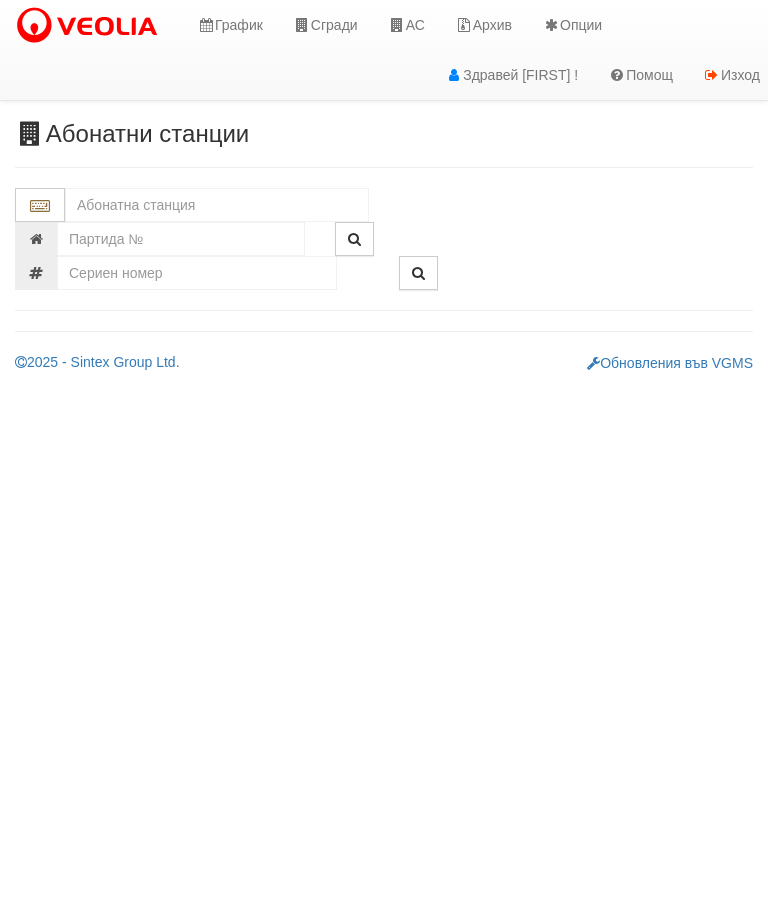 scroll, scrollTop: 0, scrollLeft: 0, axis: both 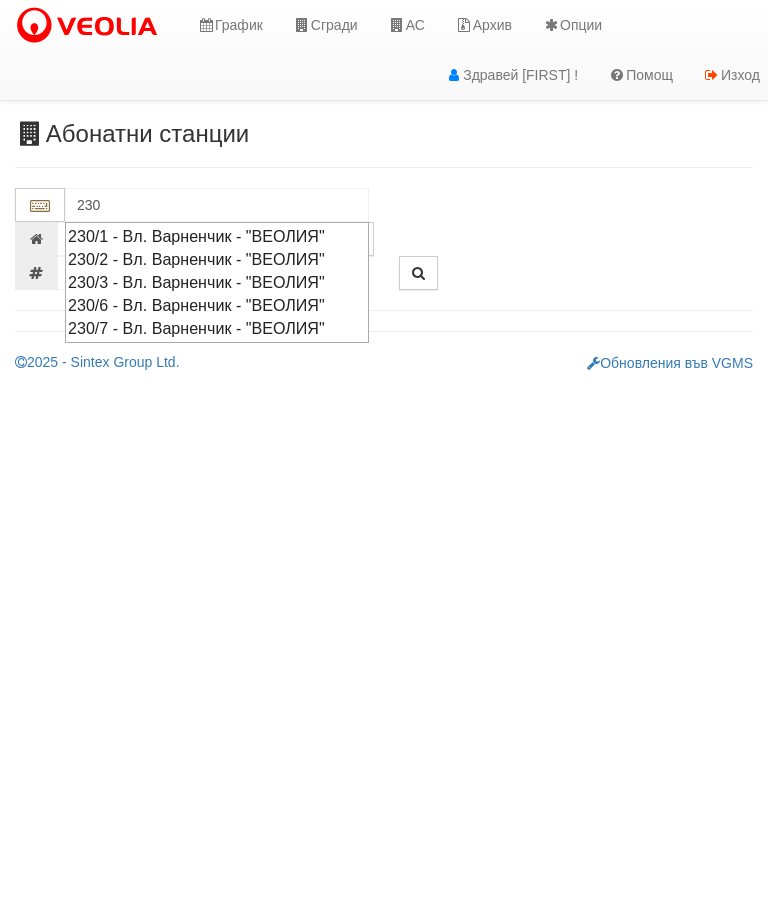 click on "230/3 - Вл. Варненчик - "ВЕОЛИЯ"" at bounding box center [217, 282] 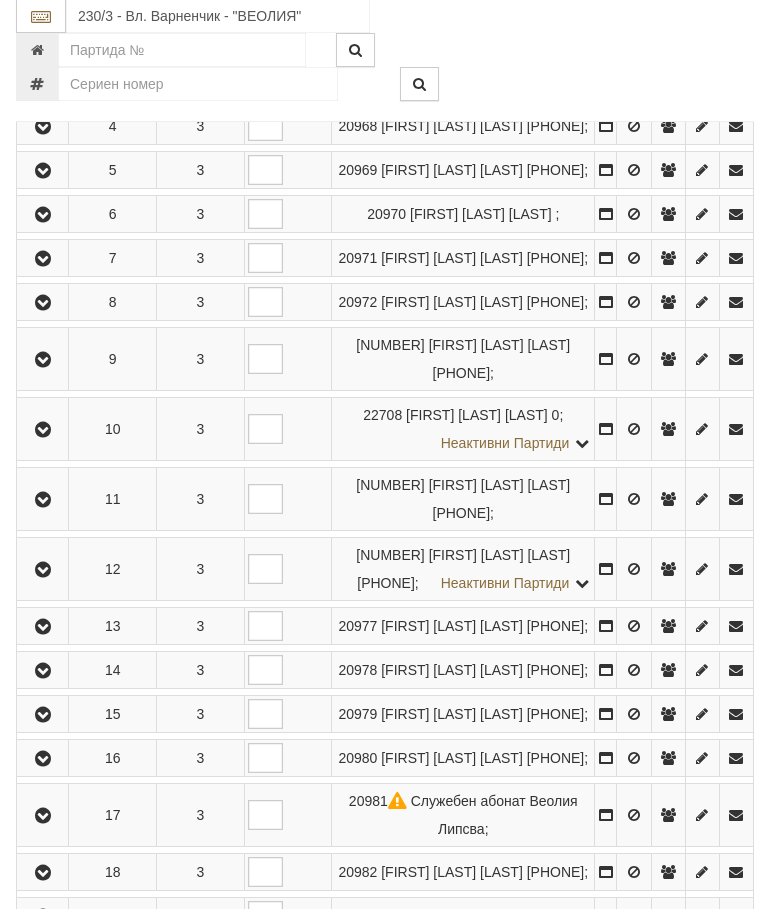 scroll, scrollTop: 786, scrollLeft: 0, axis: vertical 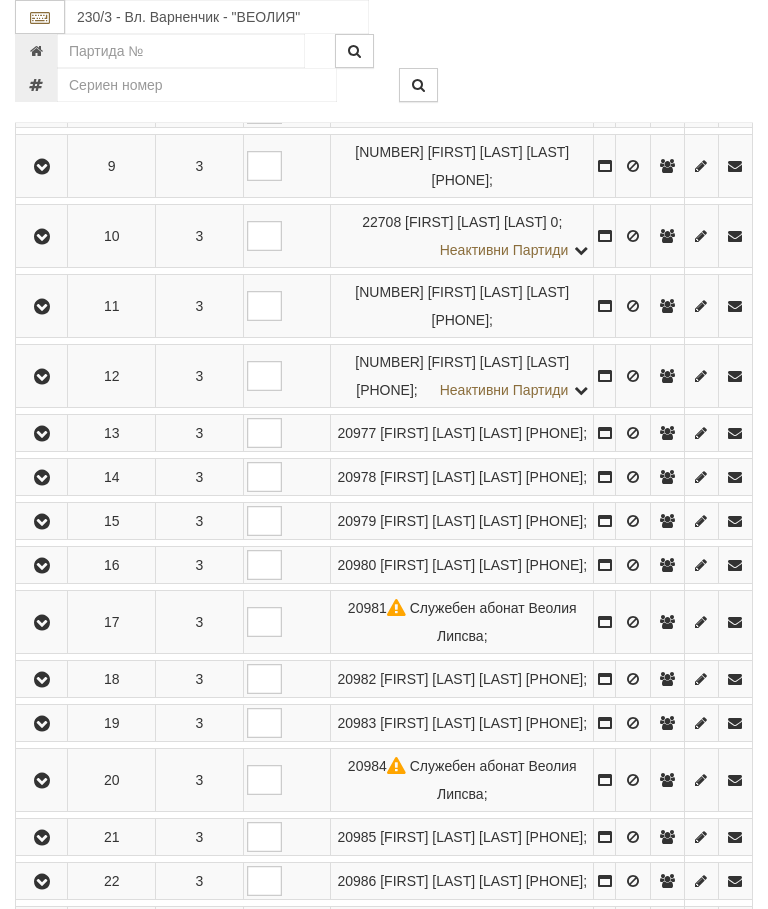 click at bounding box center (42, 478) 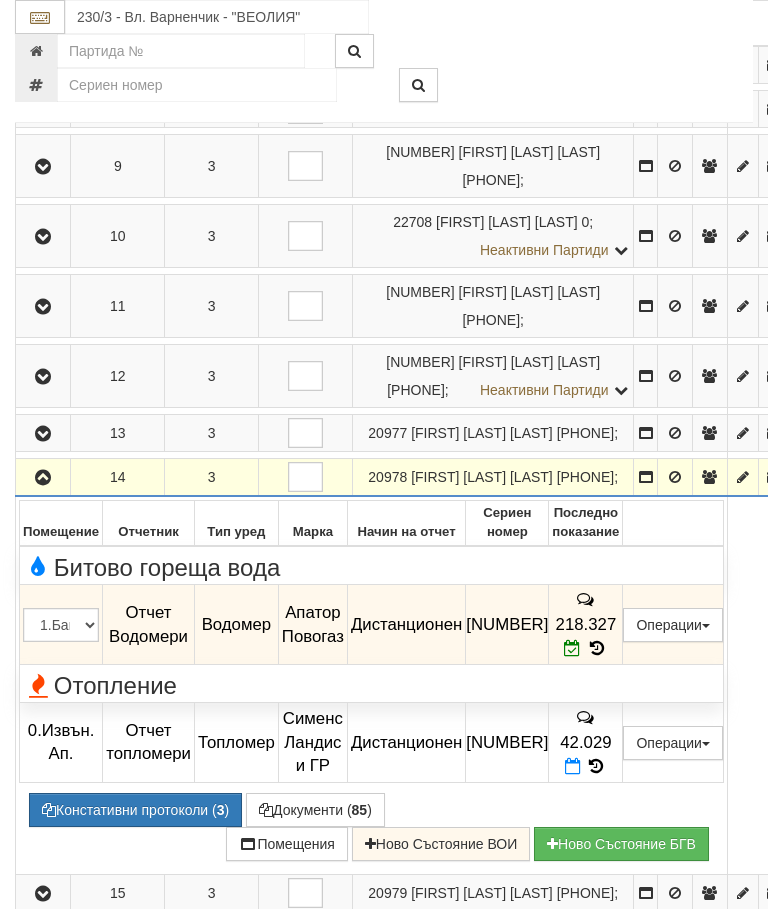 click at bounding box center (572, 648) 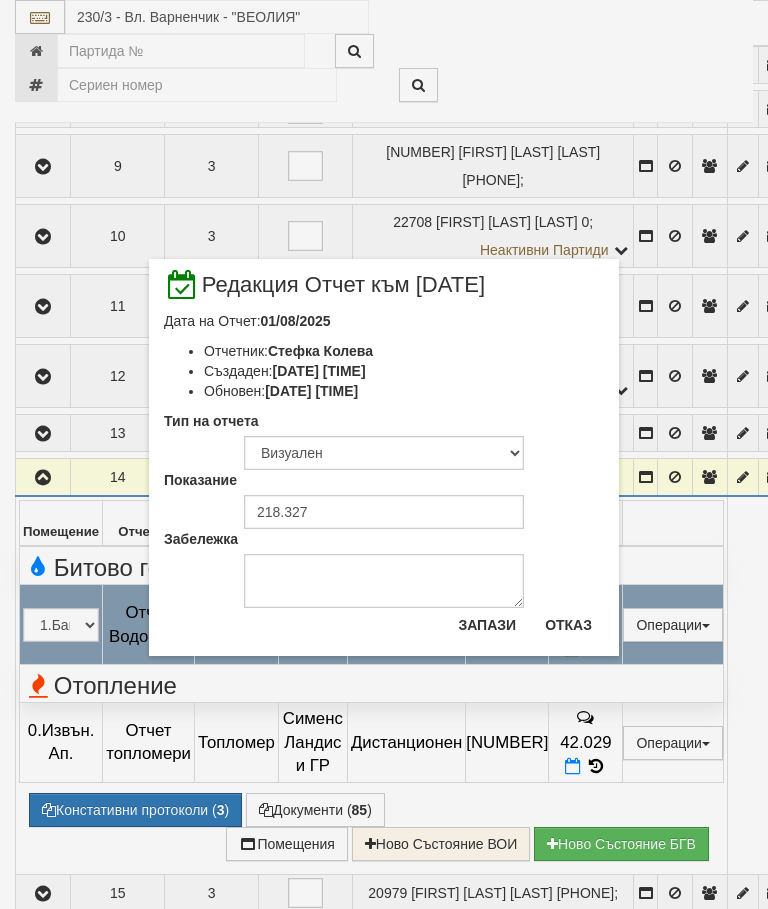 click on "Забележка" at bounding box center (384, 568) 